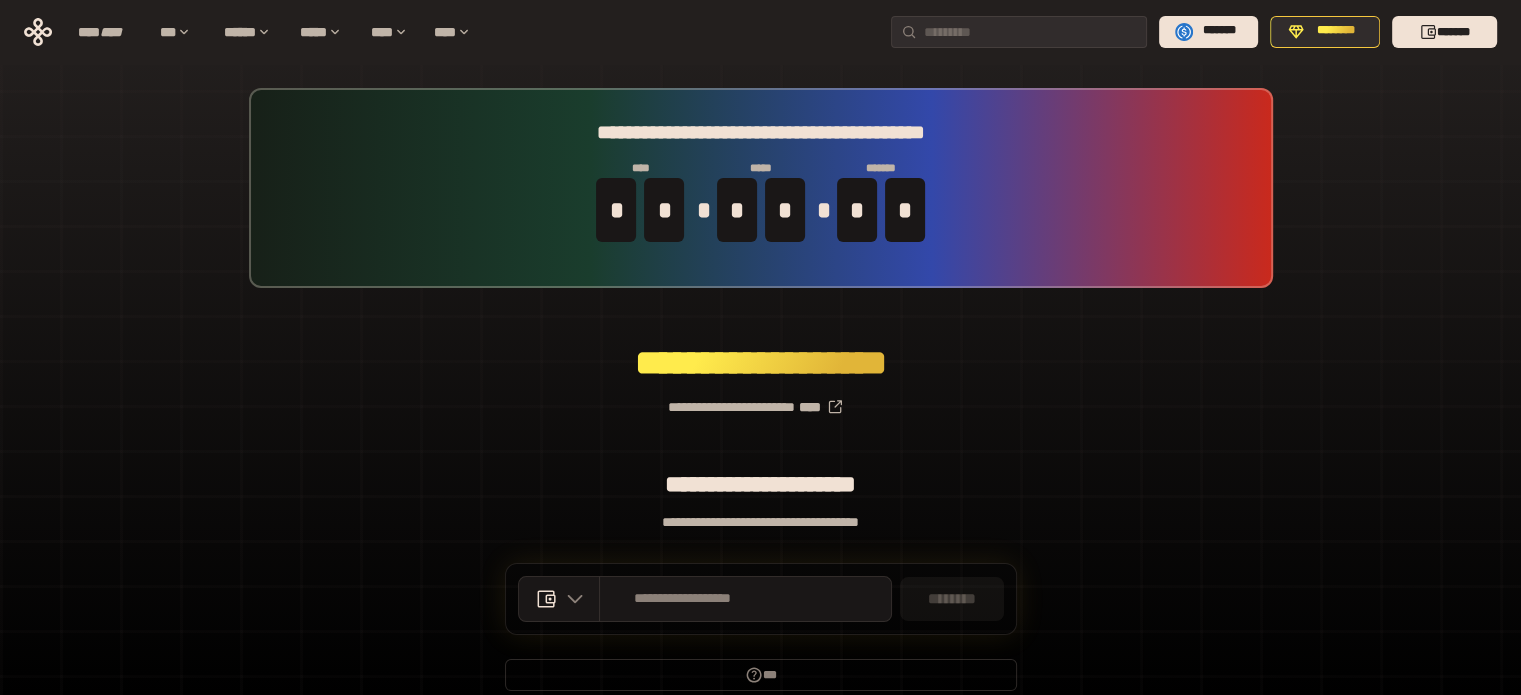 scroll, scrollTop: 0, scrollLeft: 0, axis: both 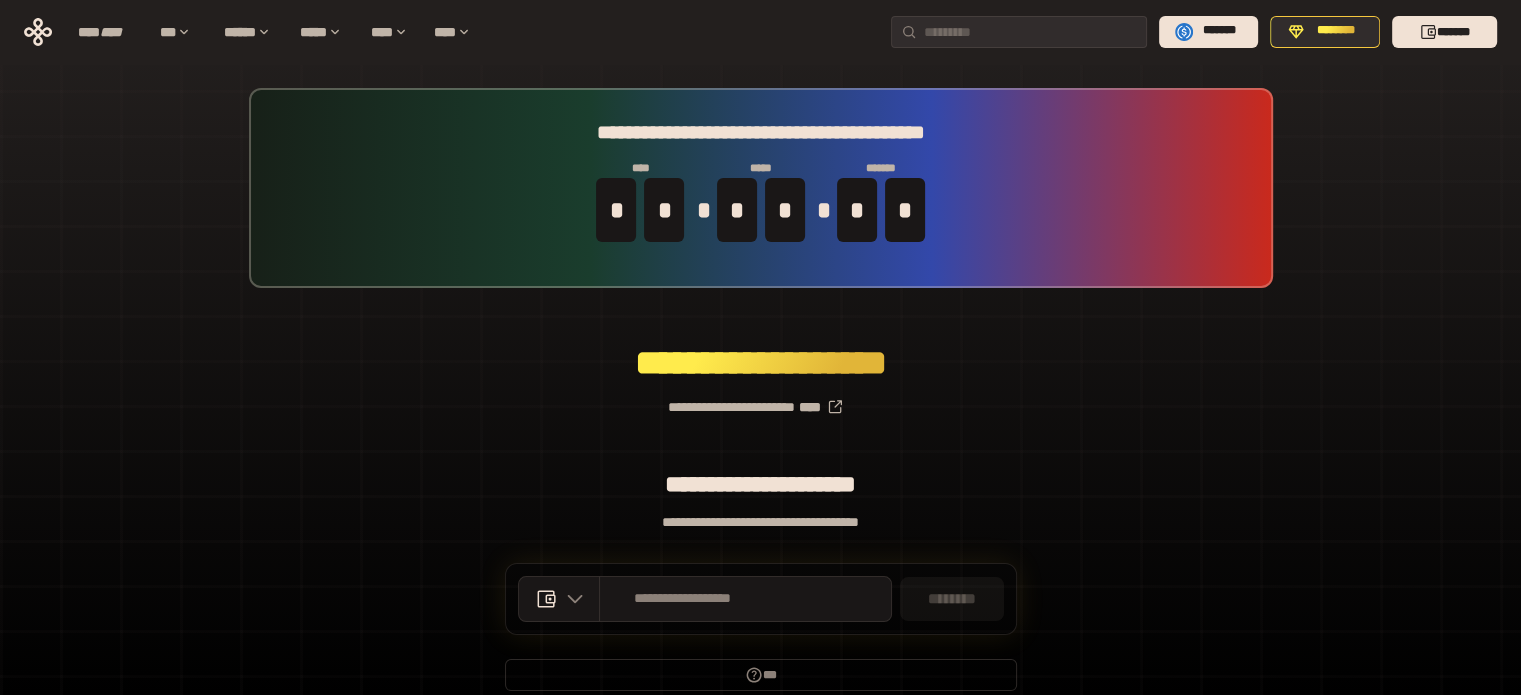 click on "**********" at bounding box center [760, 399] 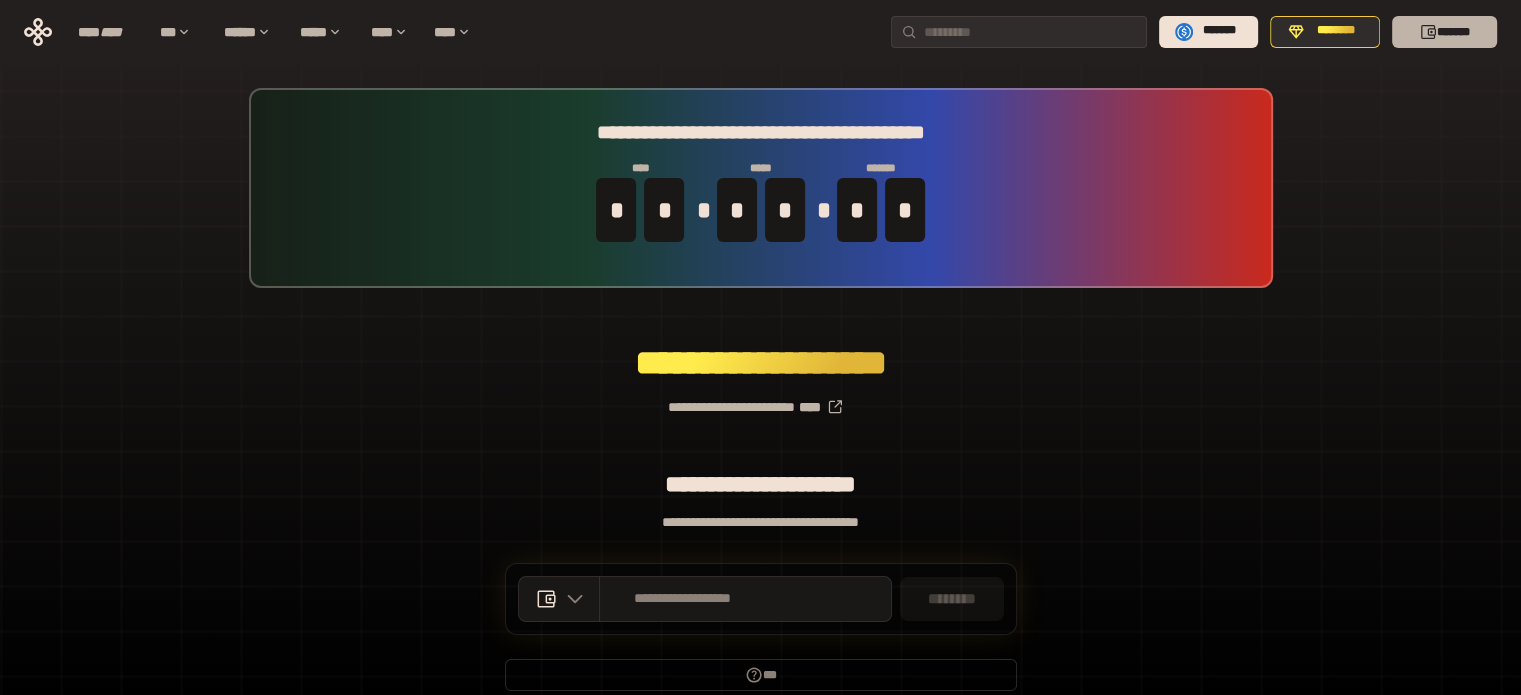click on "*******" at bounding box center [1444, 32] 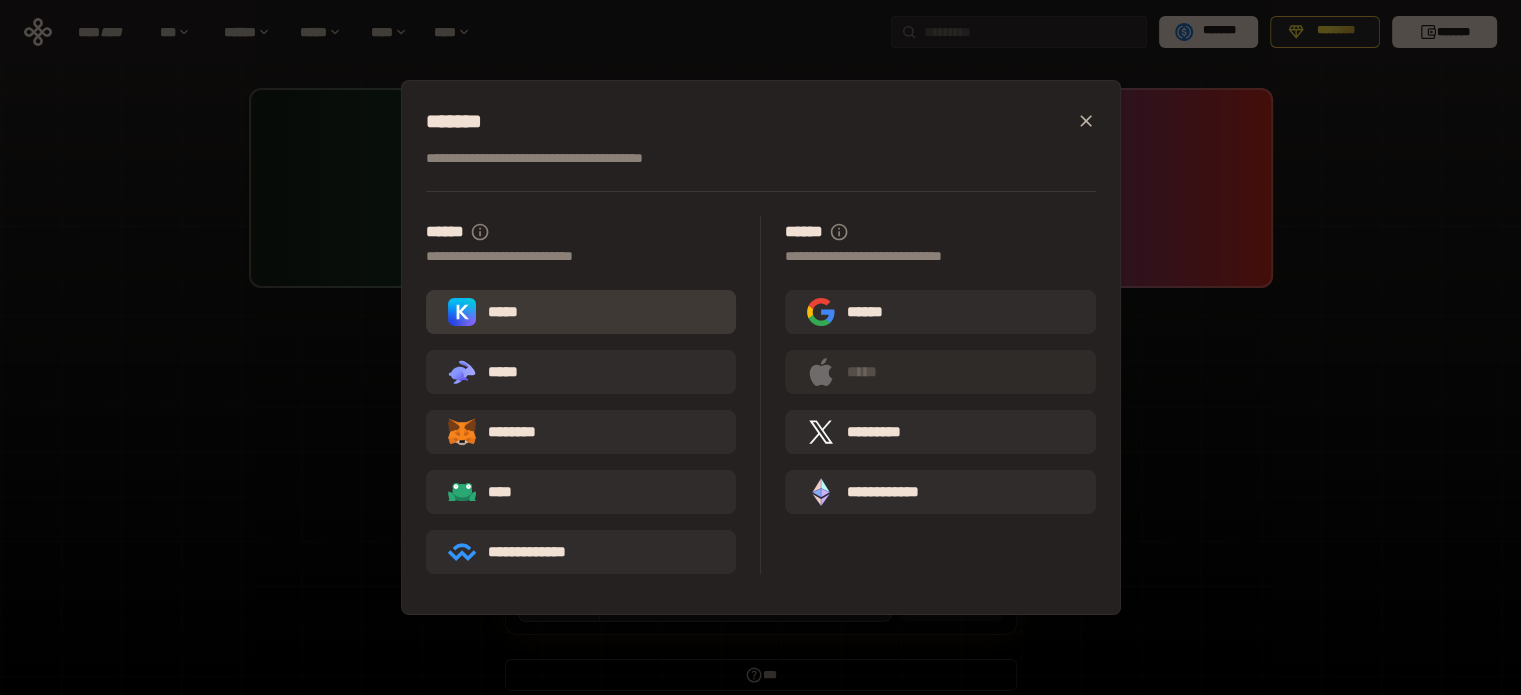 click on "*****" at bounding box center [581, 312] 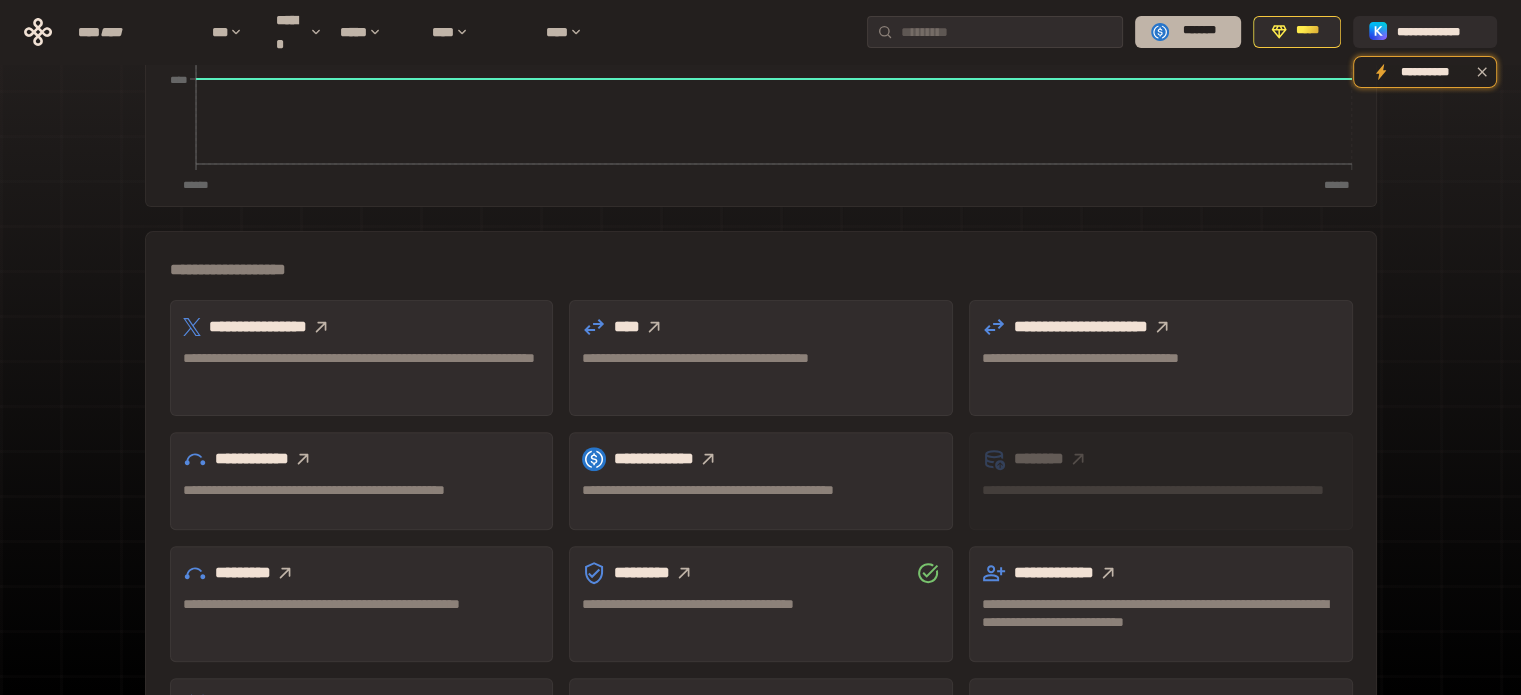 scroll, scrollTop: 500, scrollLeft: 0, axis: vertical 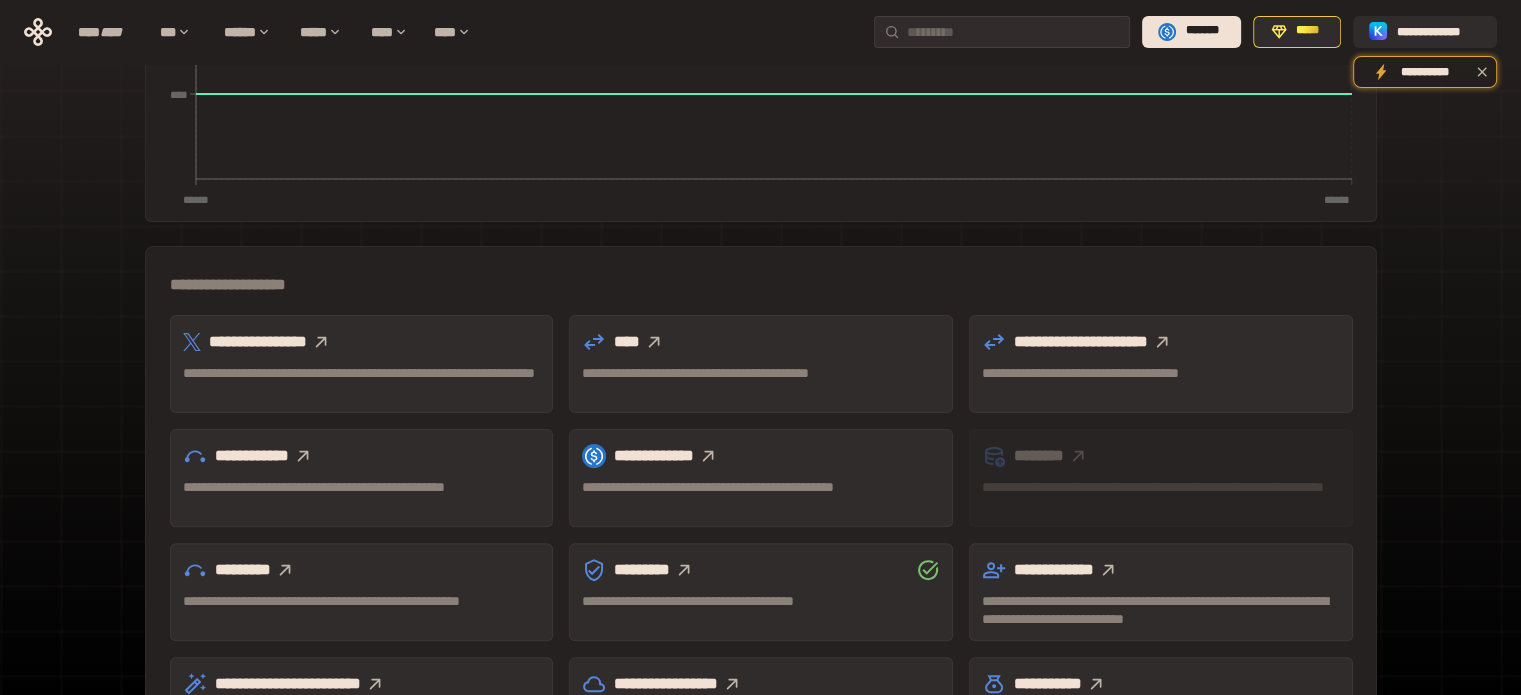 drag, startPoint x: 338, startPoint y: 254, endPoint x: 365, endPoint y: 252, distance: 27.073973 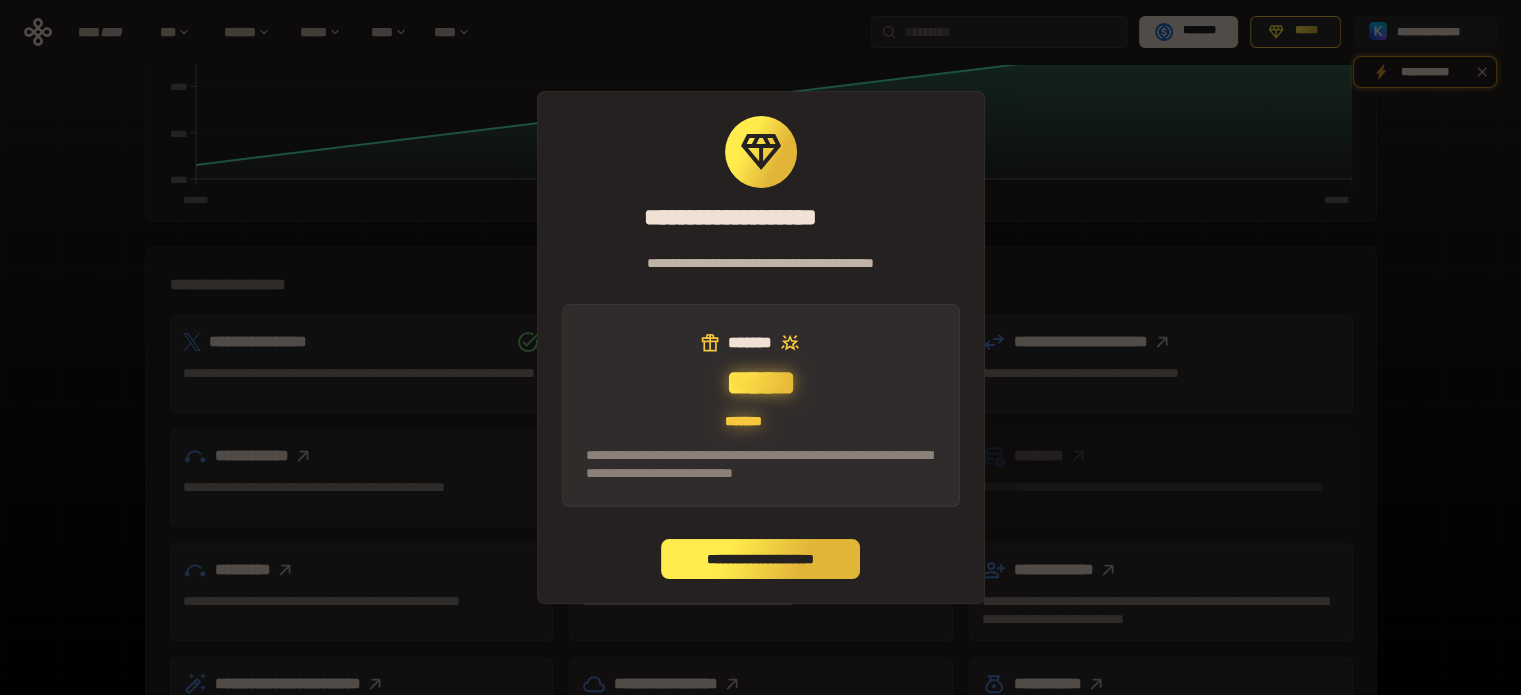 click on "**********" at bounding box center [761, 559] 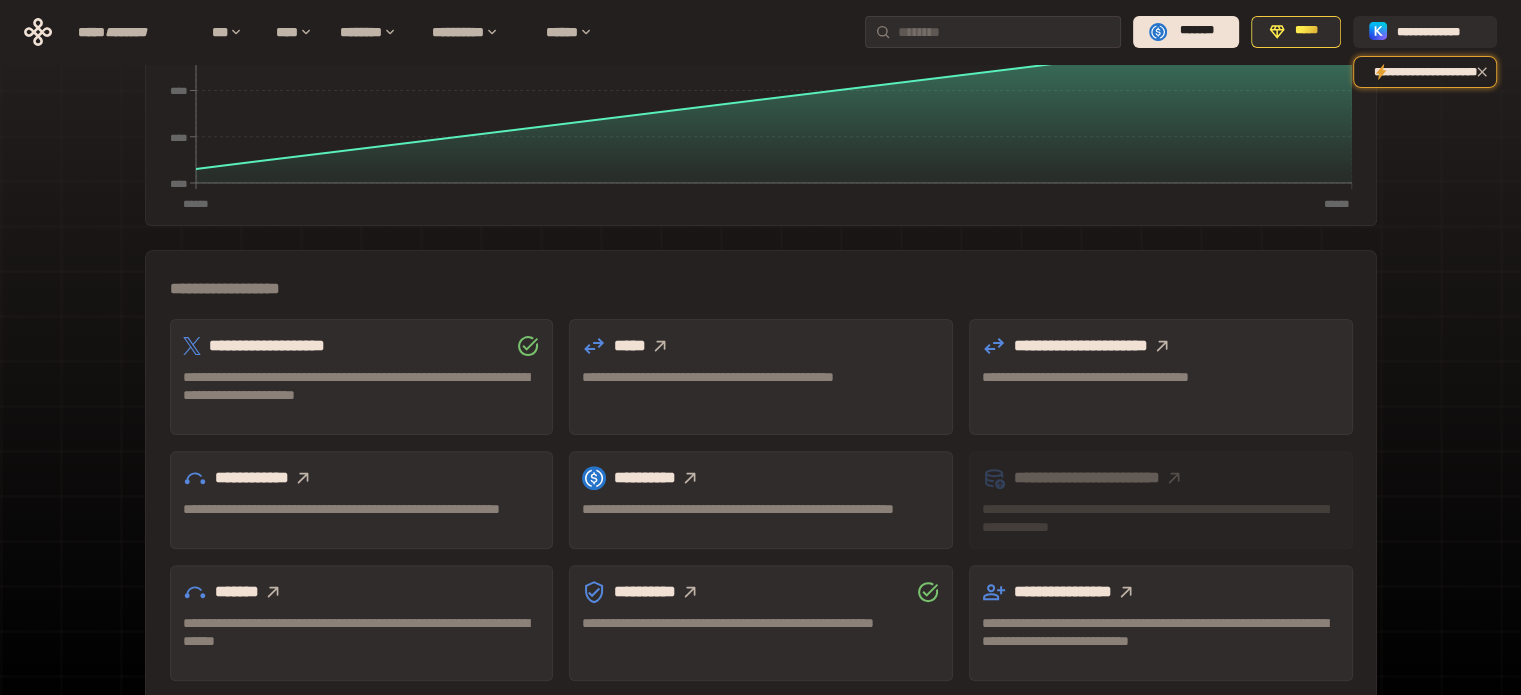 scroll, scrollTop: 519, scrollLeft: 0, axis: vertical 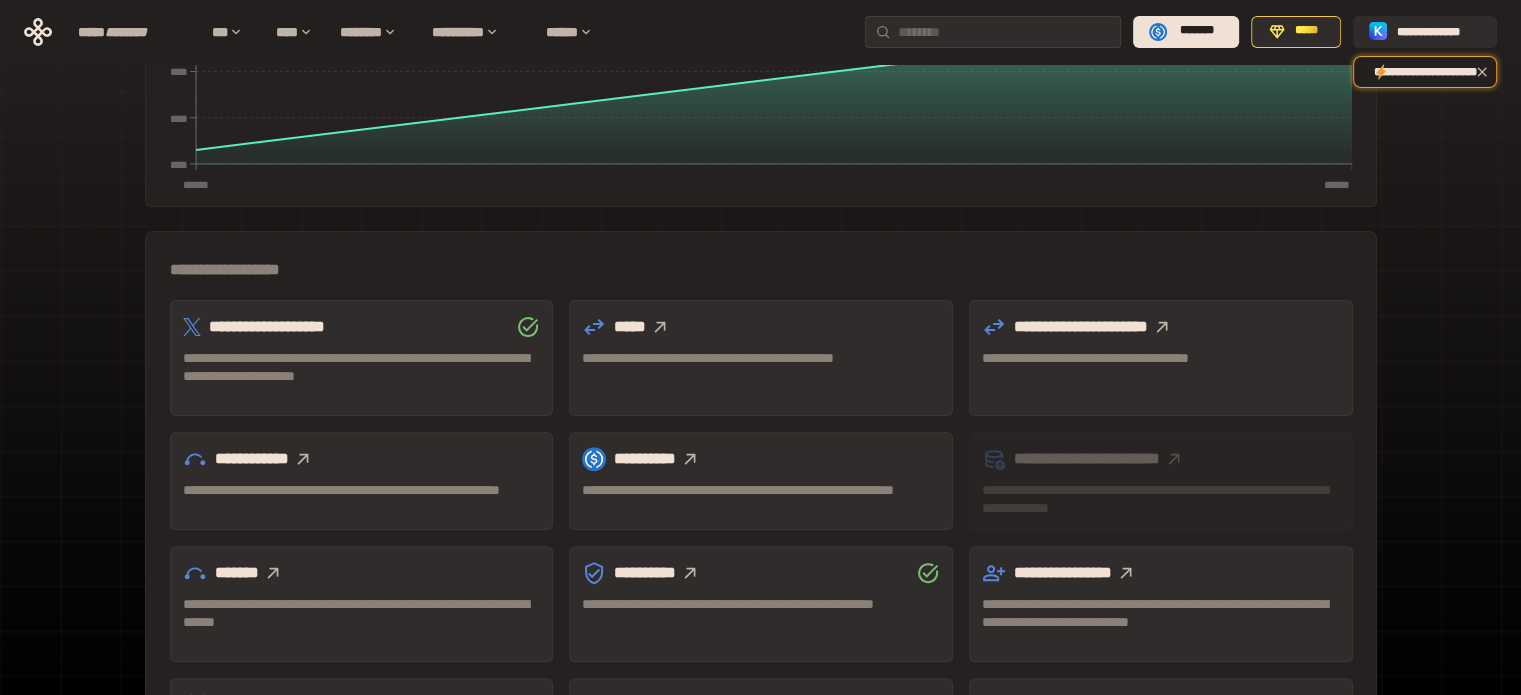 click on "**********" at bounding box center [760, 163] 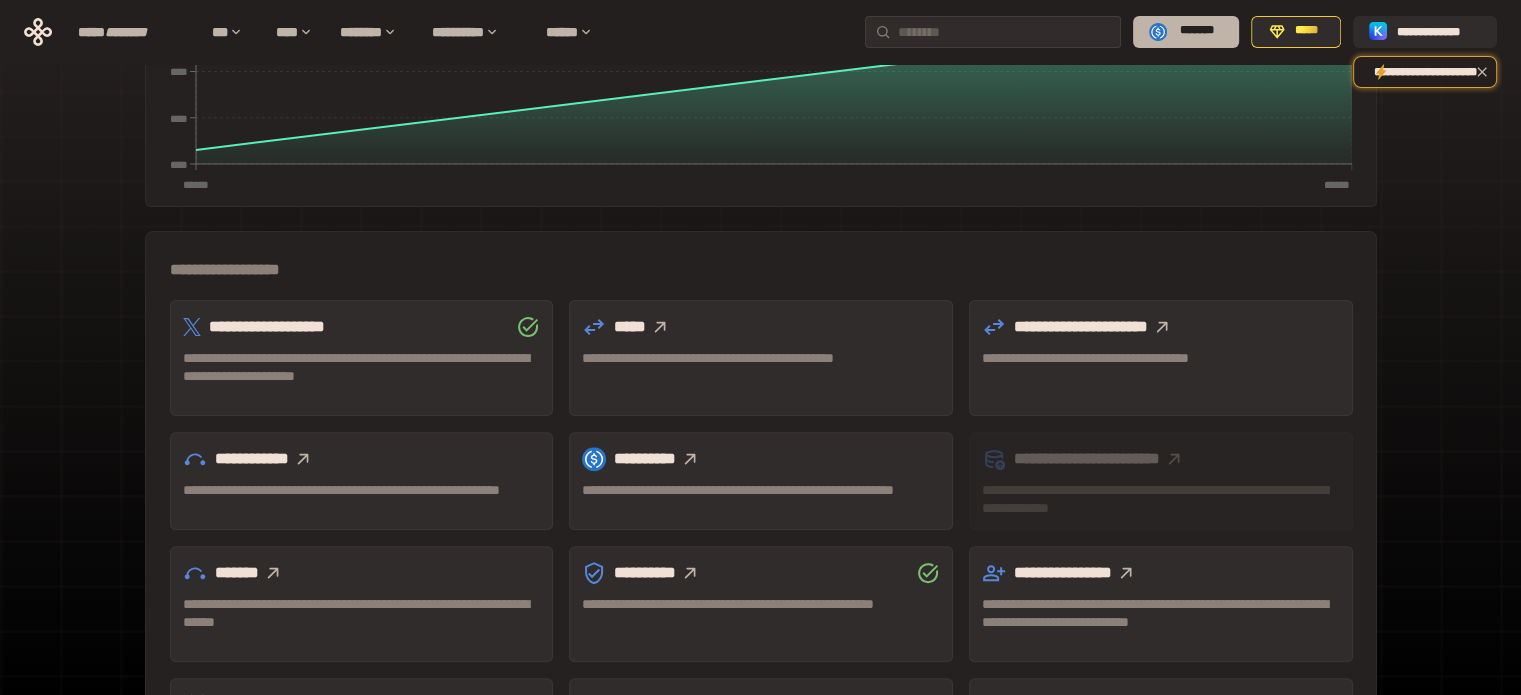 click on "*******" at bounding box center [1196, 30] 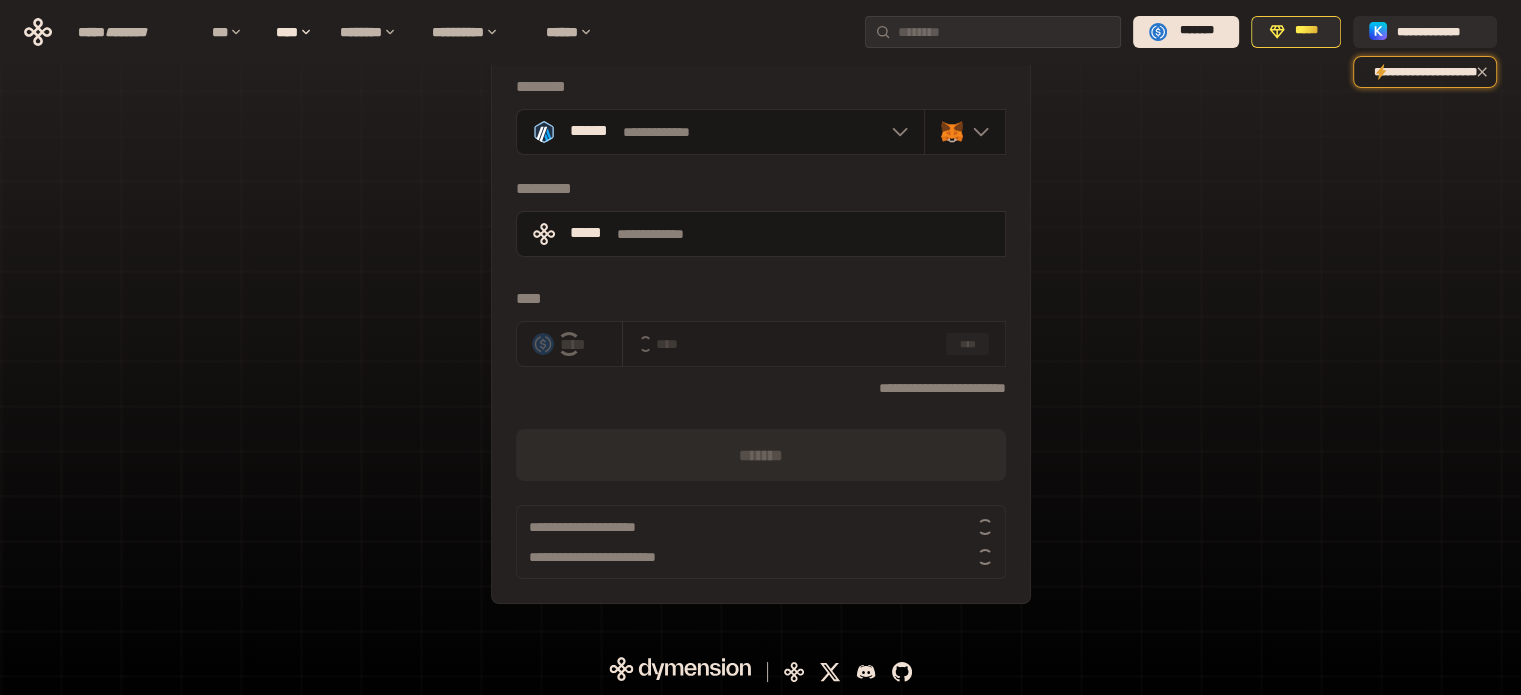 scroll, scrollTop: 0, scrollLeft: 0, axis: both 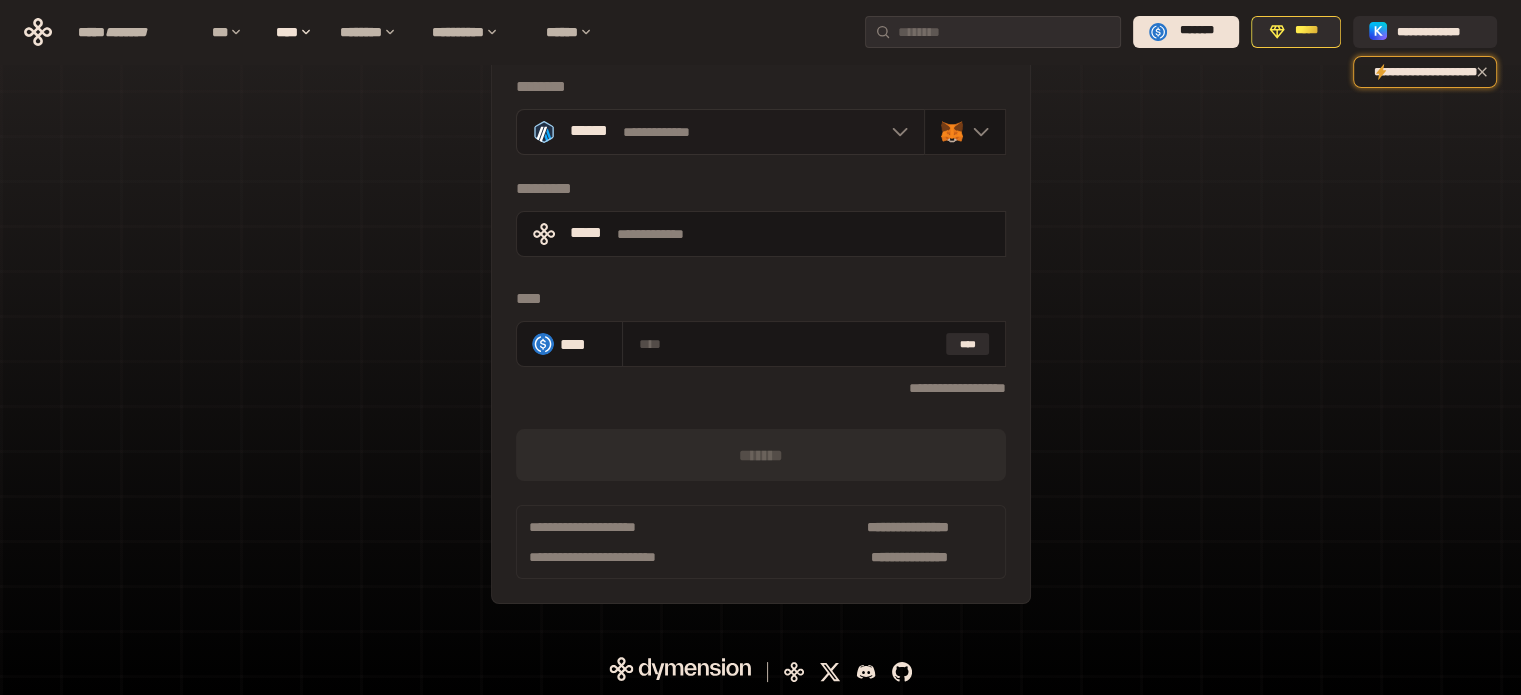 click 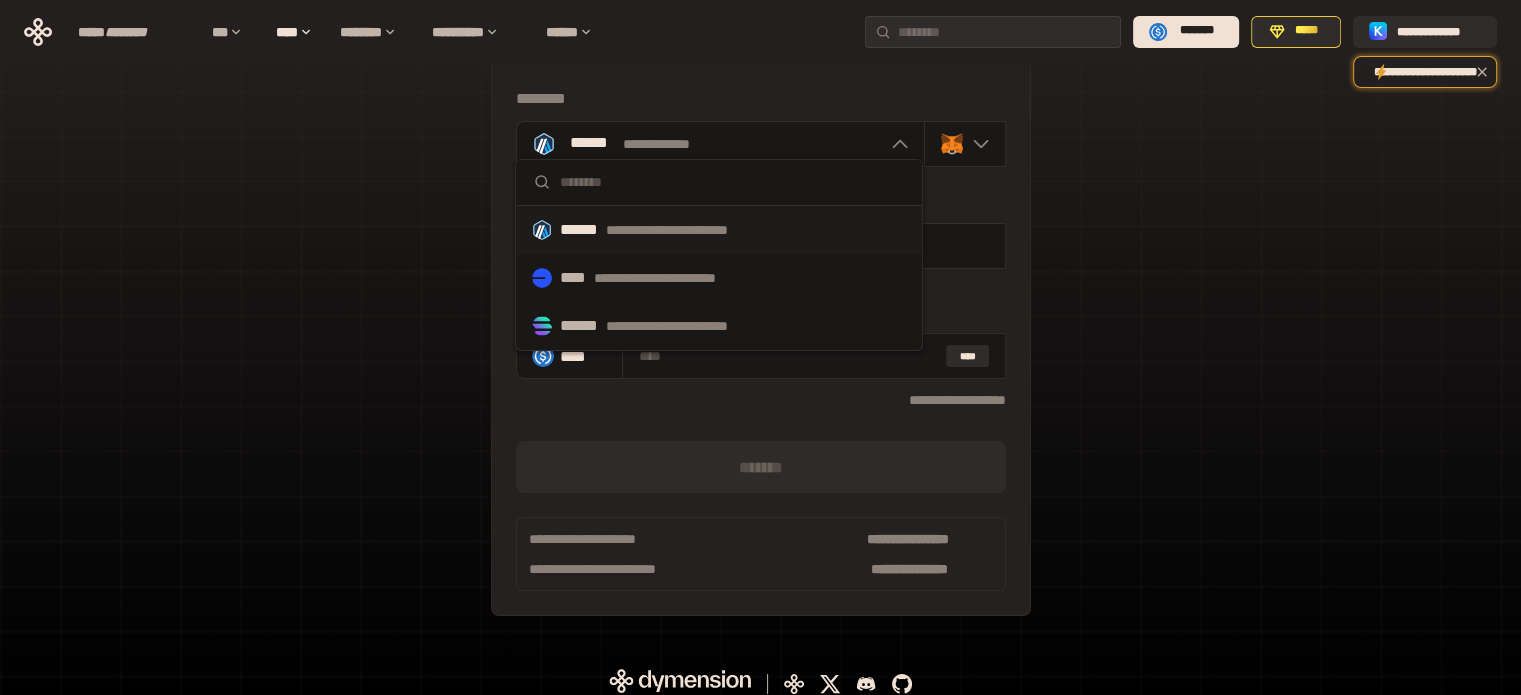 scroll, scrollTop: 0, scrollLeft: 0, axis: both 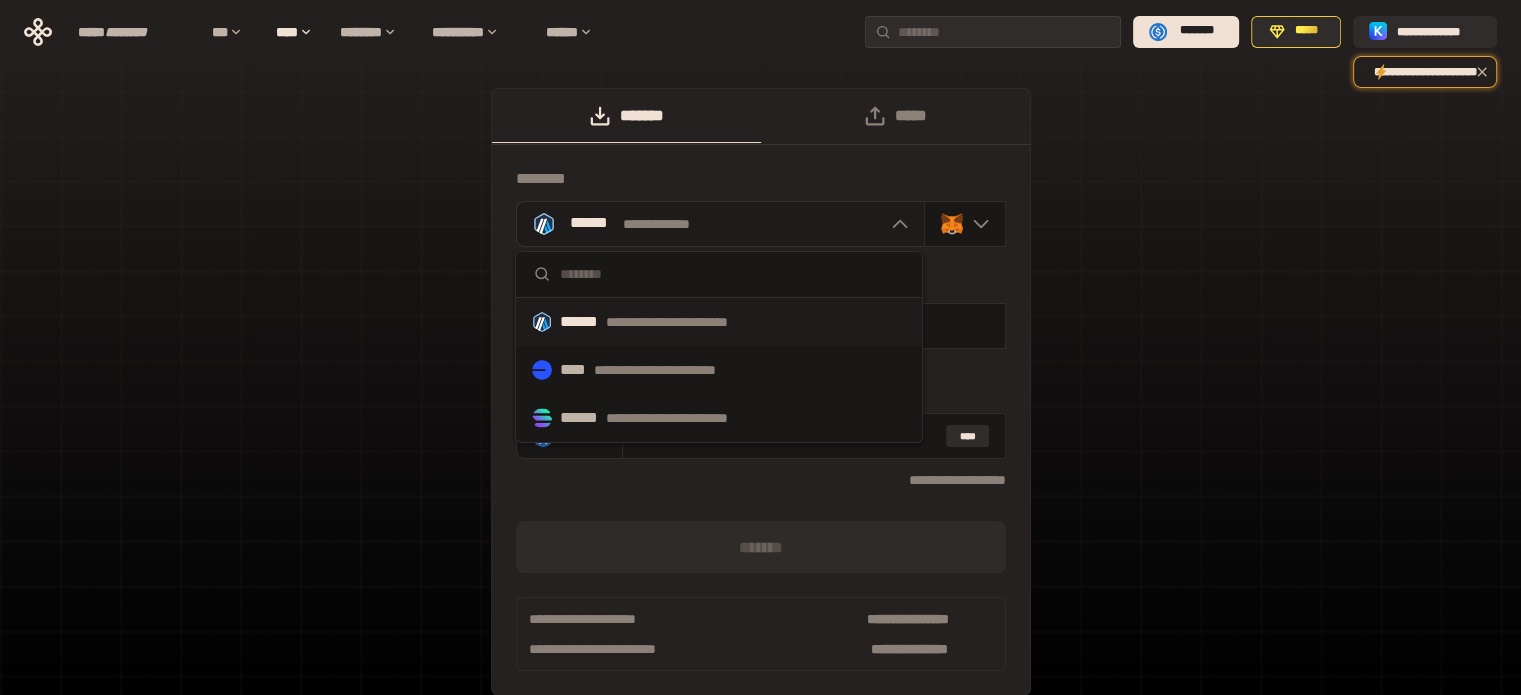 click 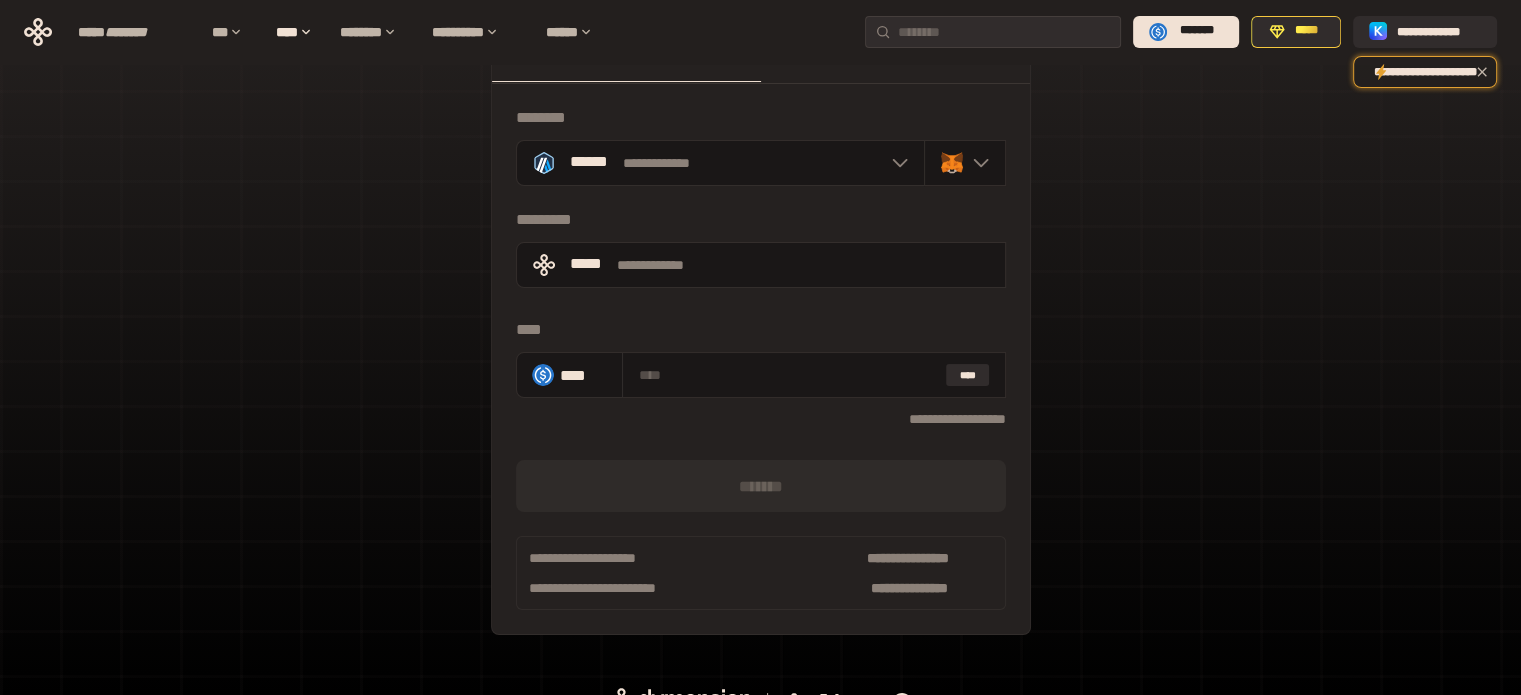 scroll, scrollTop: 92, scrollLeft: 0, axis: vertical 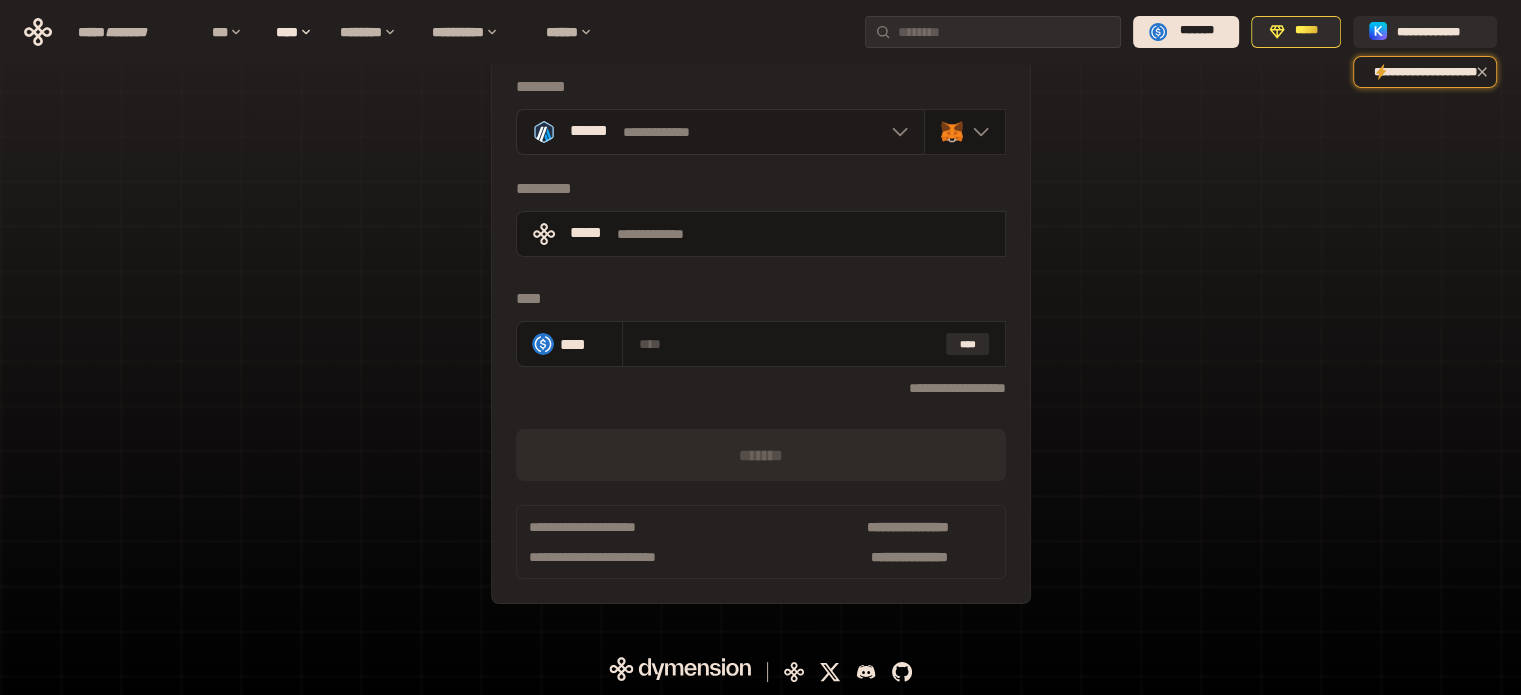 click 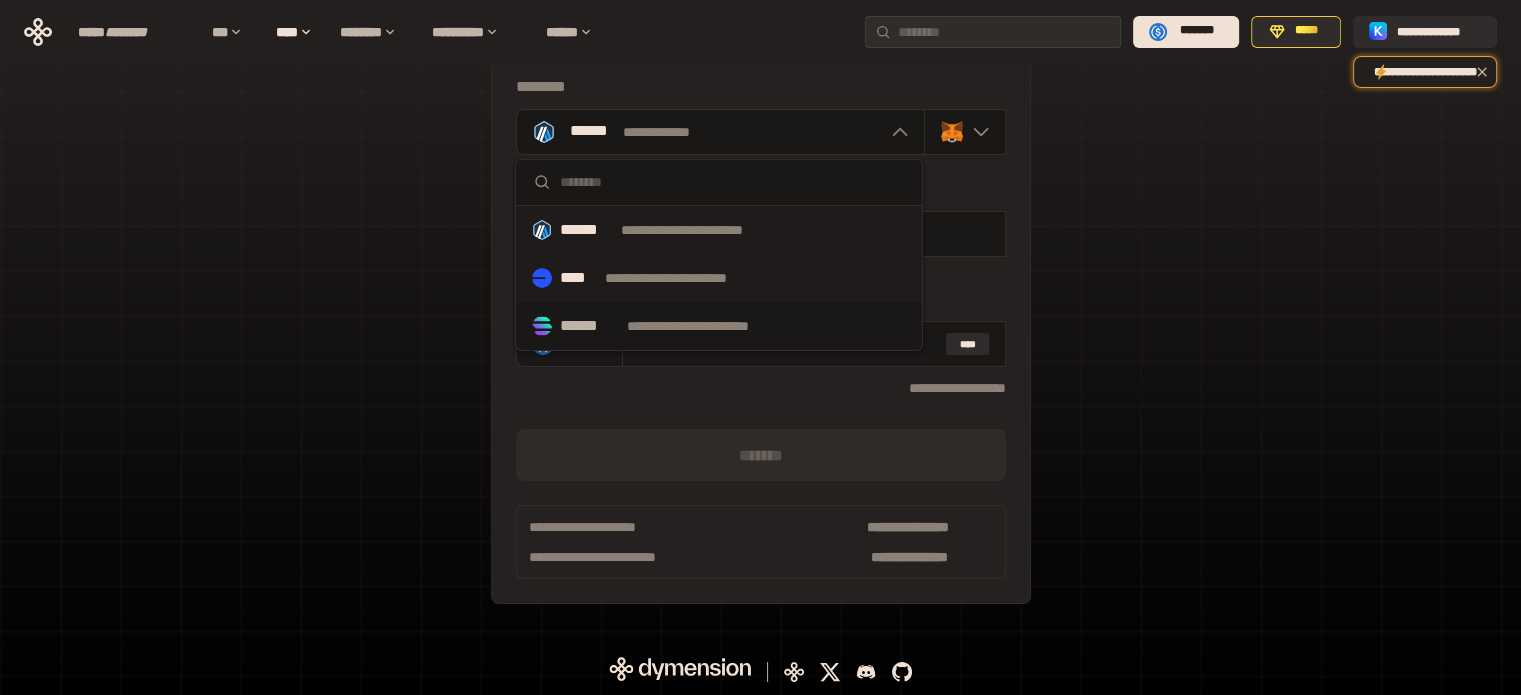 click on "**********" at bounding box center [666, 278] 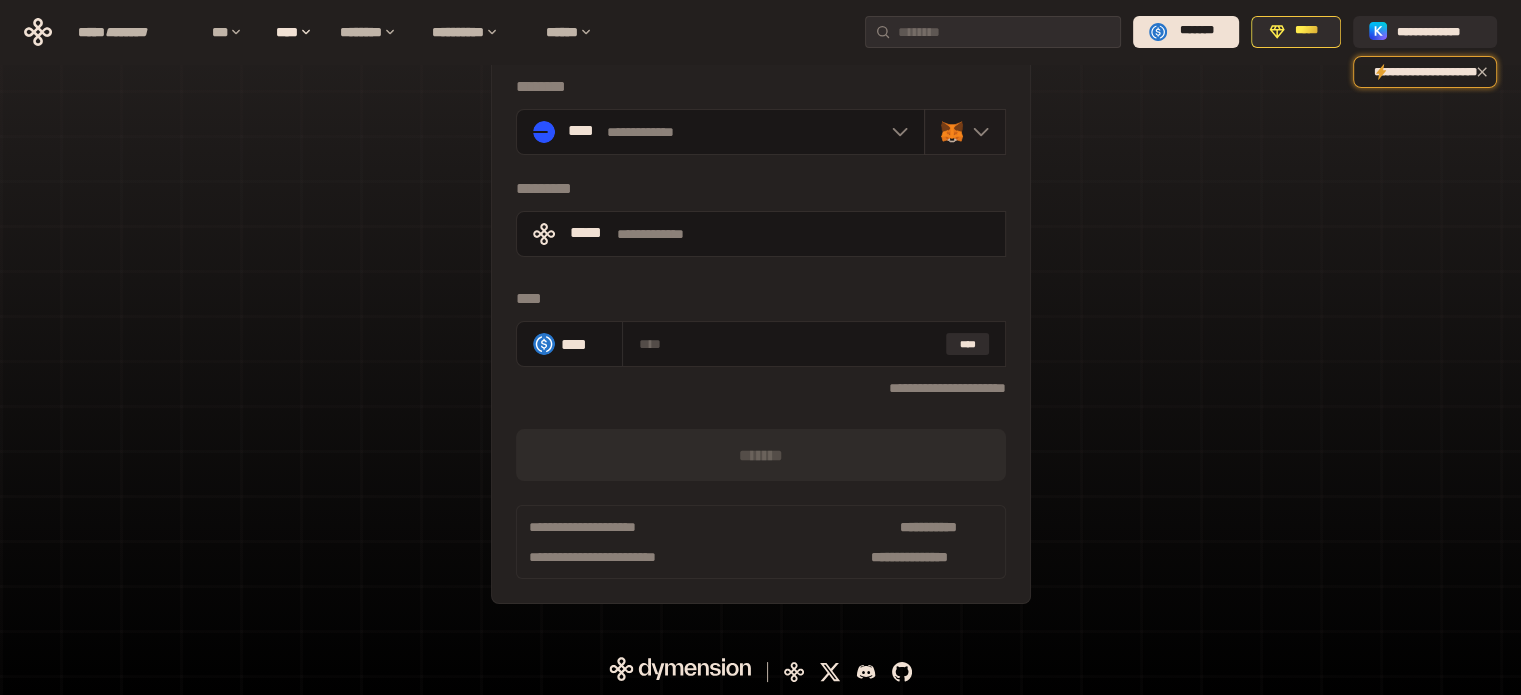 click 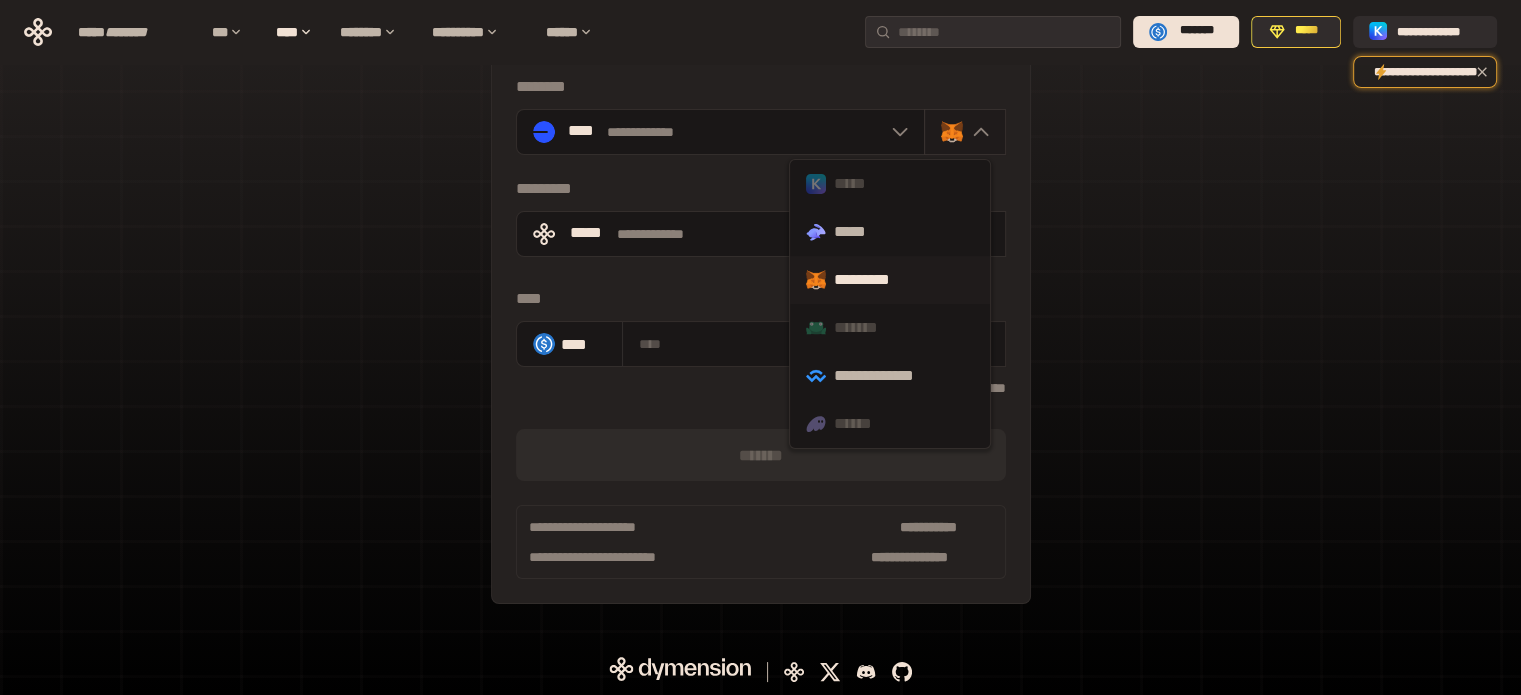 click 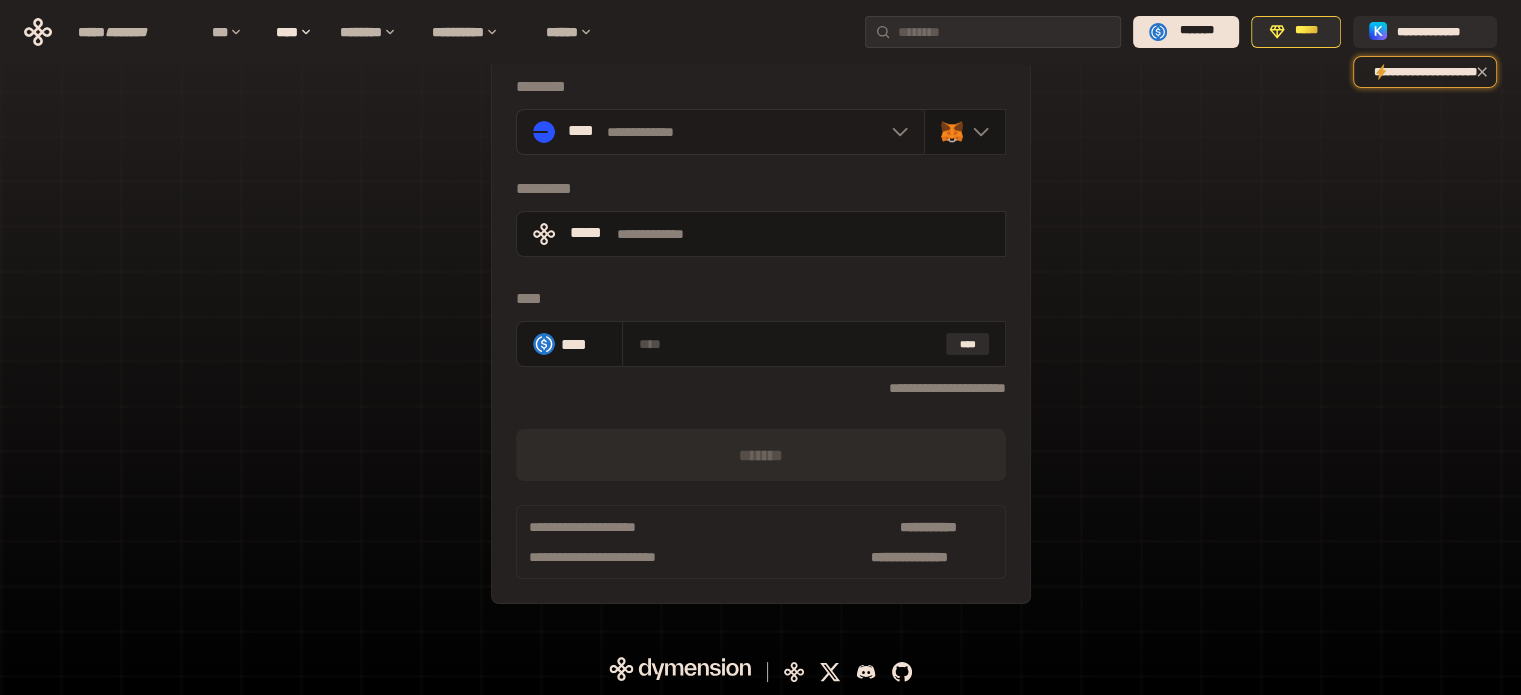click 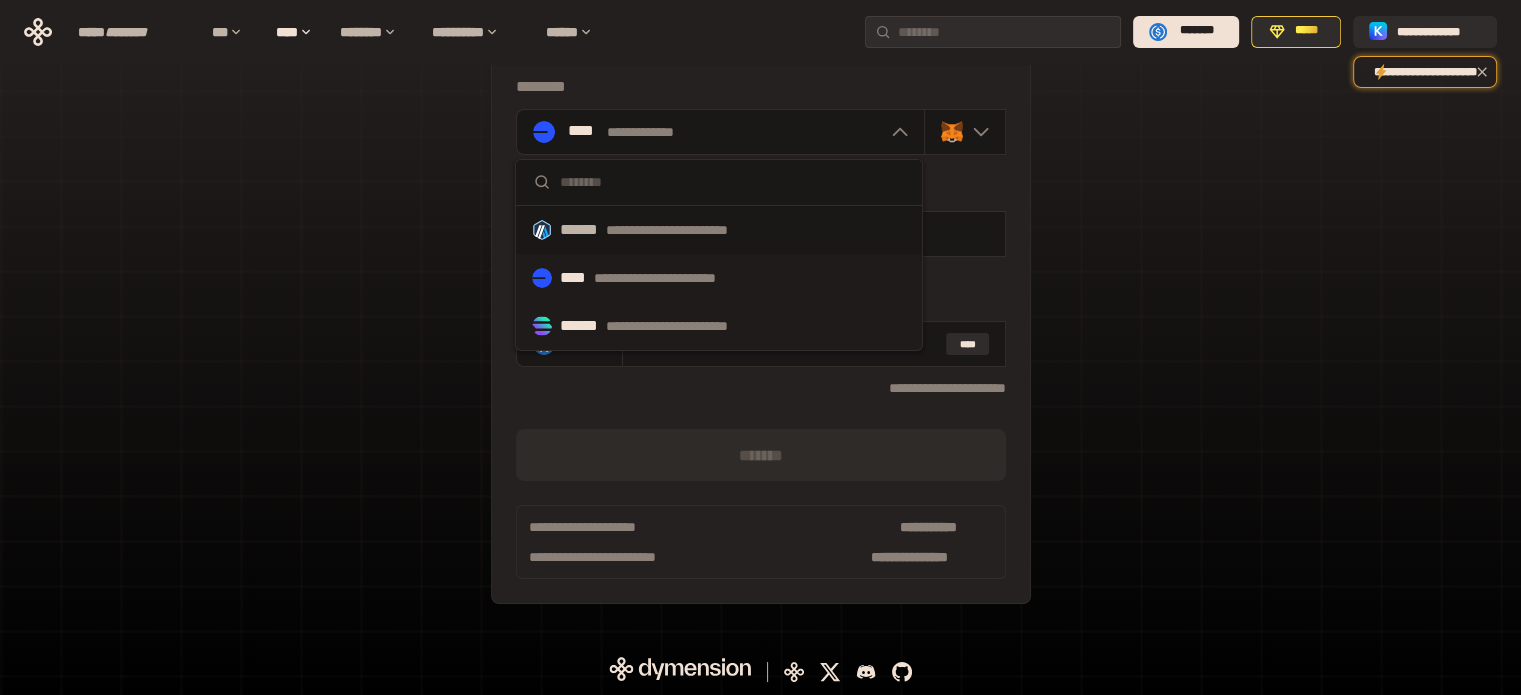 click on "**********" at bounding box center [667, 326] 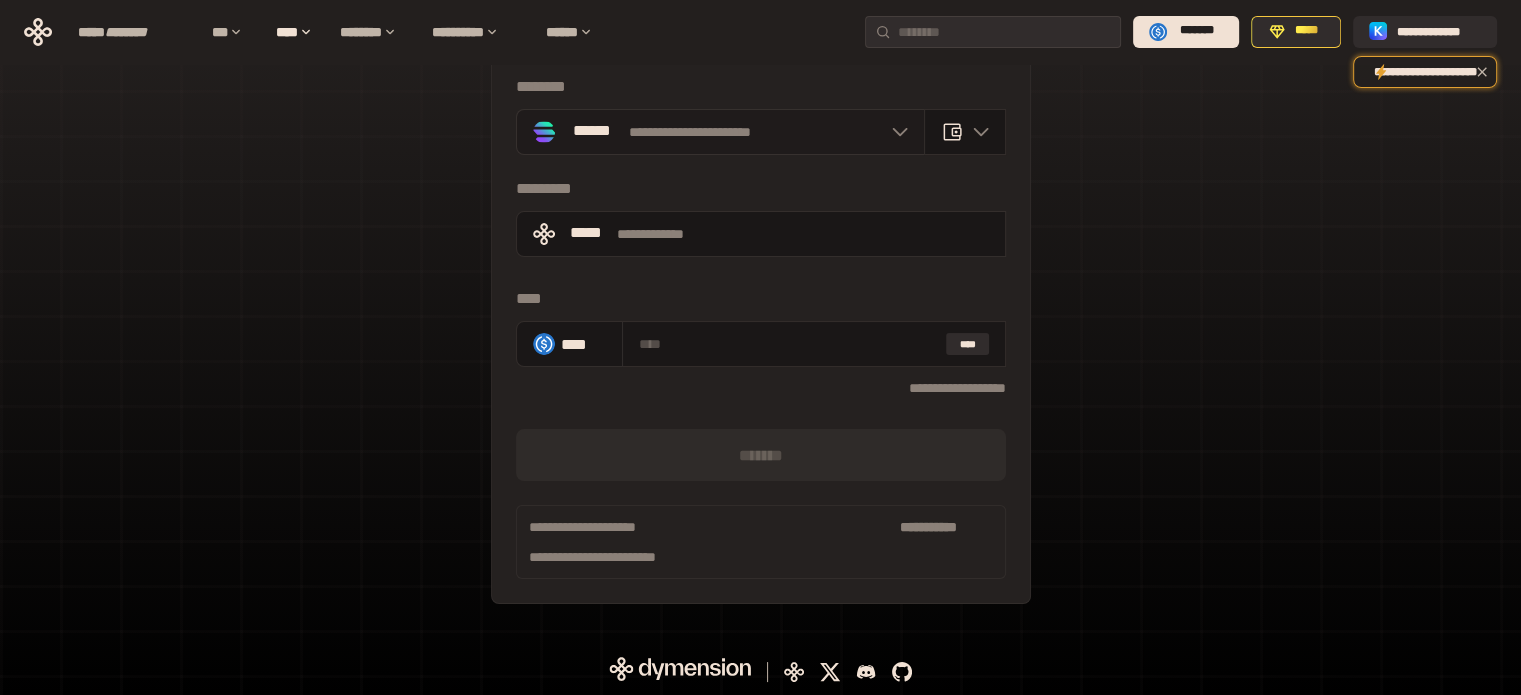 click 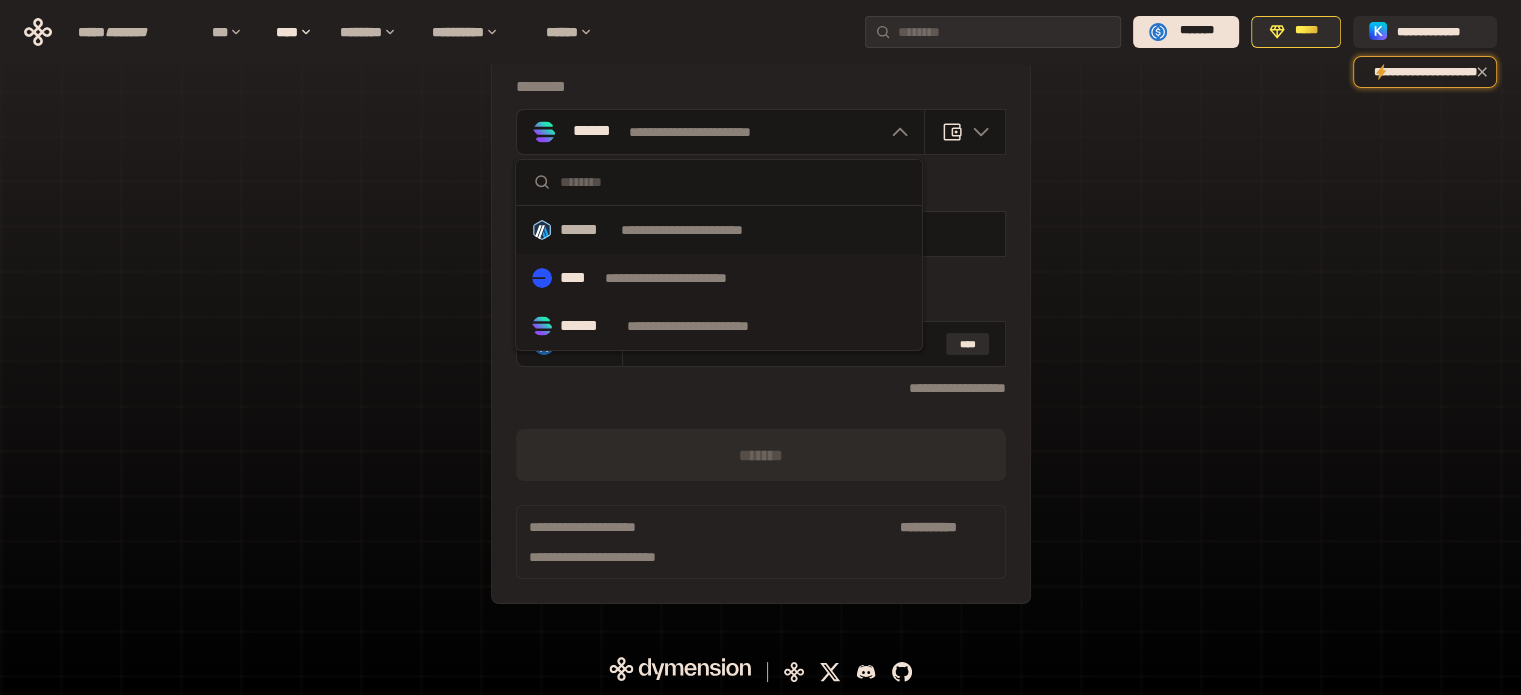 click on "**********" at bounding box center (666, 278) 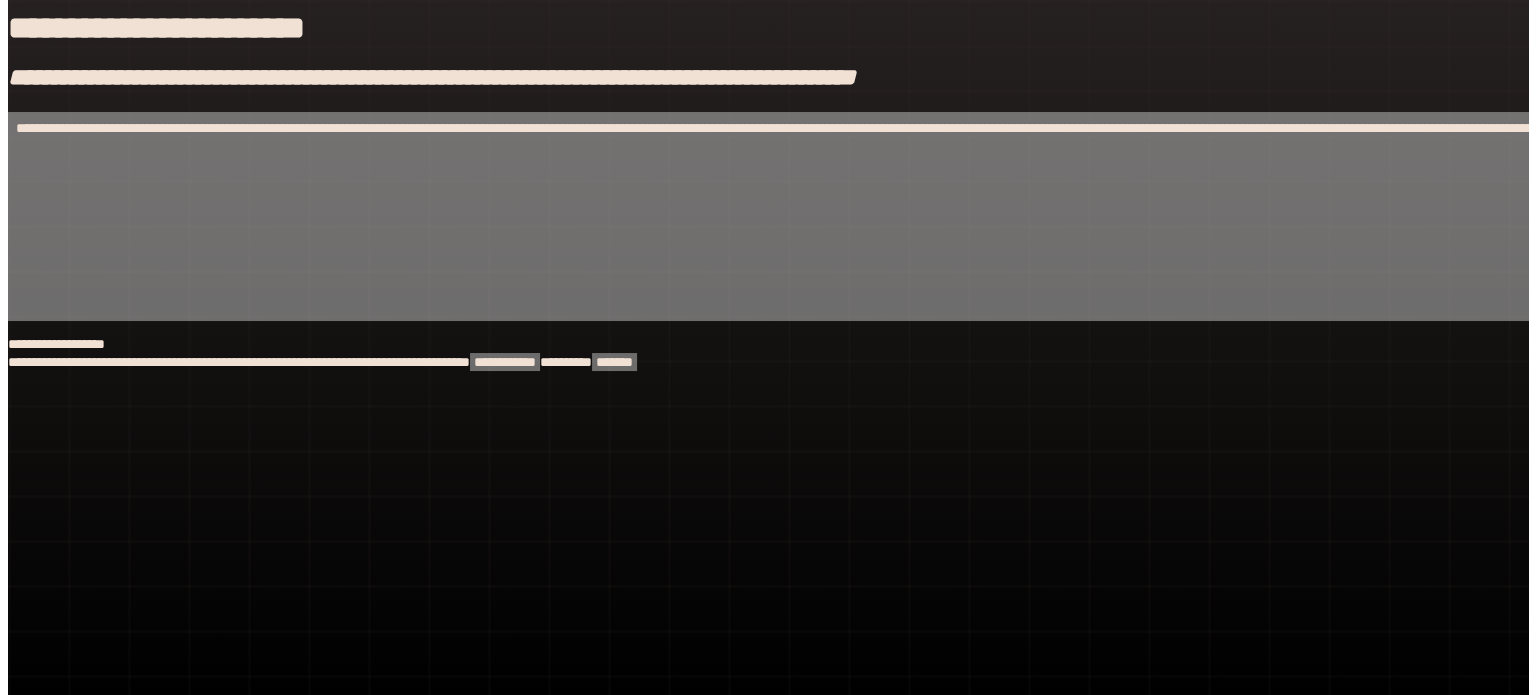 scroll, scrollTop: 0, scrollLeft: 0, axis: both 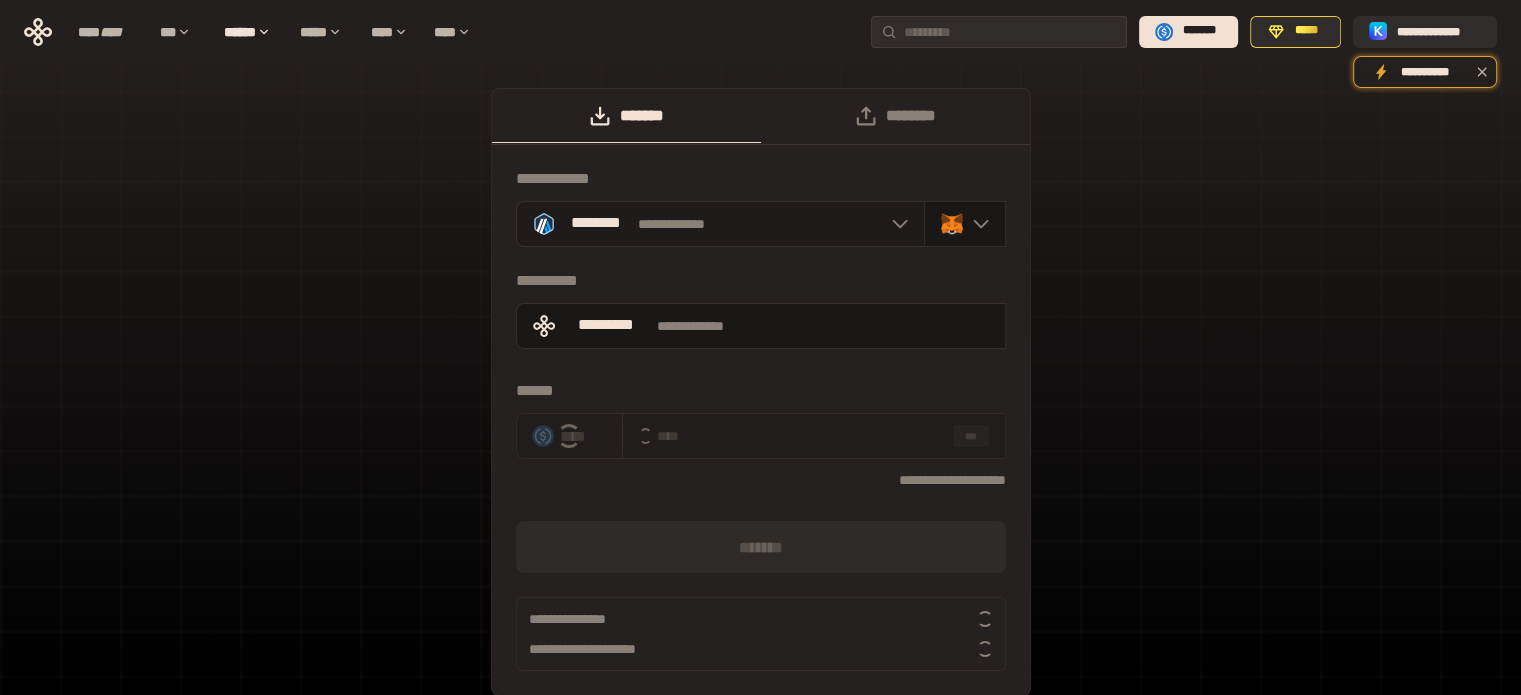click 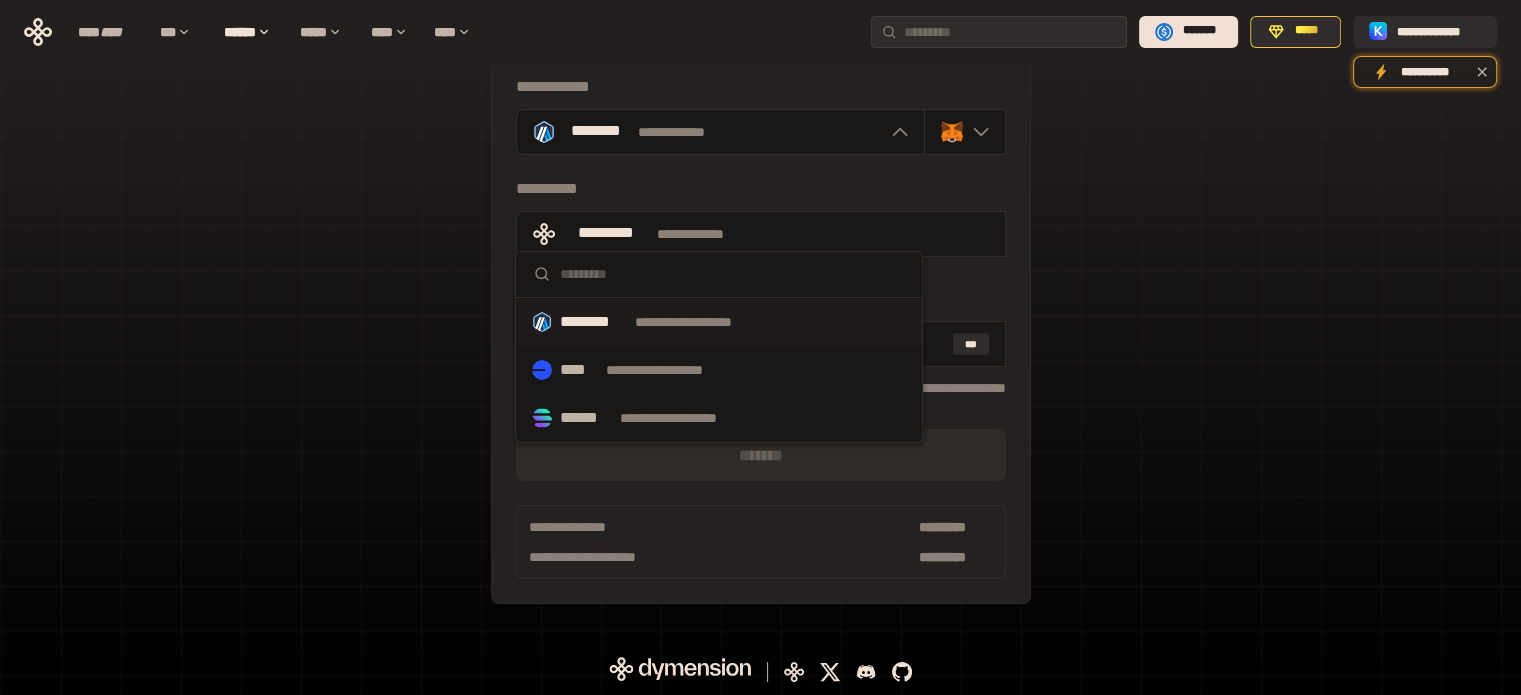 scroll, scrollTop: 0, scrollLeft: 0, axis: both 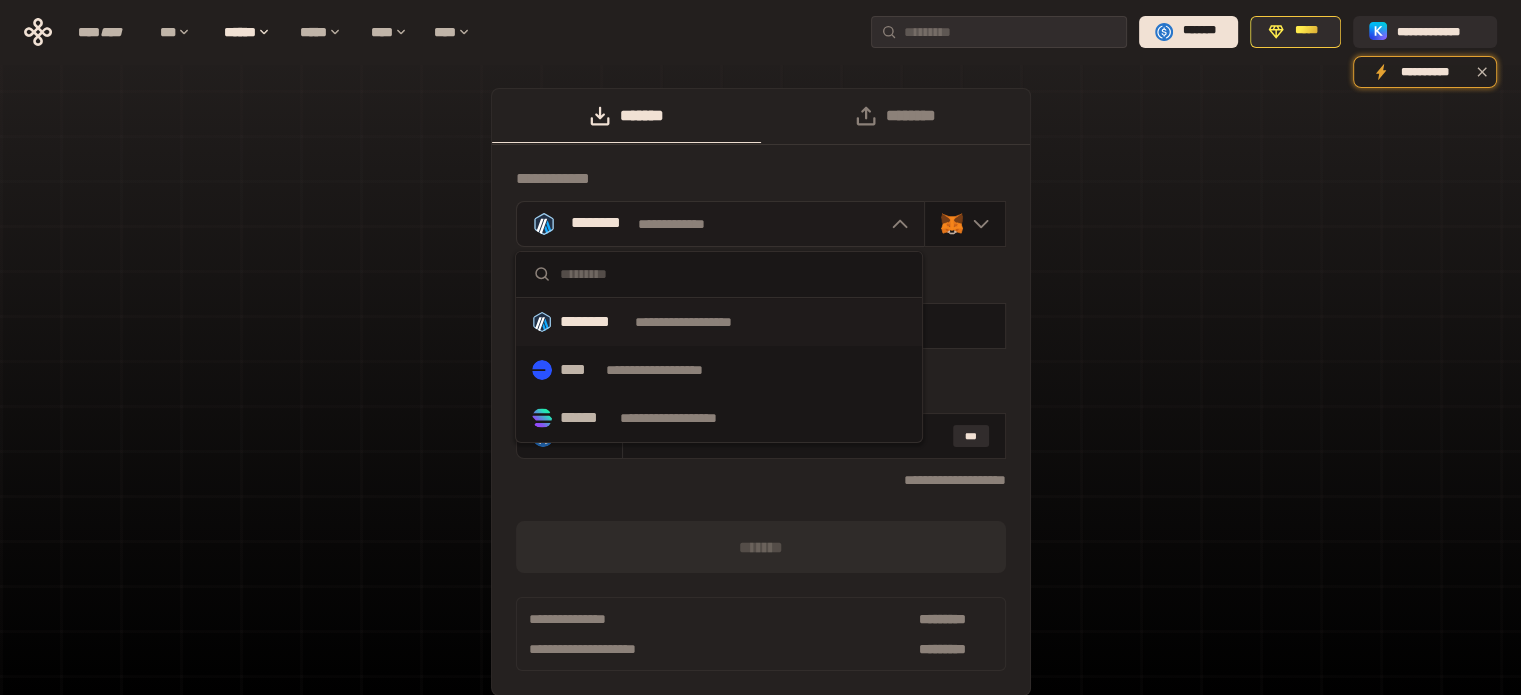 click 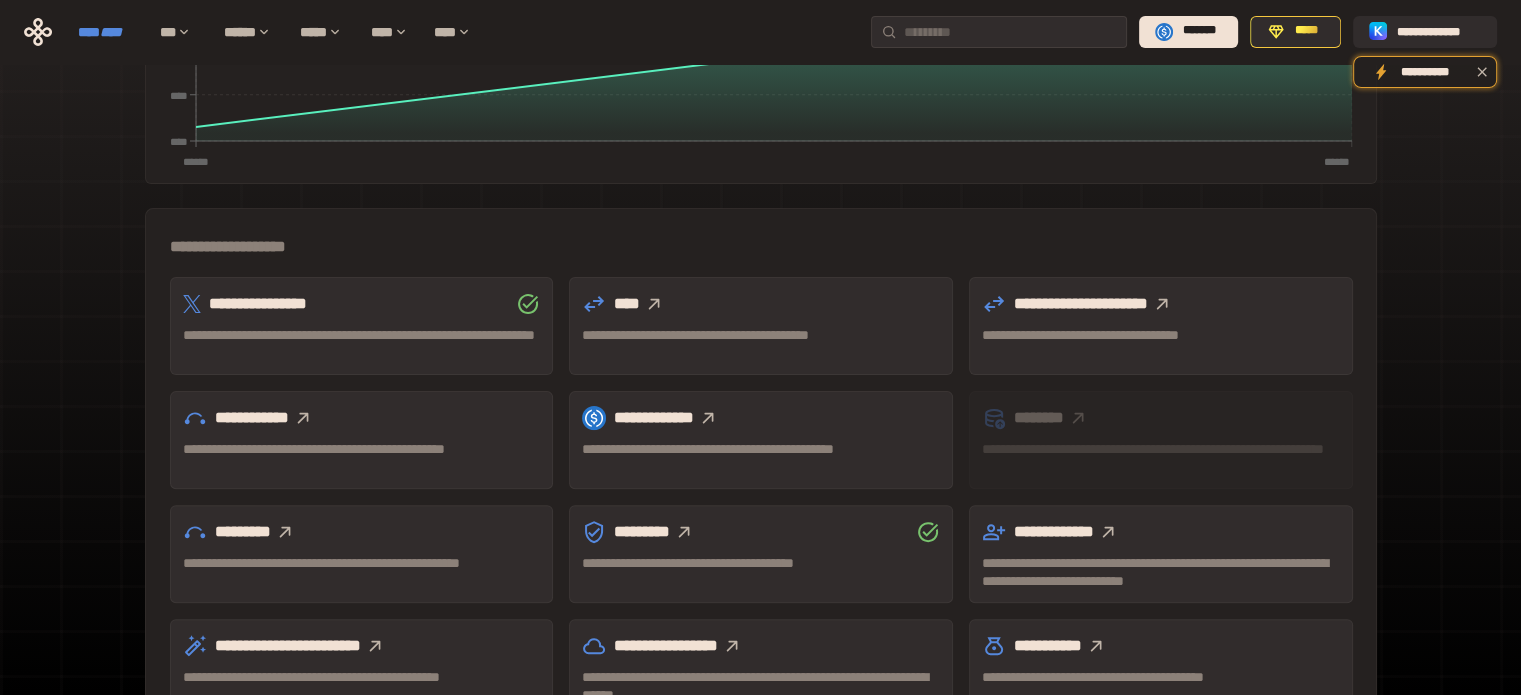 scroll, scrollTop: 519, scrollLeft: 0, axis: vertical 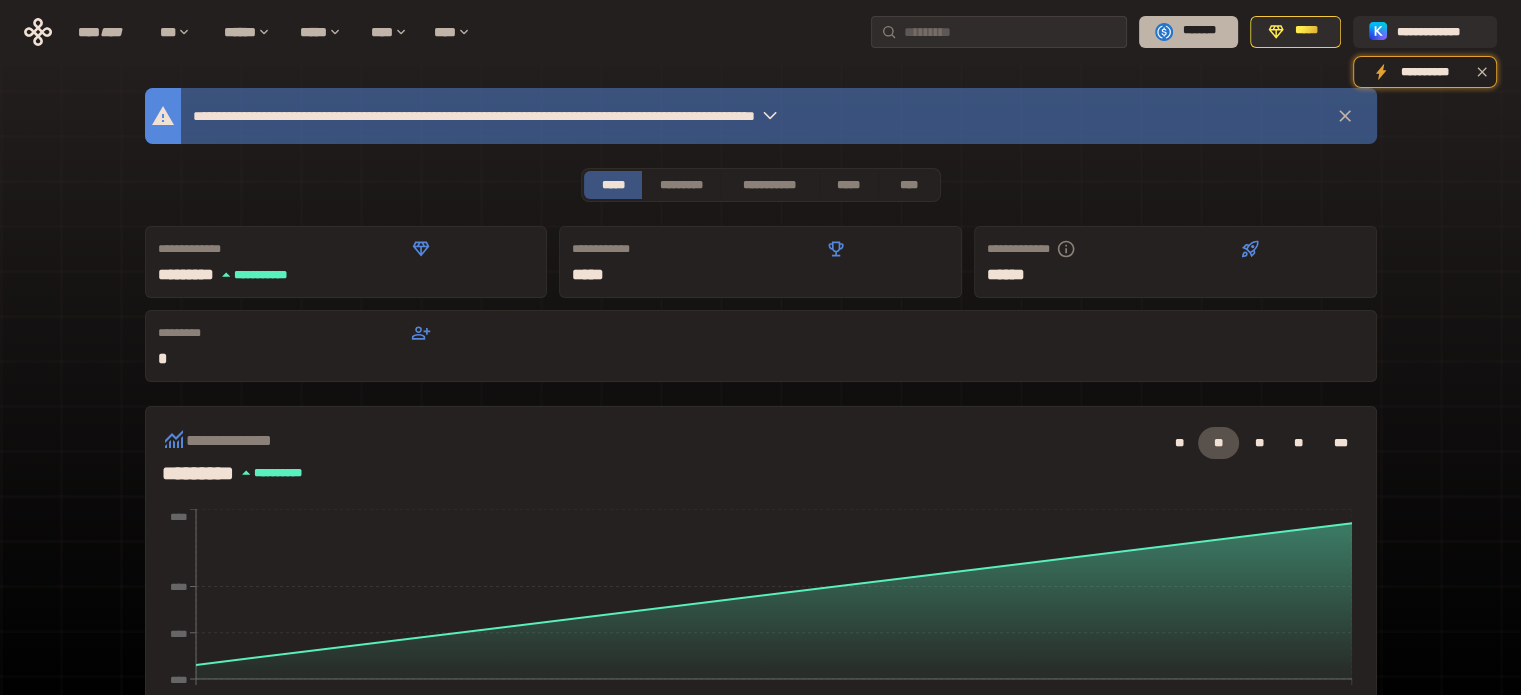 click on "*******" at bounding box center [1199, 31] 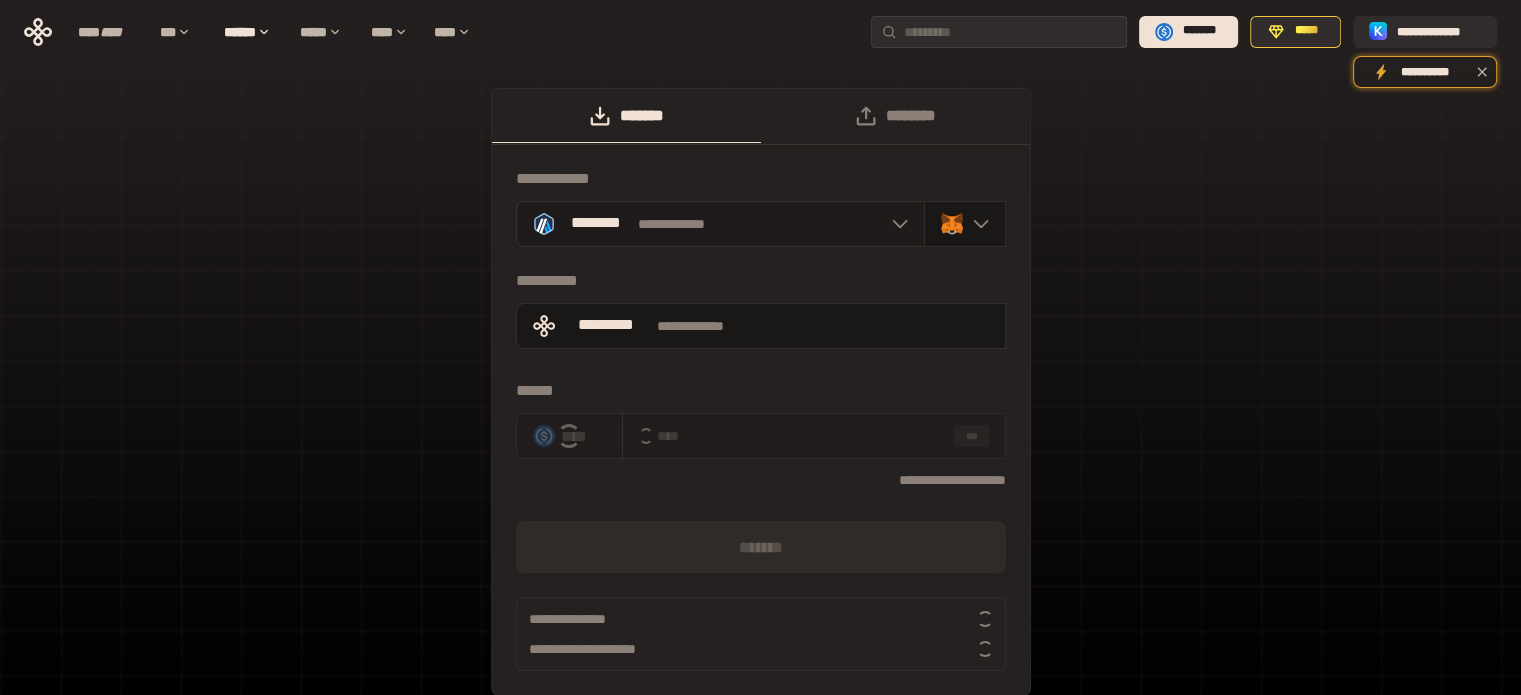scroll, scrollTop: 0, scrollLeft: 0, axis: both 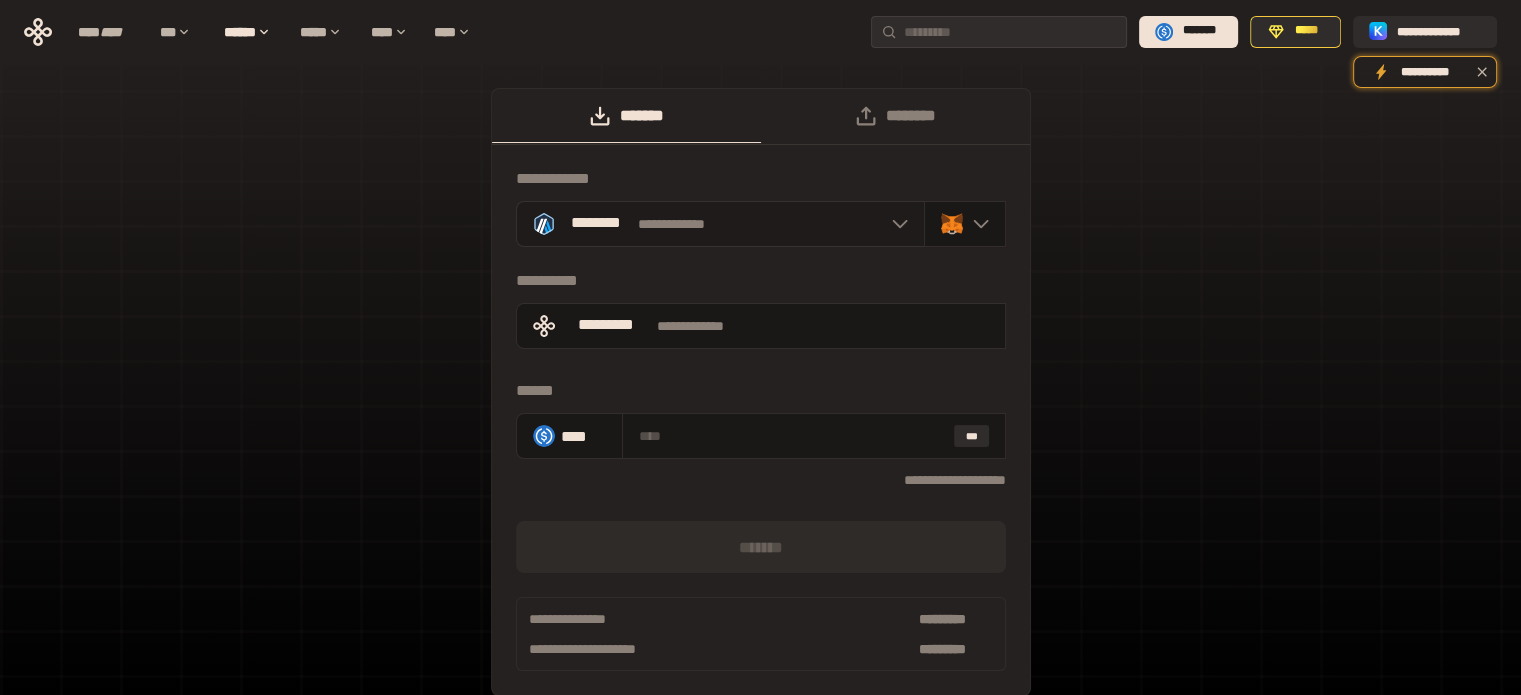 click 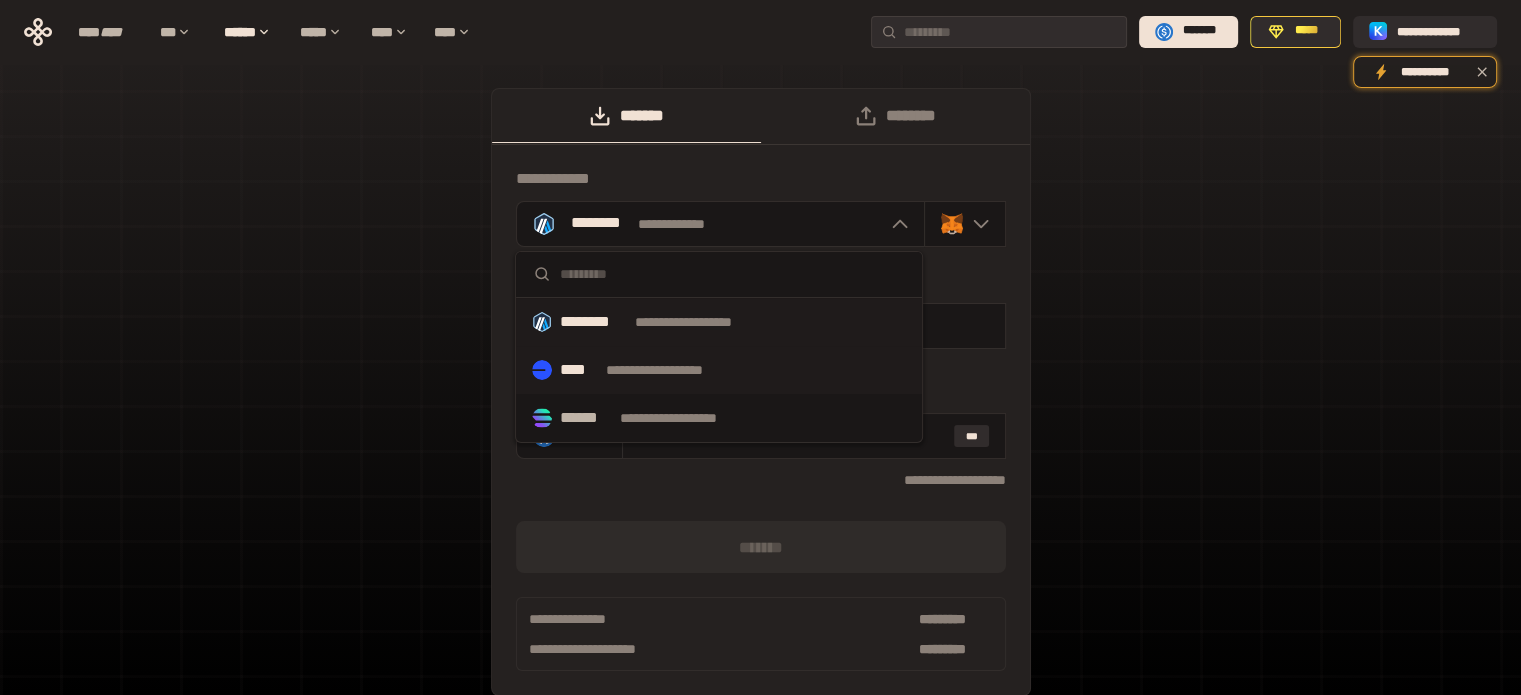 click on "**********" at bounding box center [673, 370] 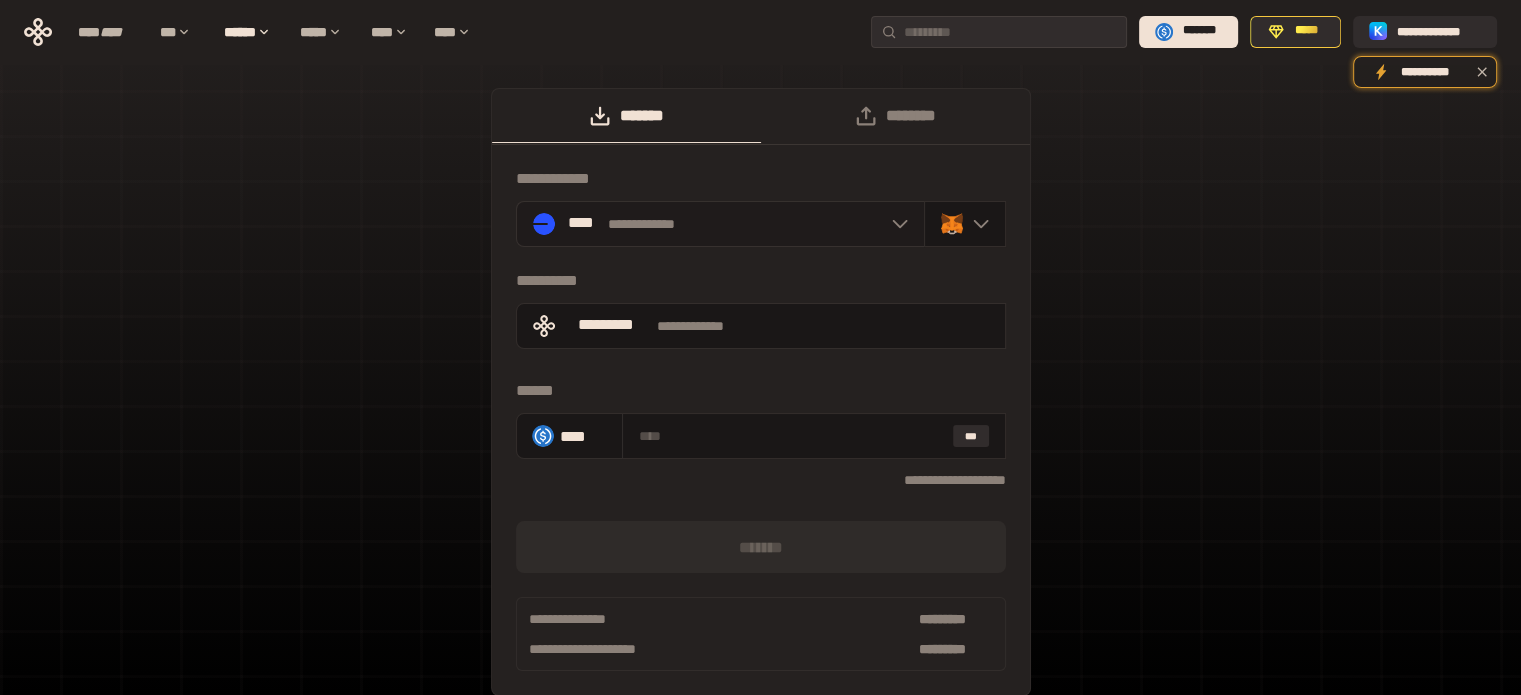 click 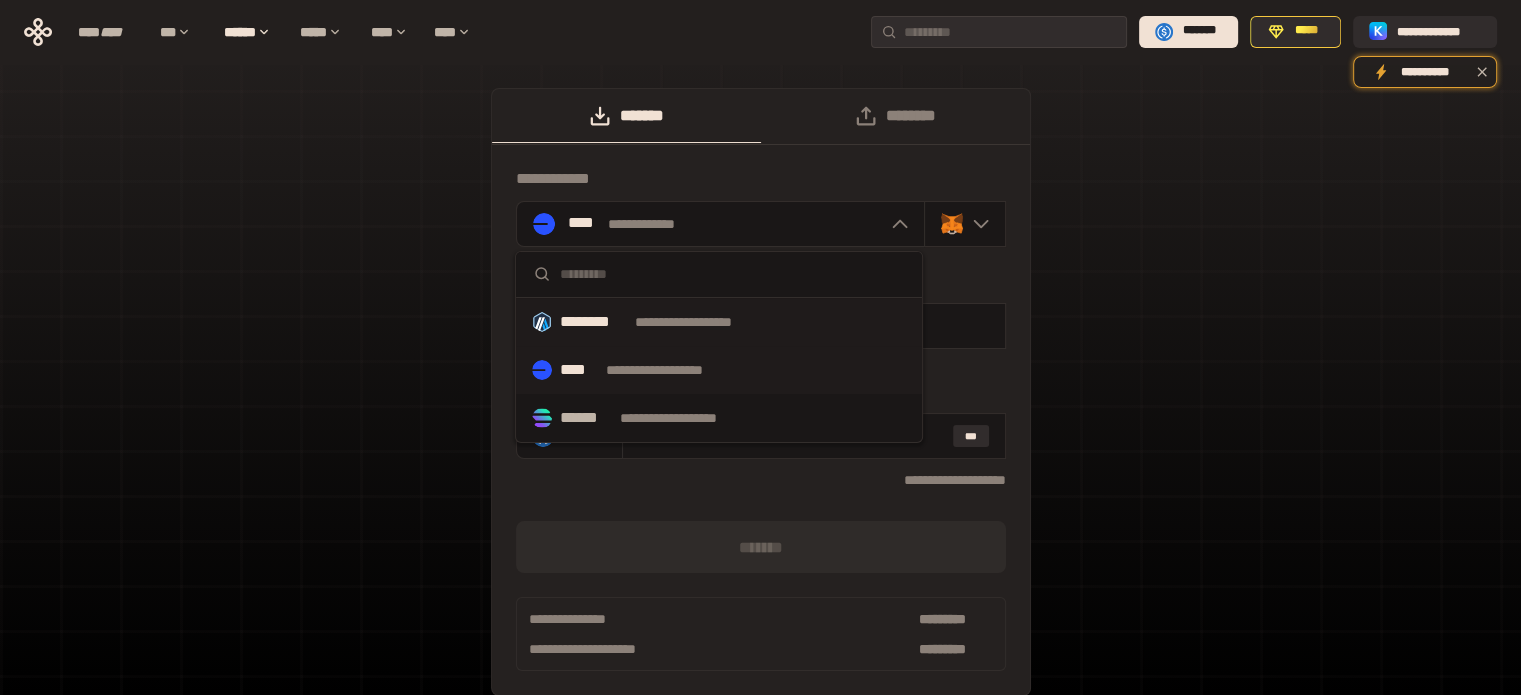 click on "********" at bounding box center (593, 322) 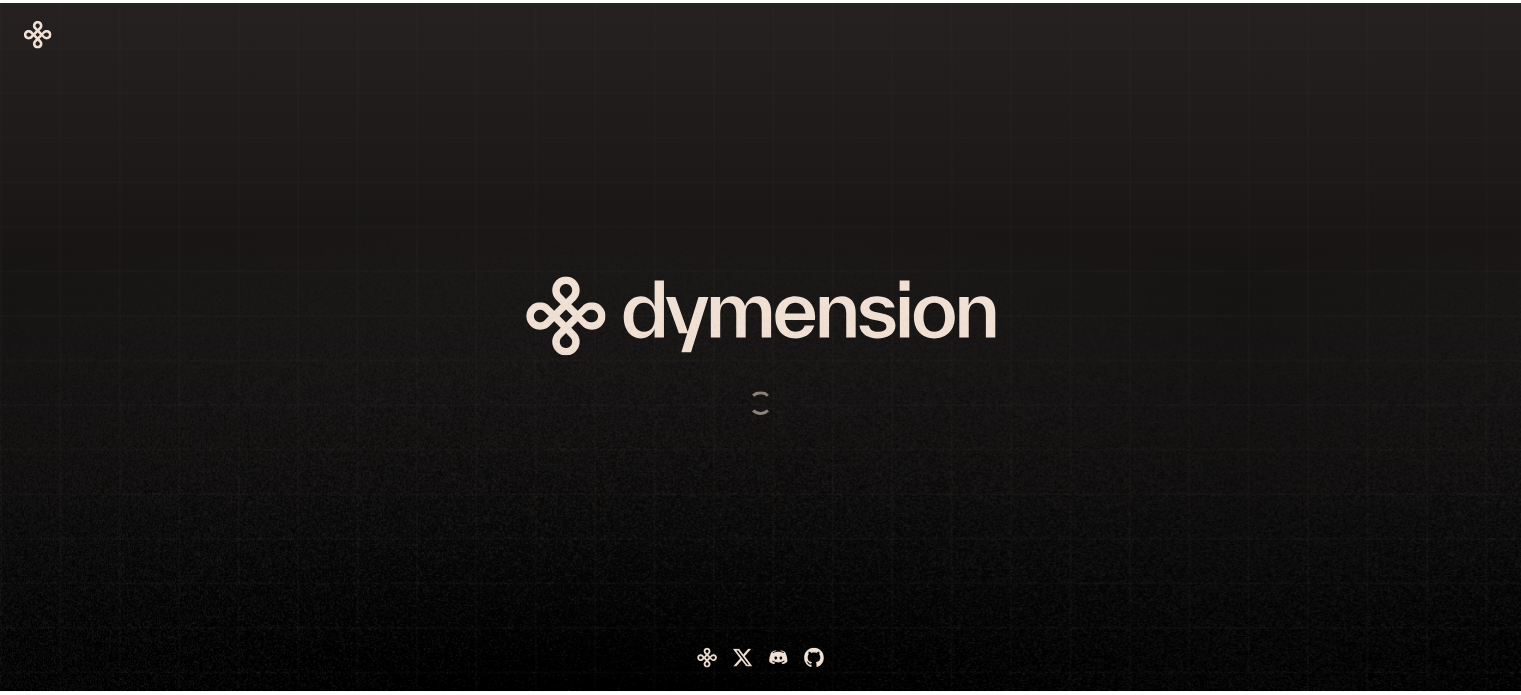 scroll, scrollTop: 0, scrollLeft: 0, axis: both 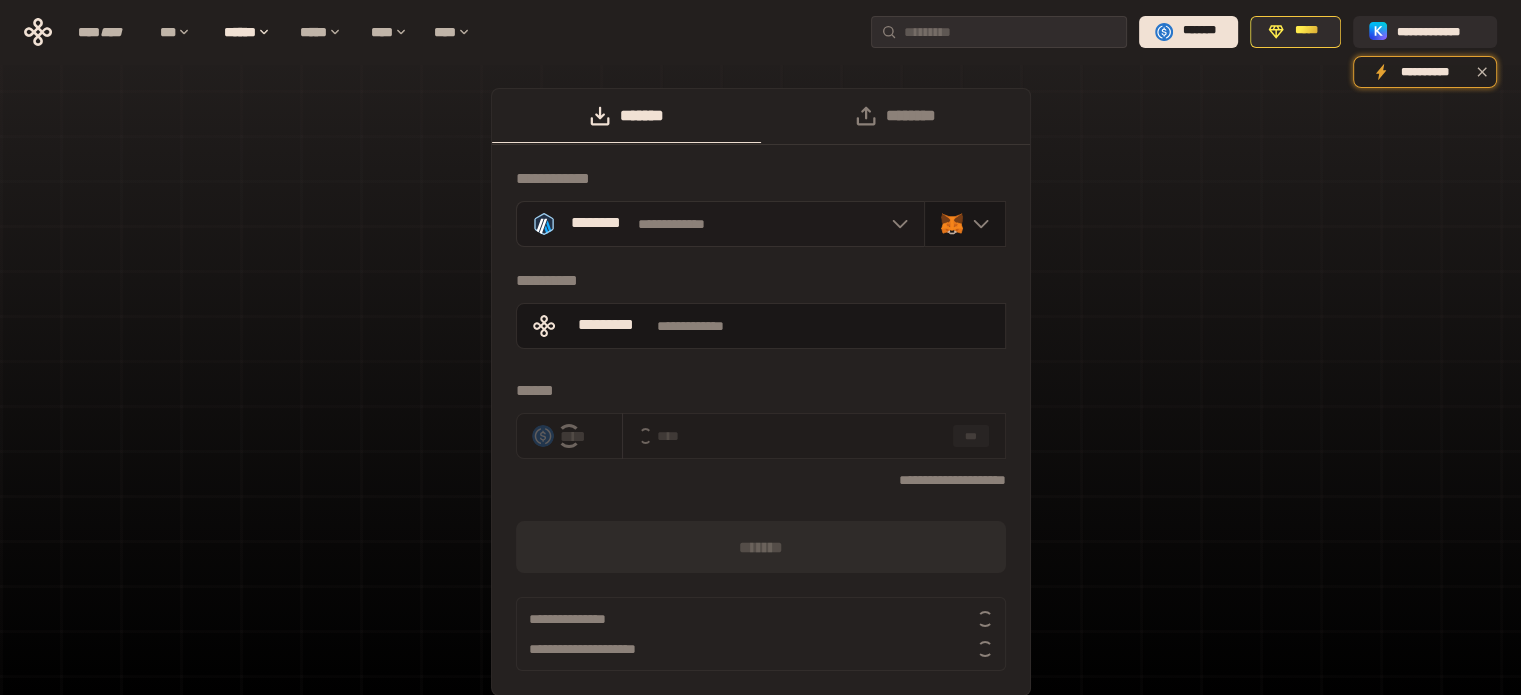 click 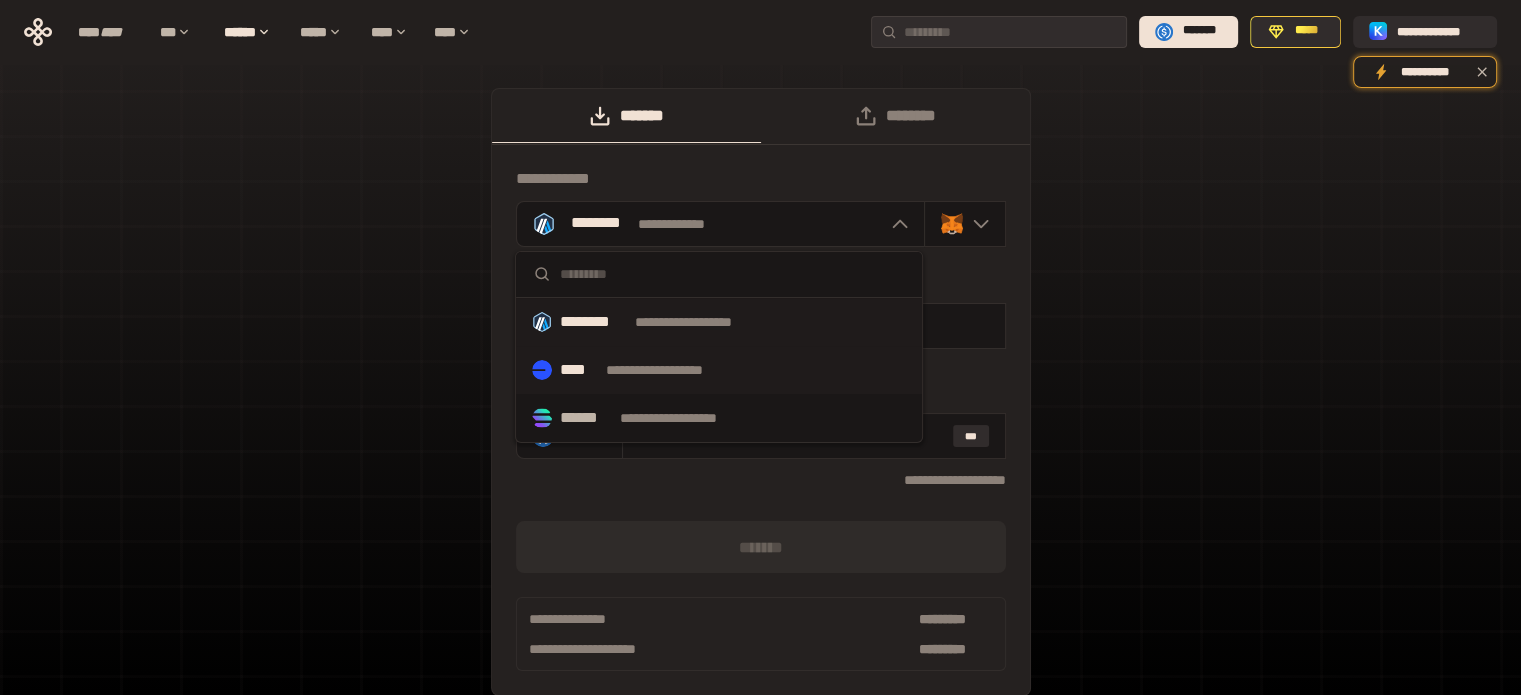 click on "**********" at bounding box center (673, 370) 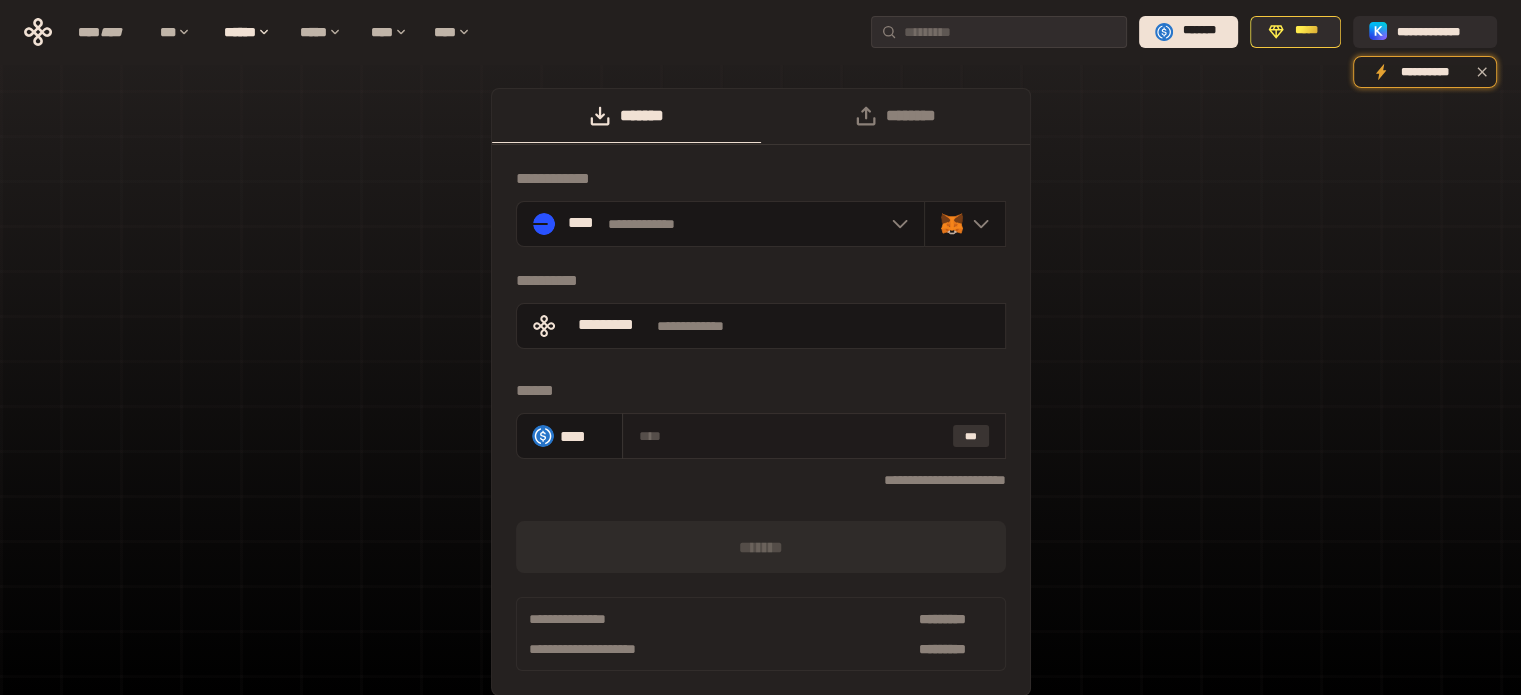 click on "***" at bounding box center (971, 436) 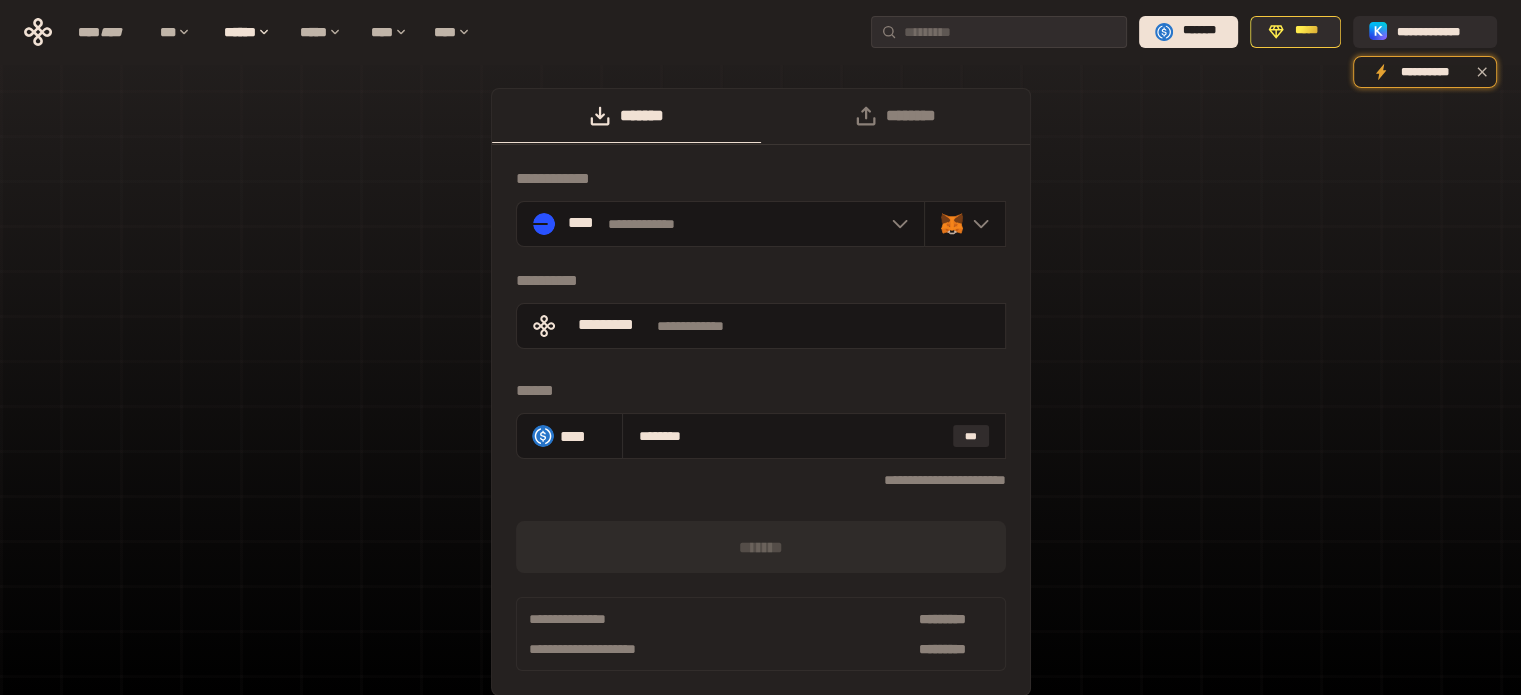 click on "******" at bounding box center (761, 391) 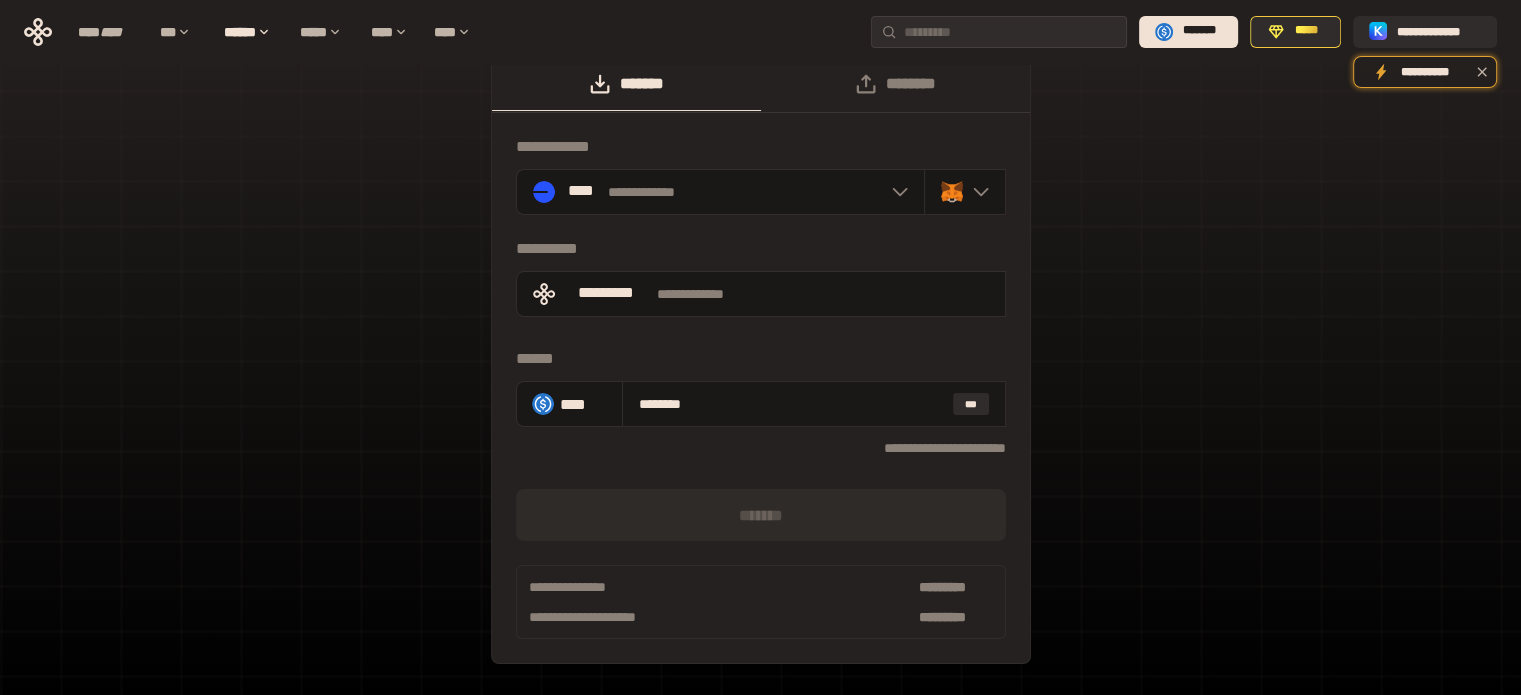 scroll, scrollTop: 0, scrollLeft: 0, axis: both 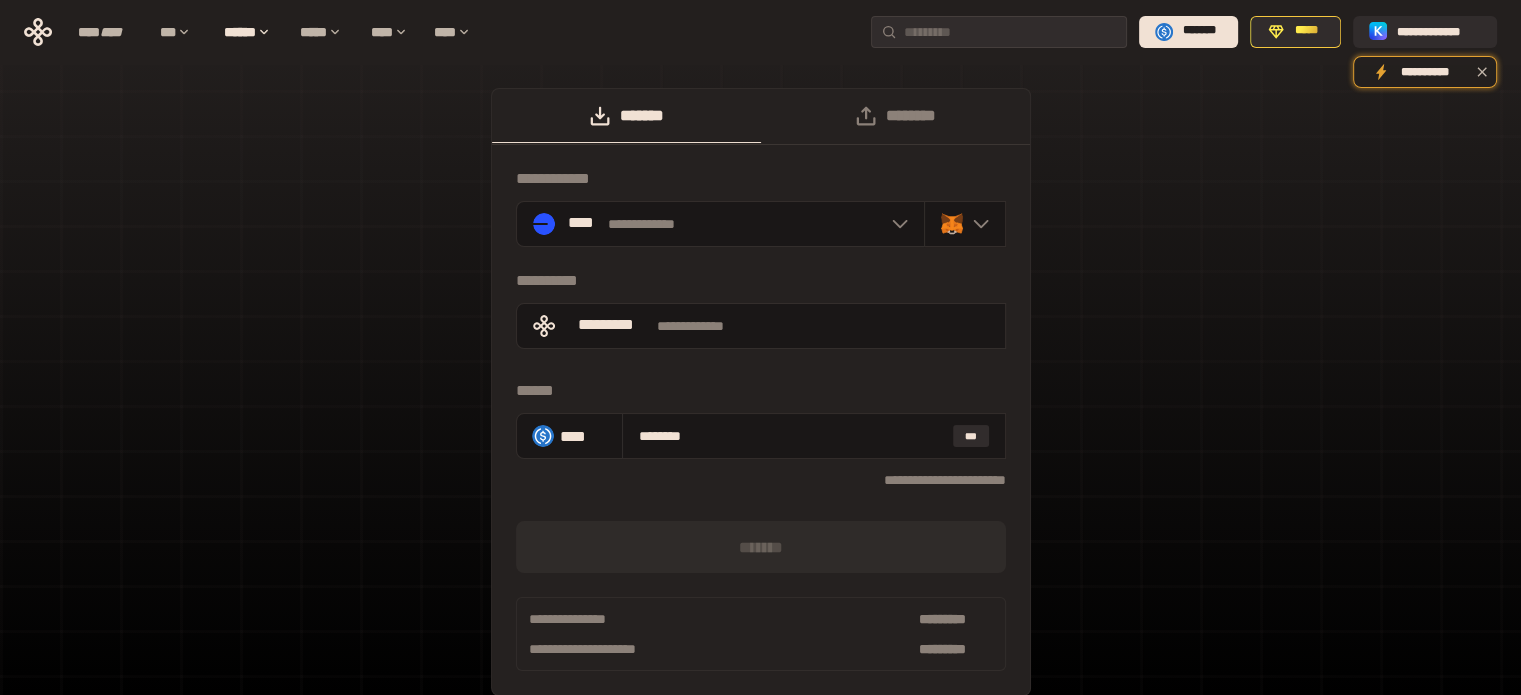 click on "**********" at bounding box center [761, 480] 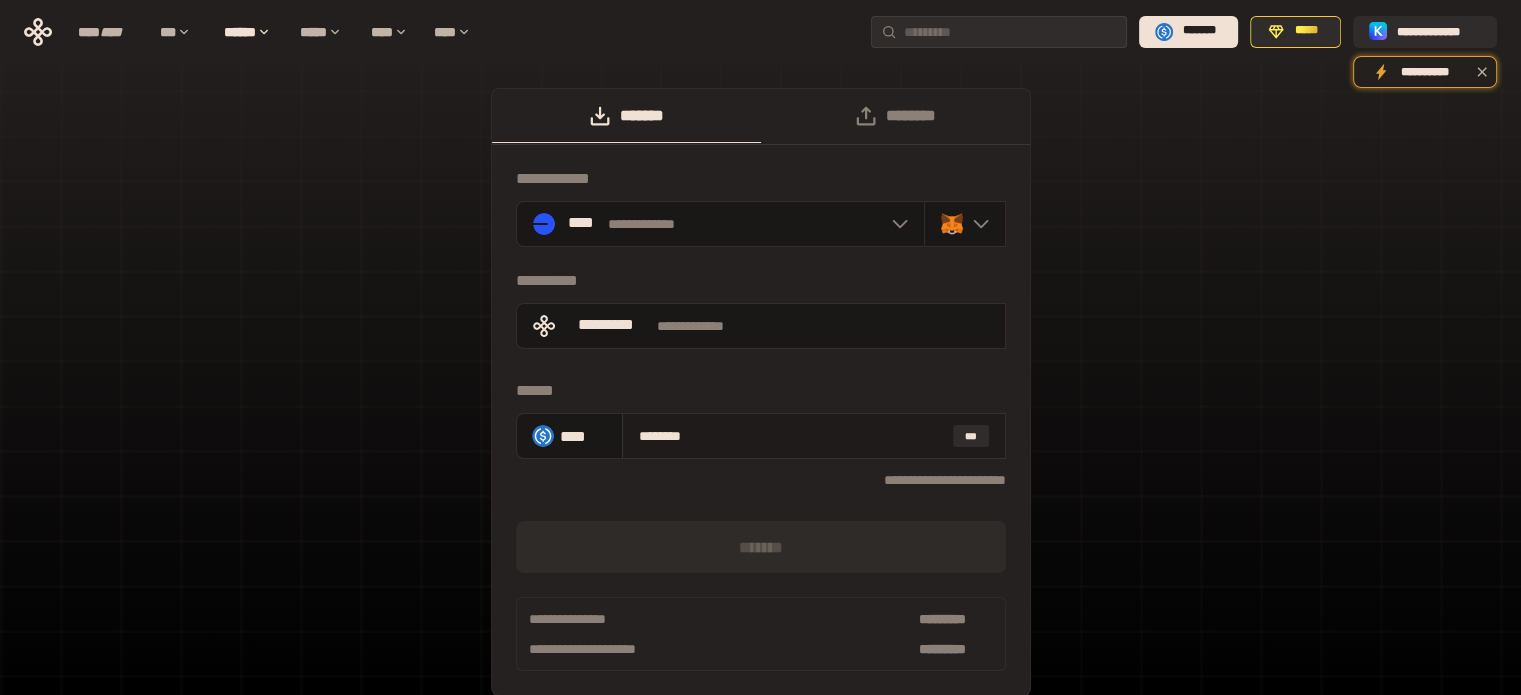 click on "********" at bounding box center (792, 436) 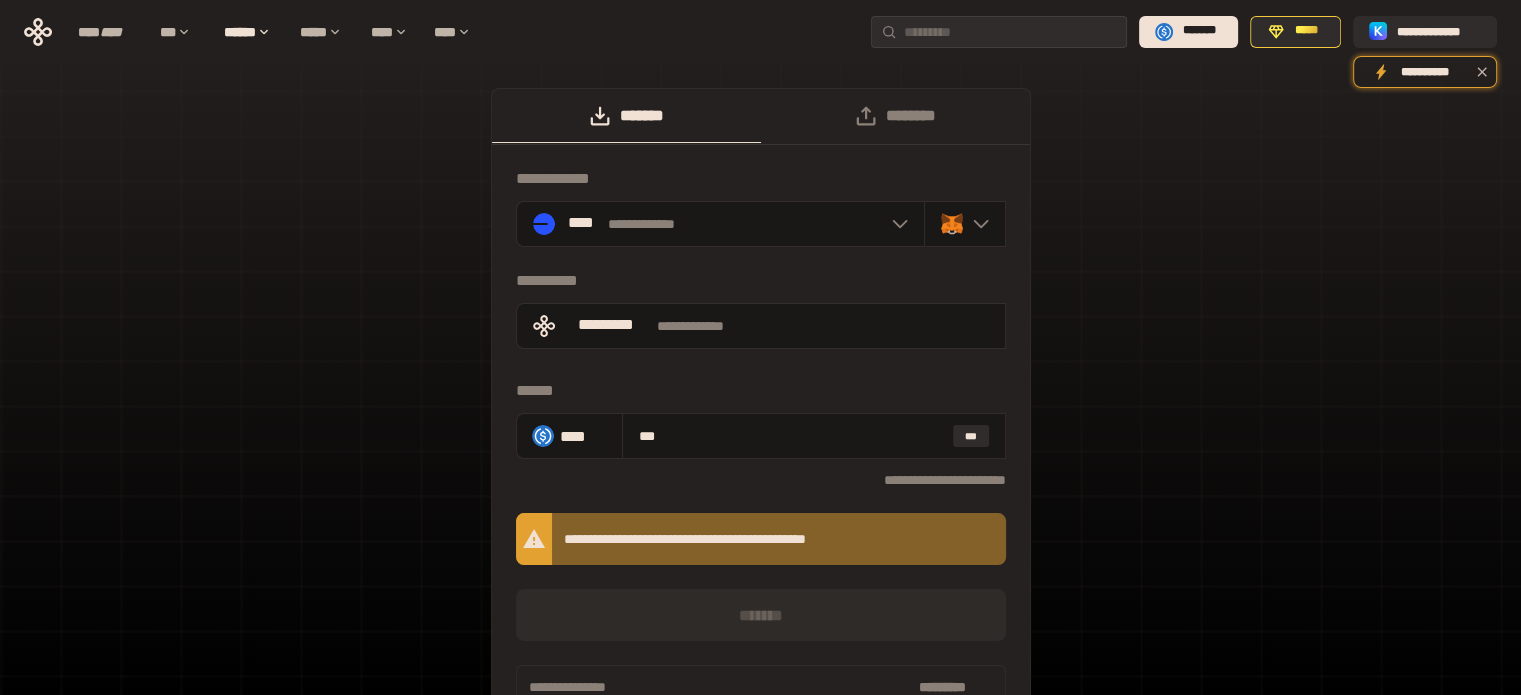 type on "***" 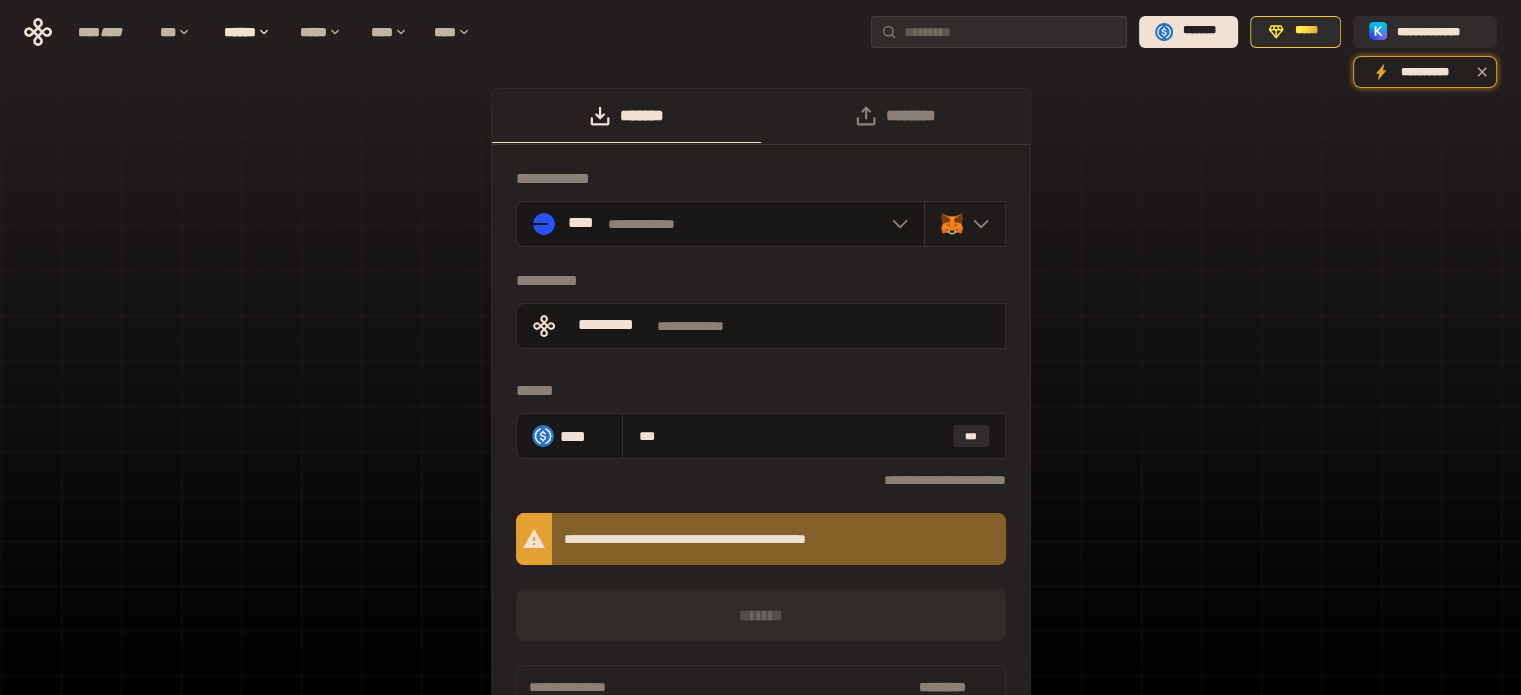 click 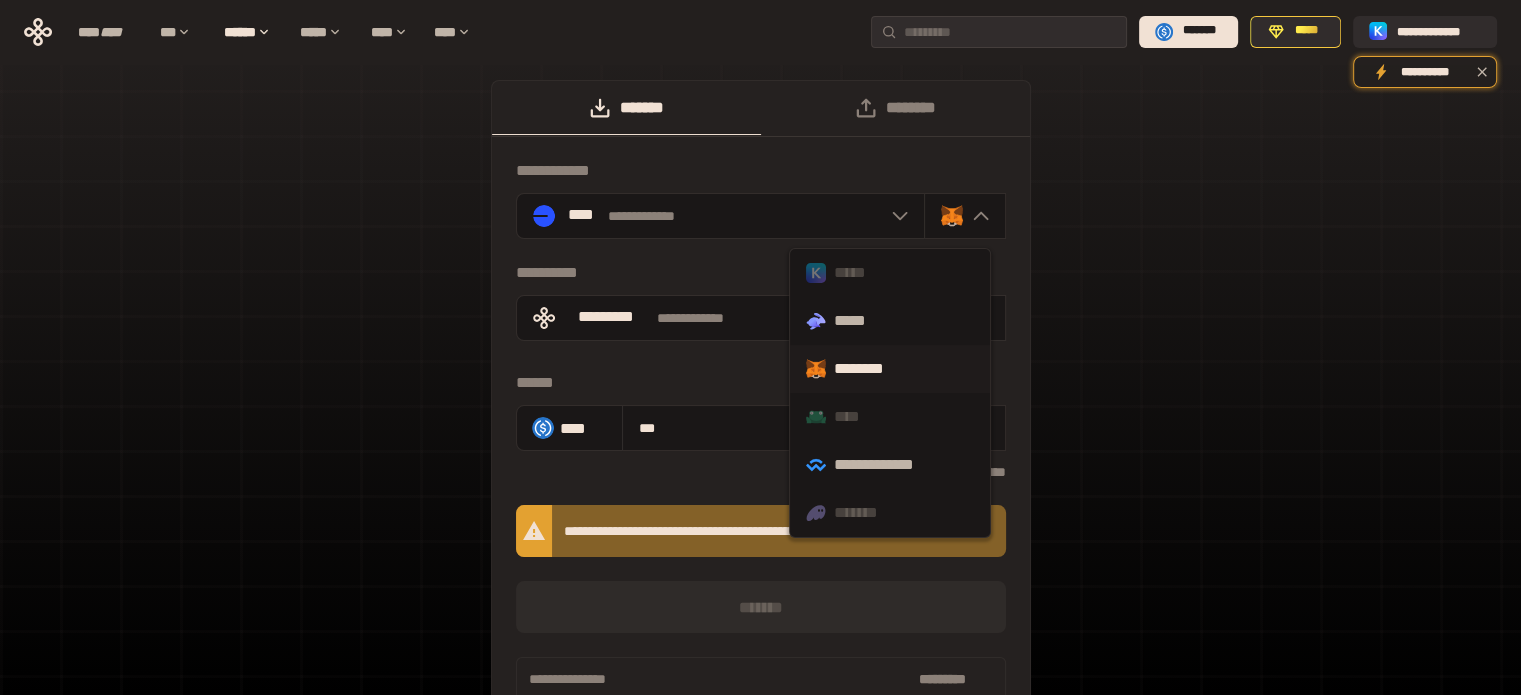 scroll, scrollTop: 0, scrollLeft: 0, axis: both 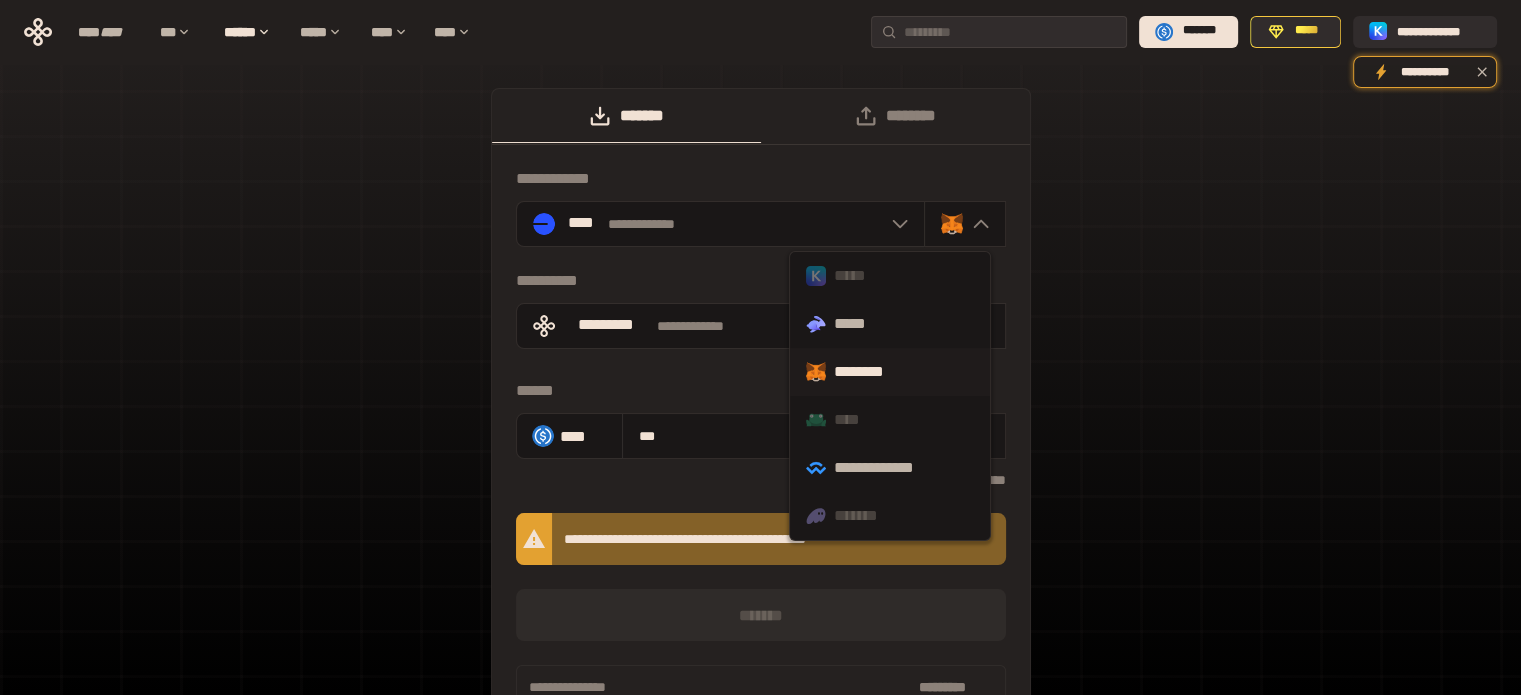 click on "**********" at bounding box center (760, 436) 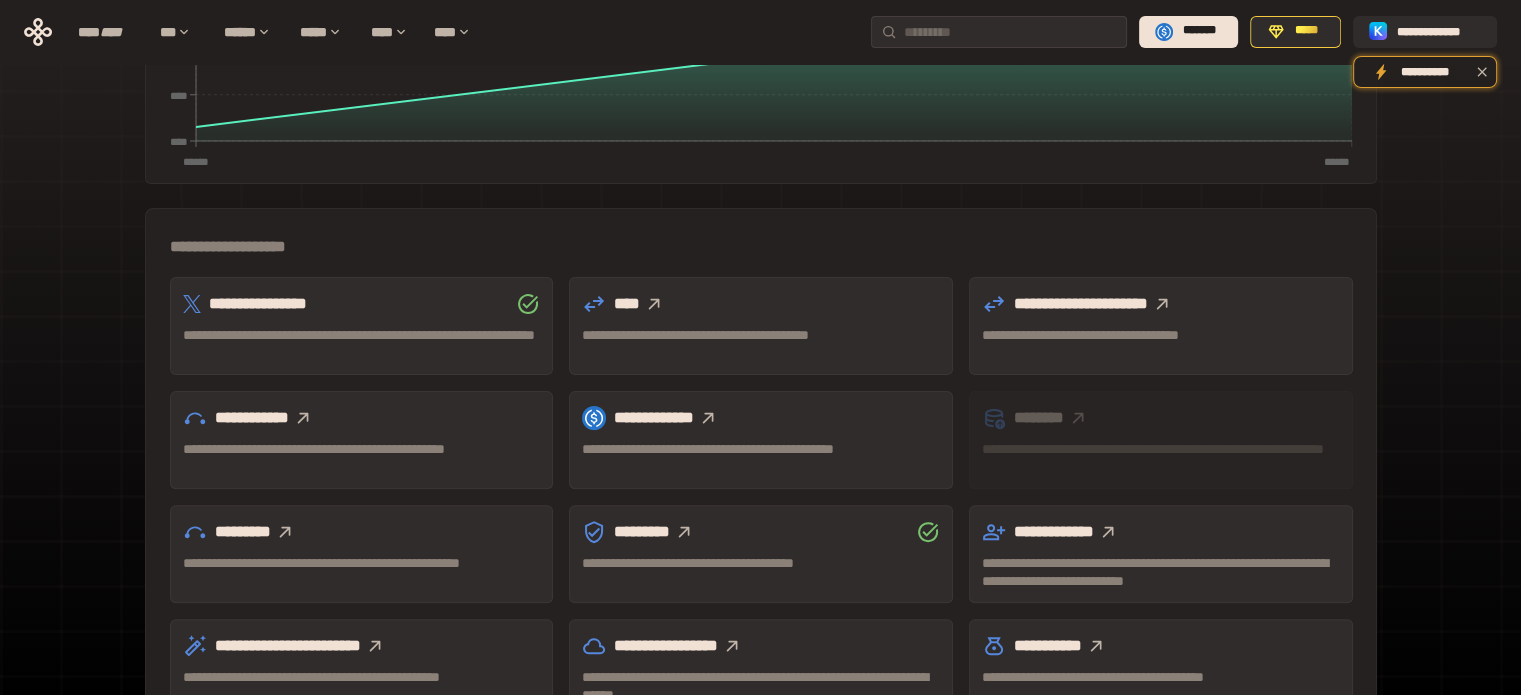 scroll, scrollTop: 519, scrollLeft: 0, axis: vertical 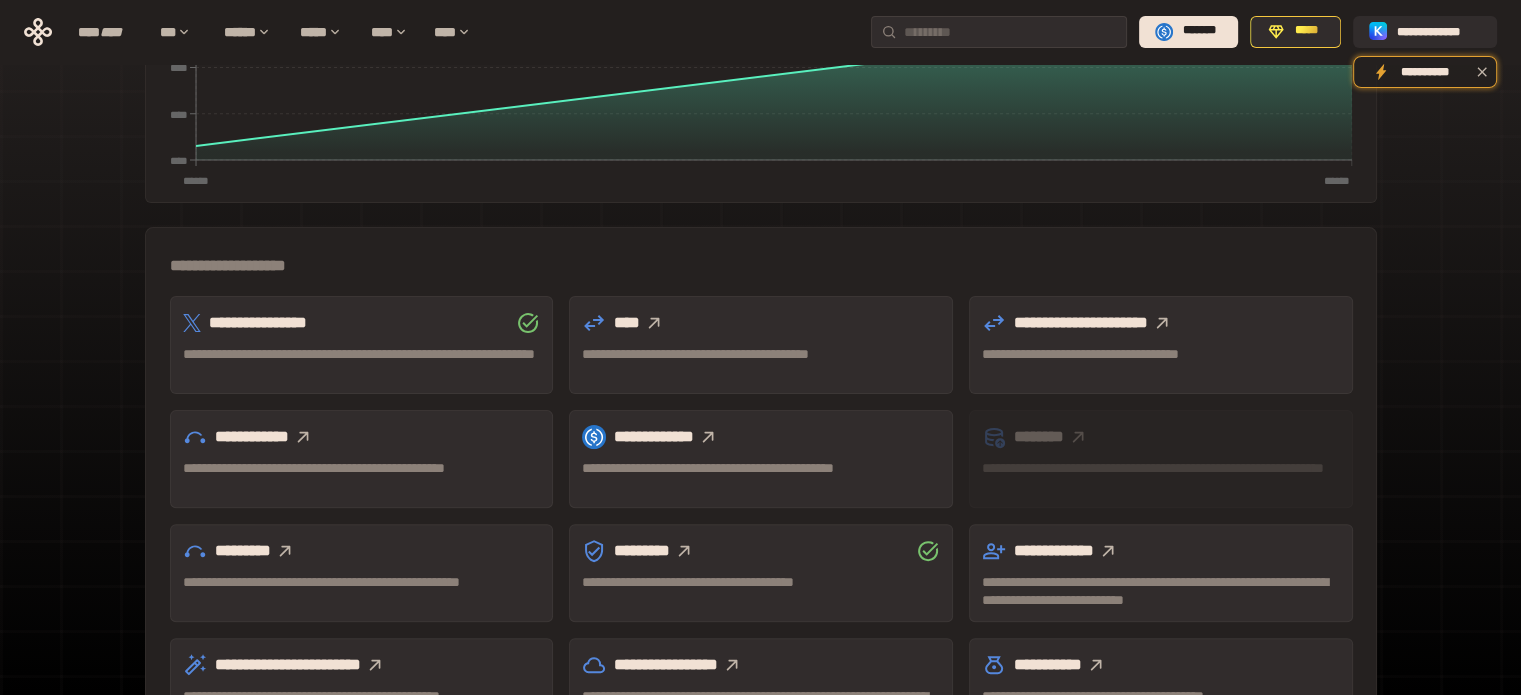 click on "**********" at bounding box center (362, 437) 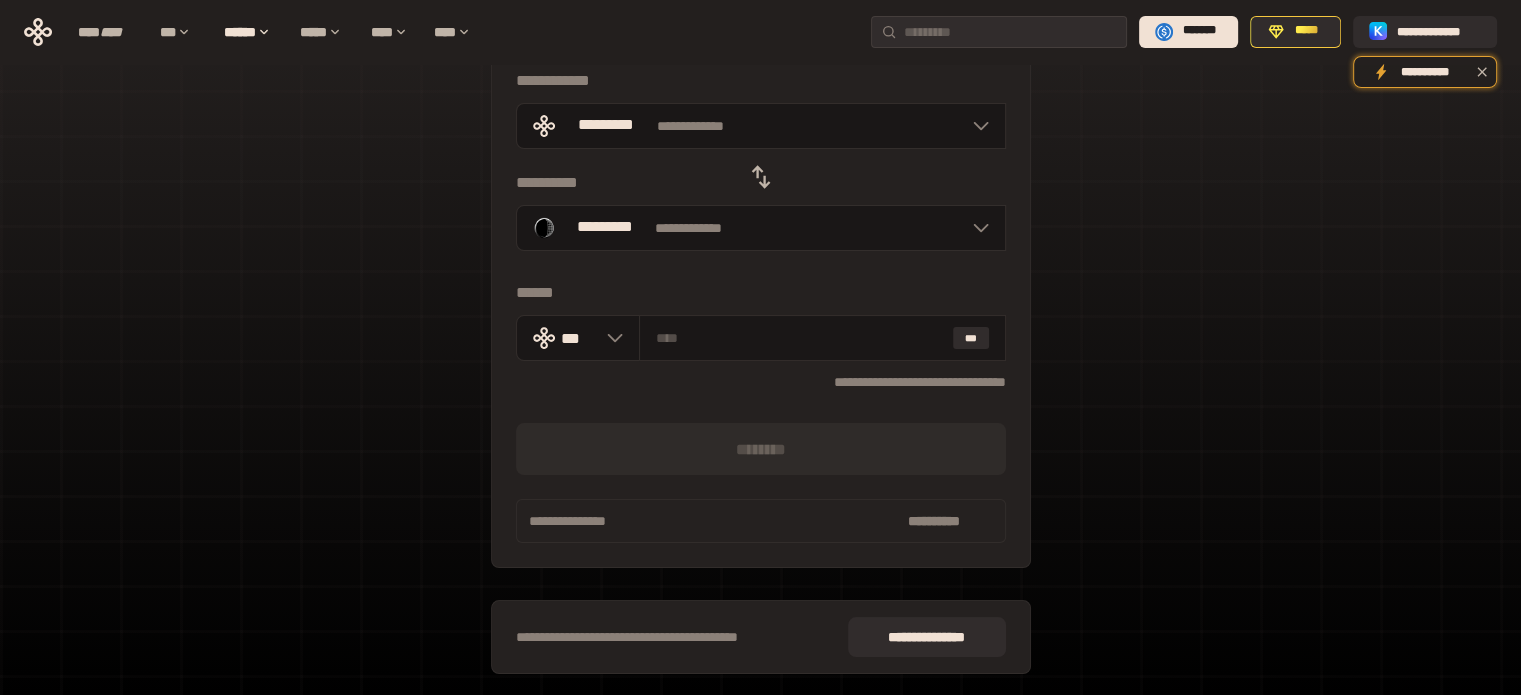 scroll, scrollTop: 0, scrollLeft: 0, axis: both 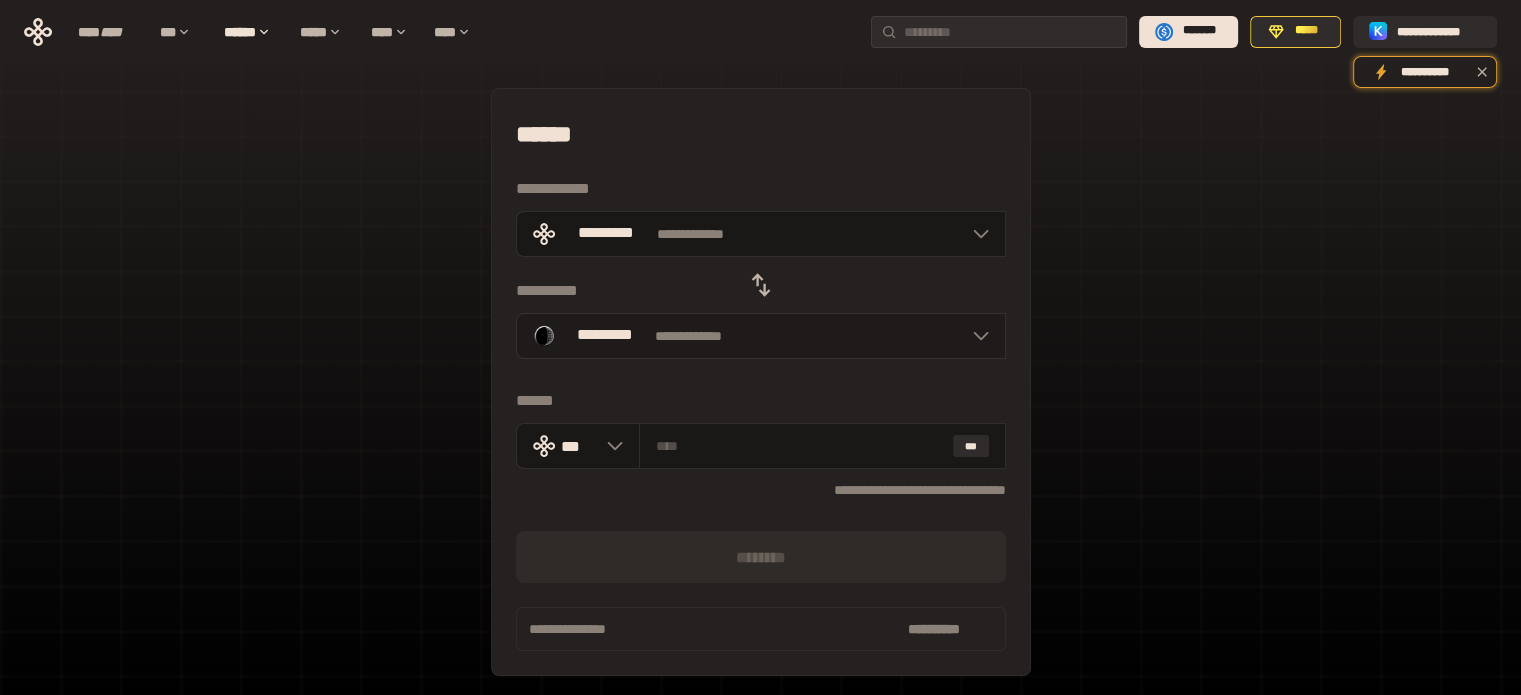 click 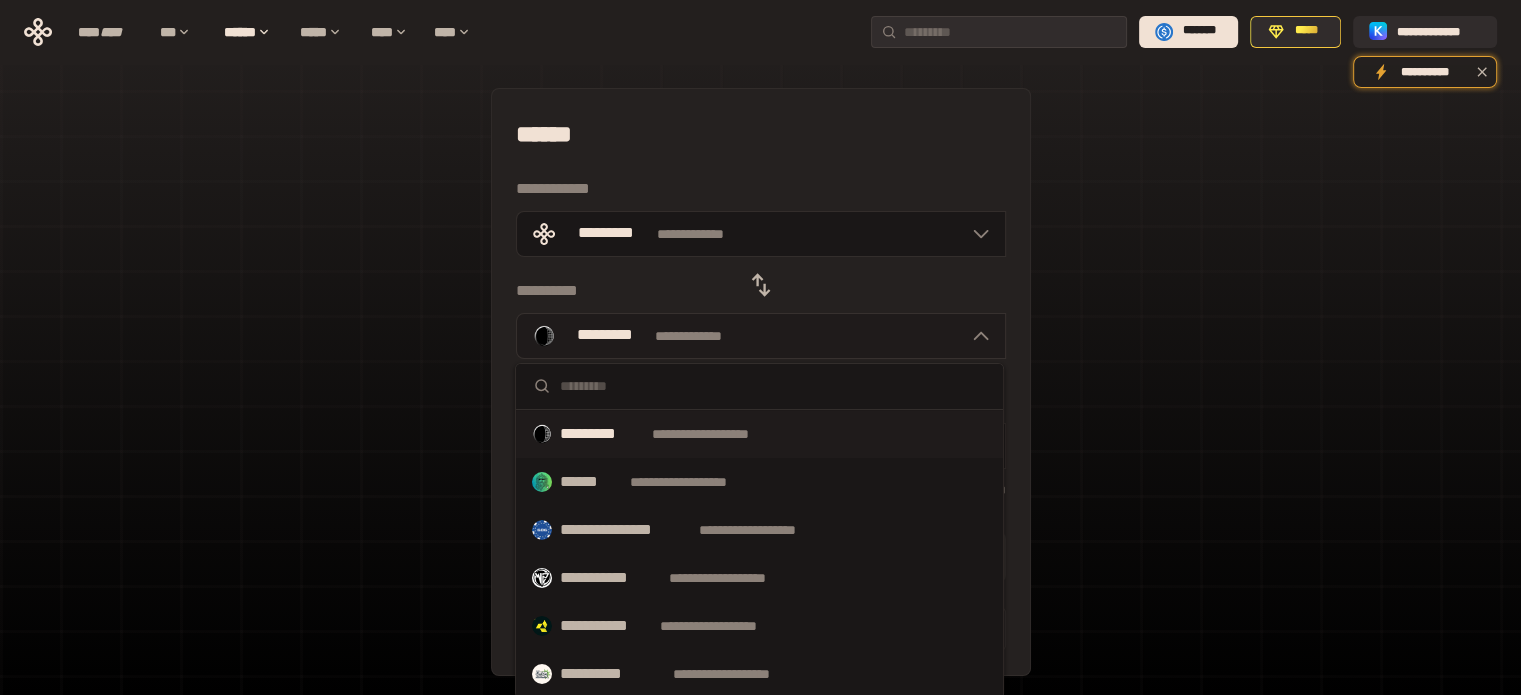 click 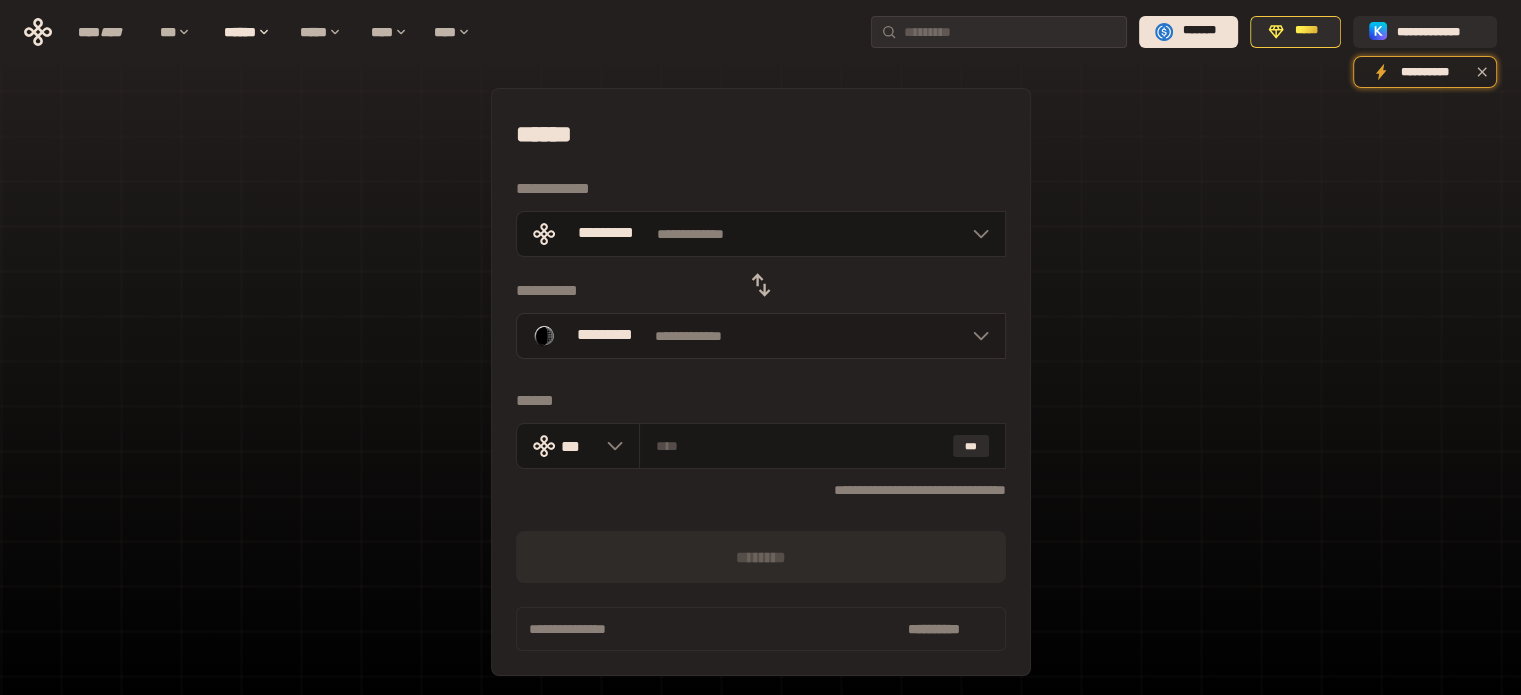 click 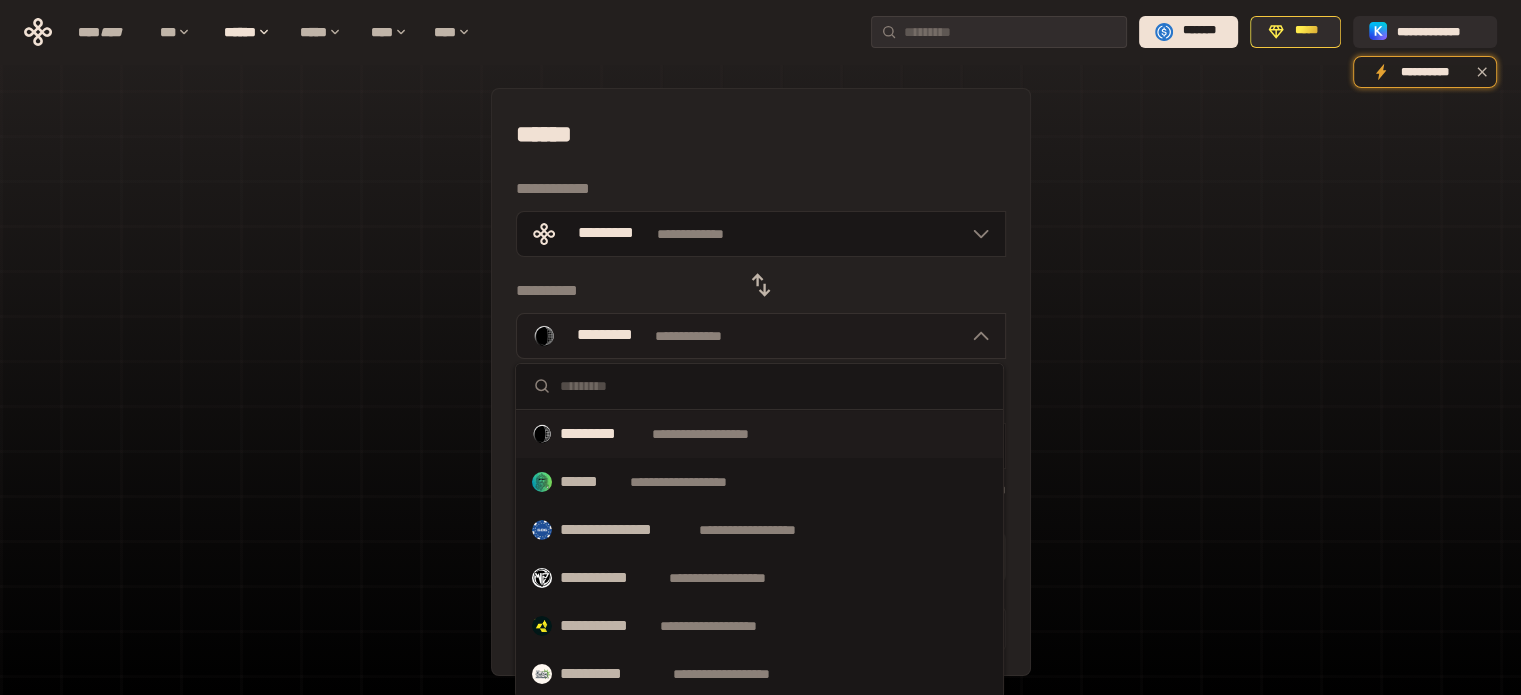 click 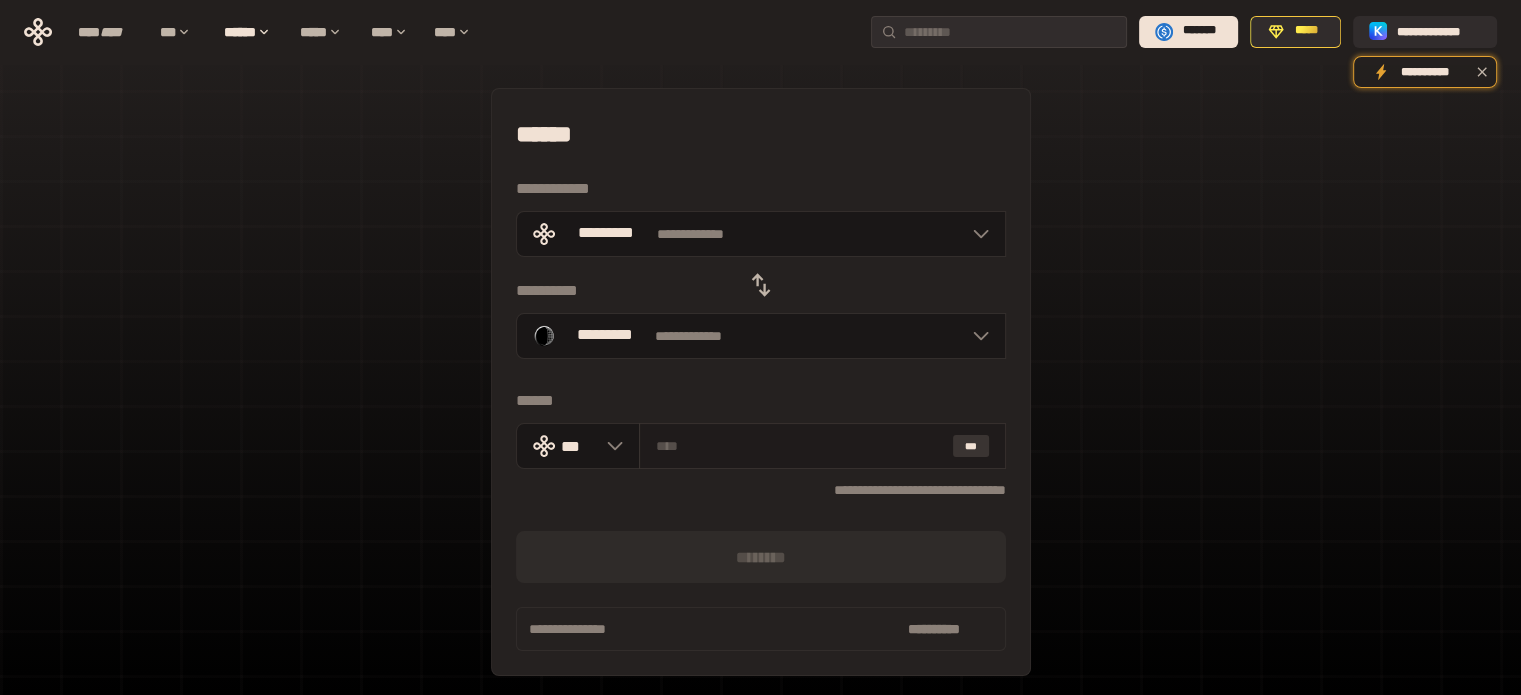 click on "***" at bounding box center [971, 446] 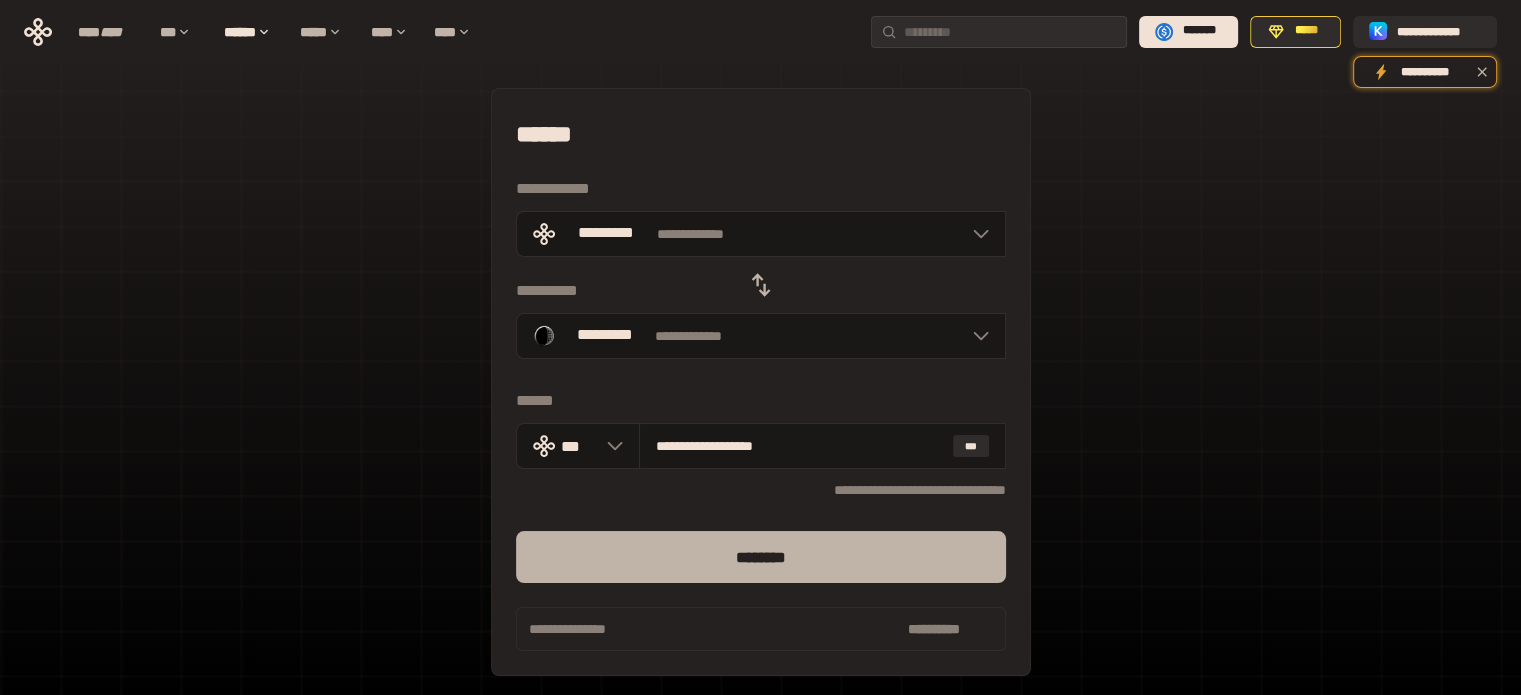 click on "********" at bounding box center (761, 557) 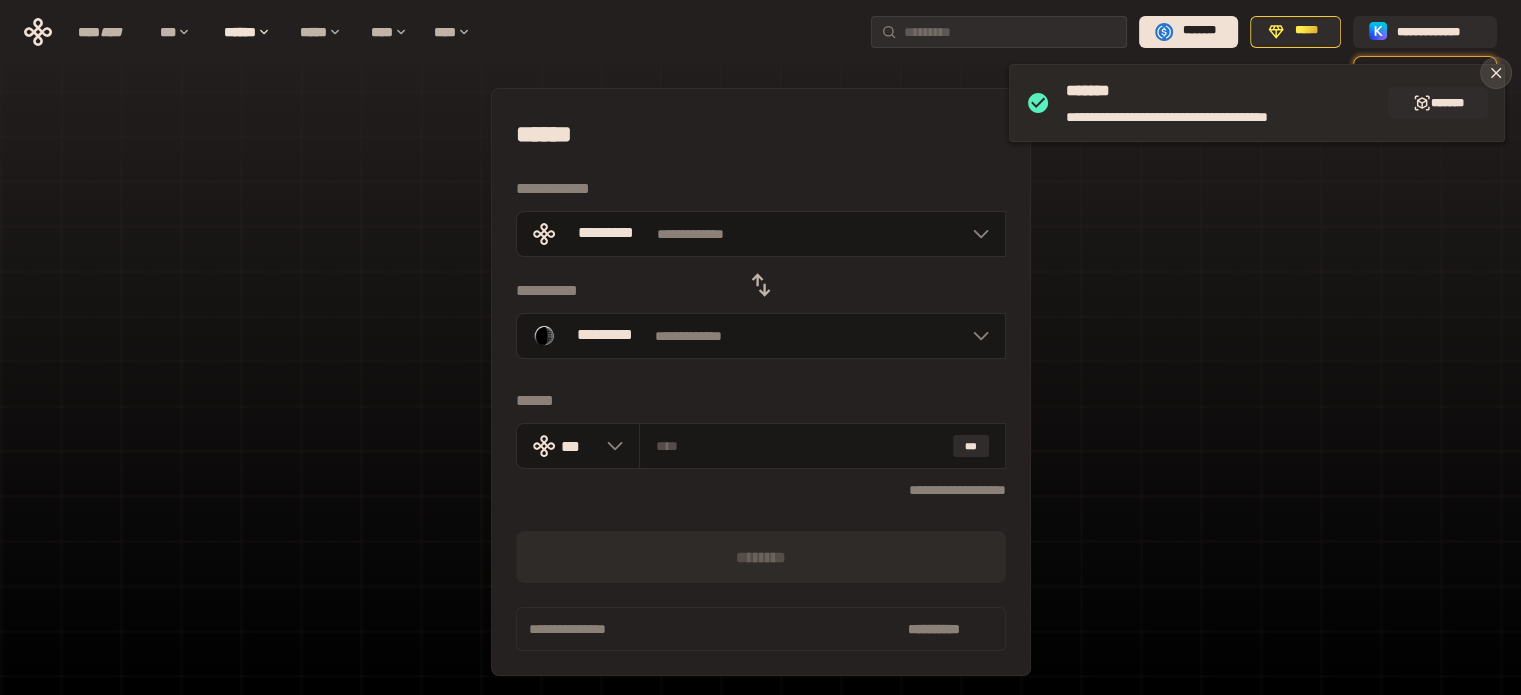 click 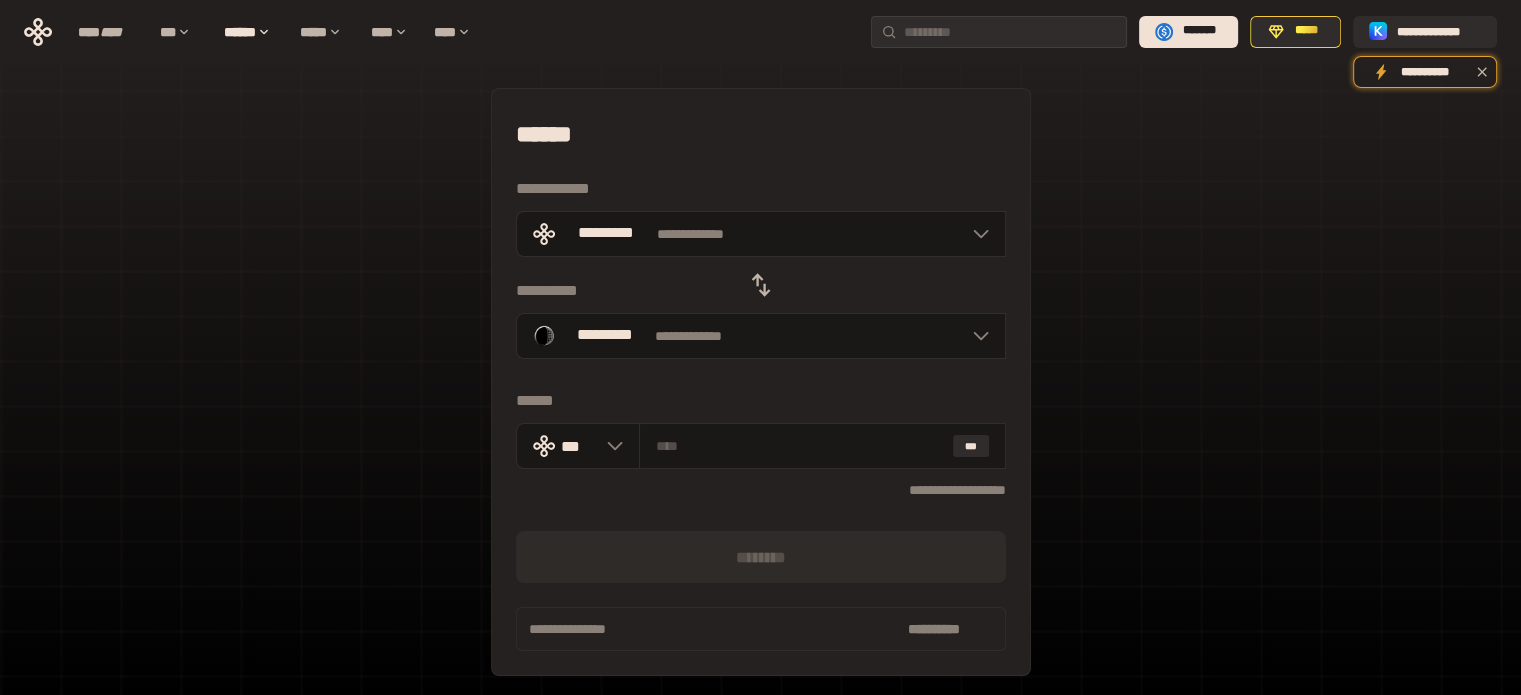 click 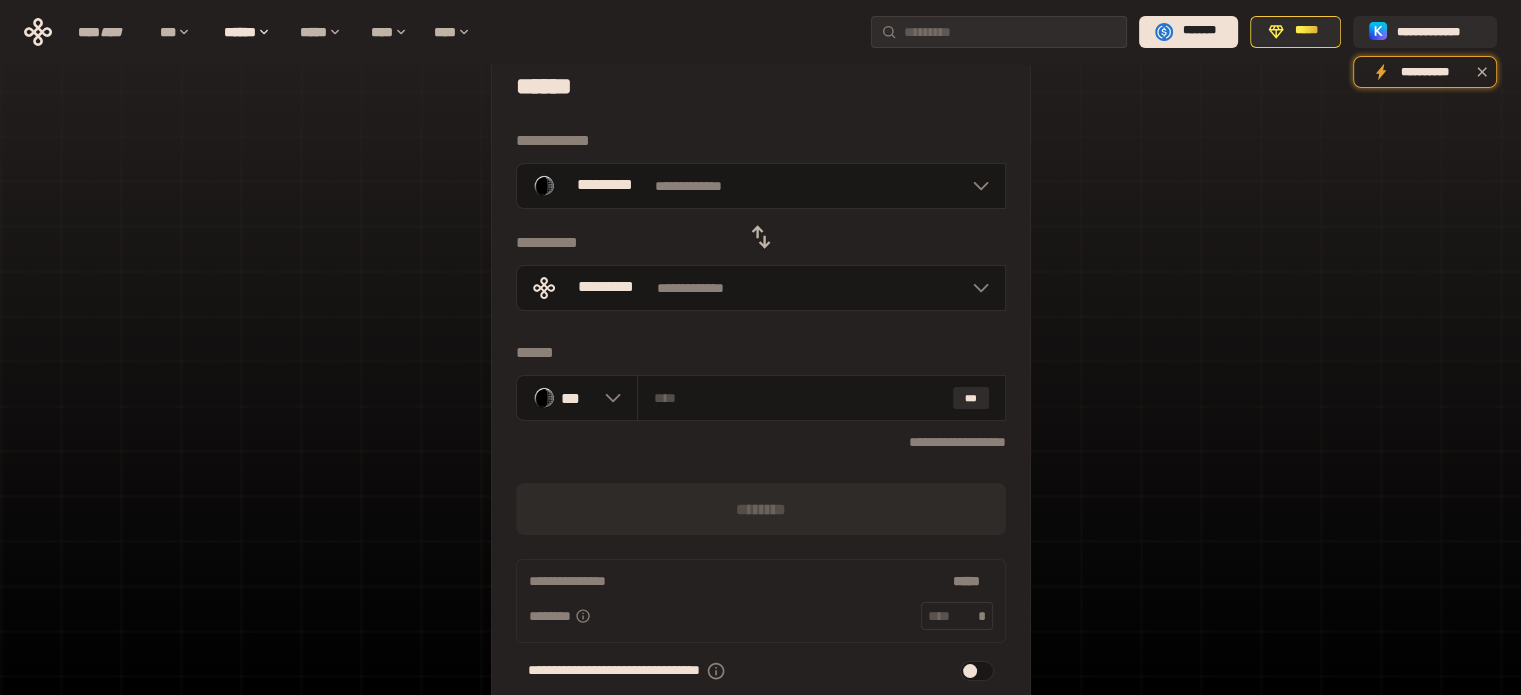scroll, scrollTop: 0, scrollLeft: 0, axis: both 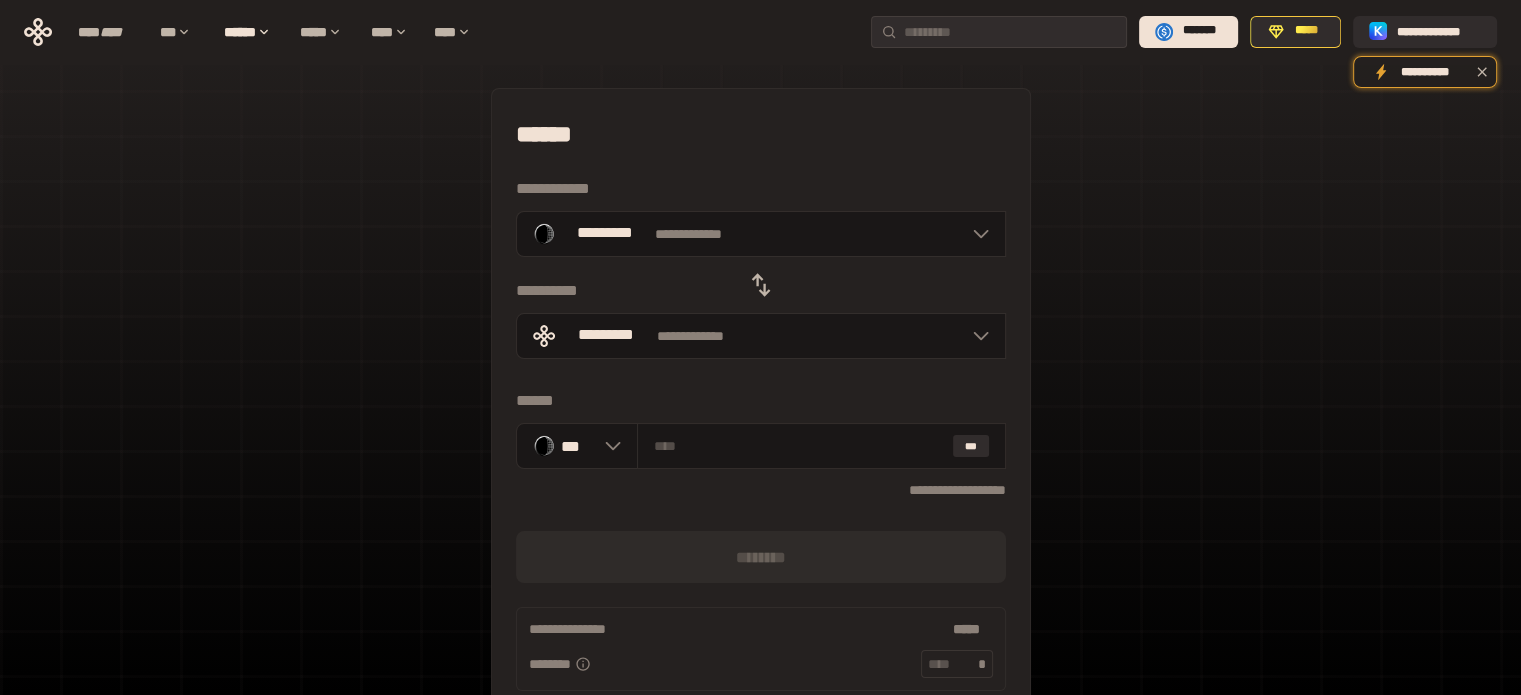 click 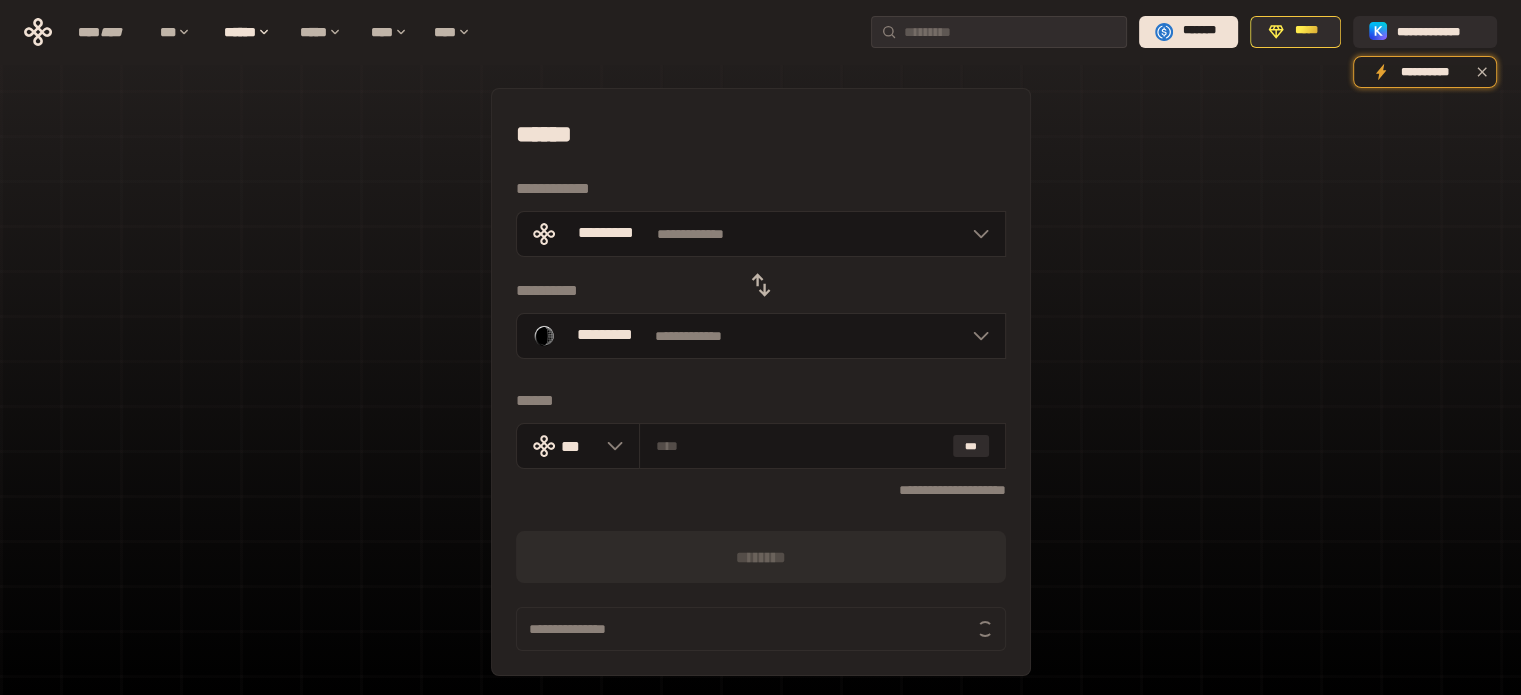 scroll, scrollTop: 0, scrollLeft: 0, axis: both 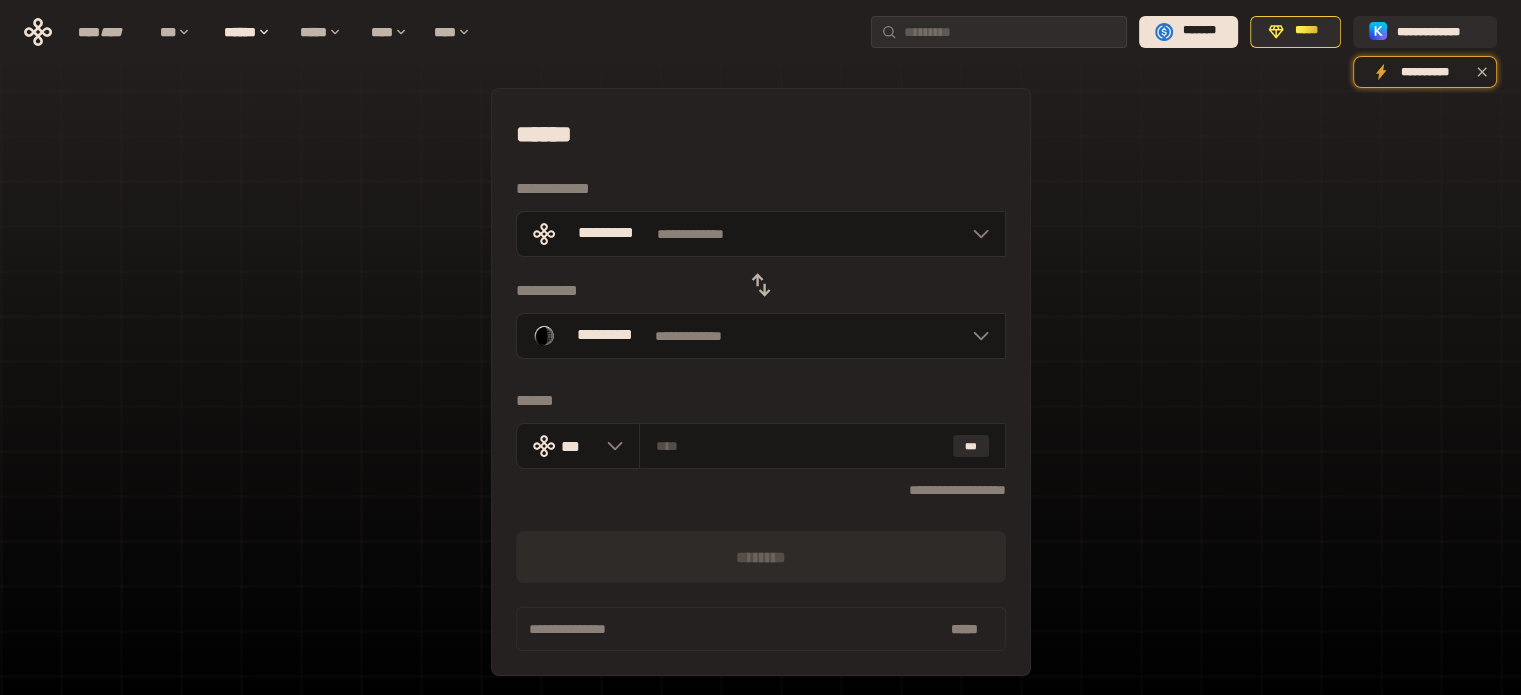 click 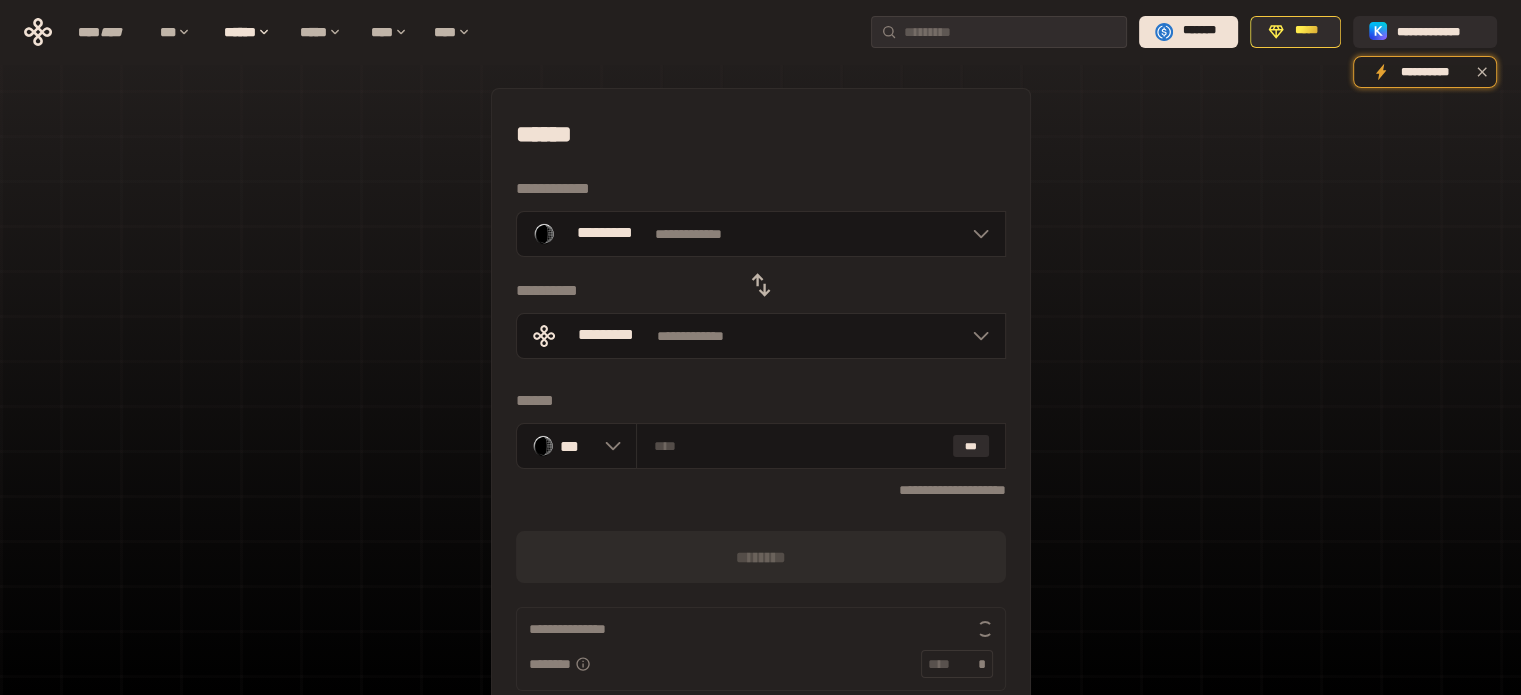scroll, scrollTop: 0, scrollLeft: 0, axis: both 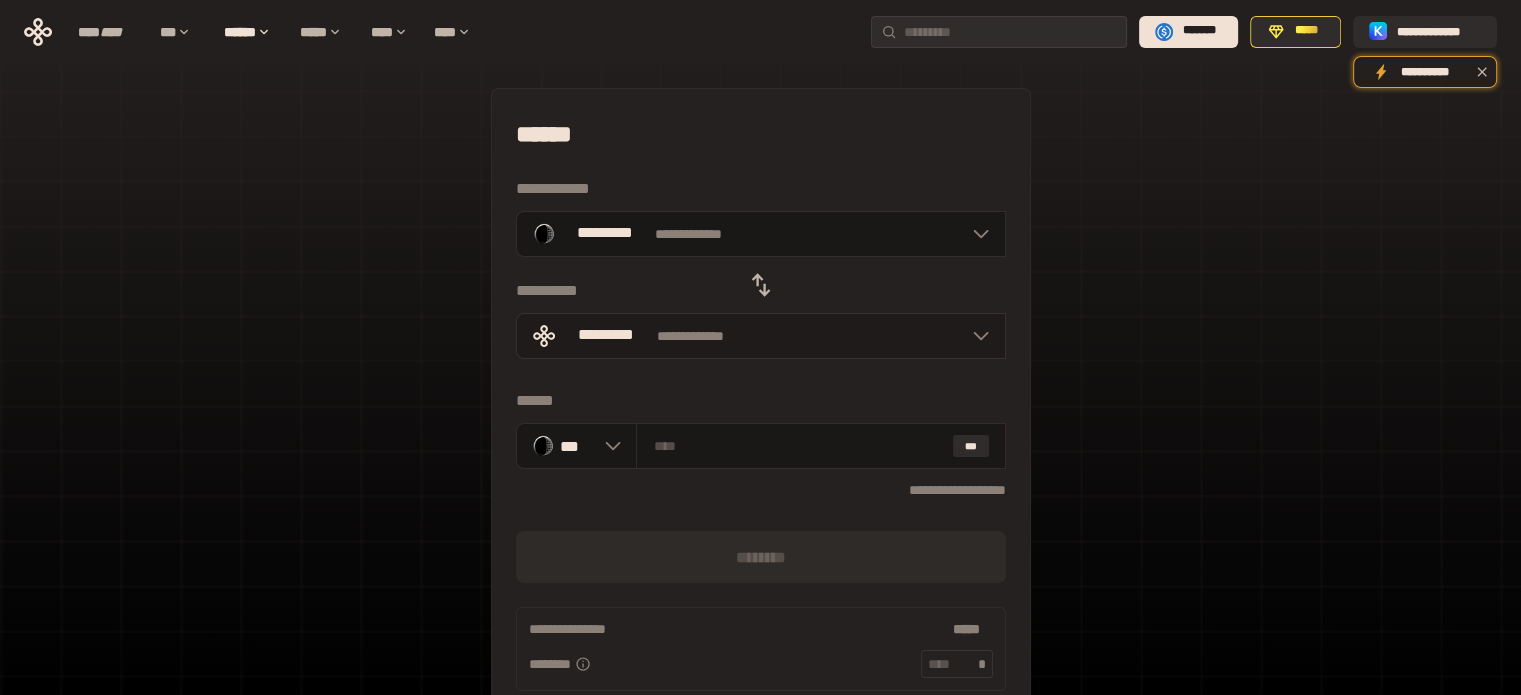 click 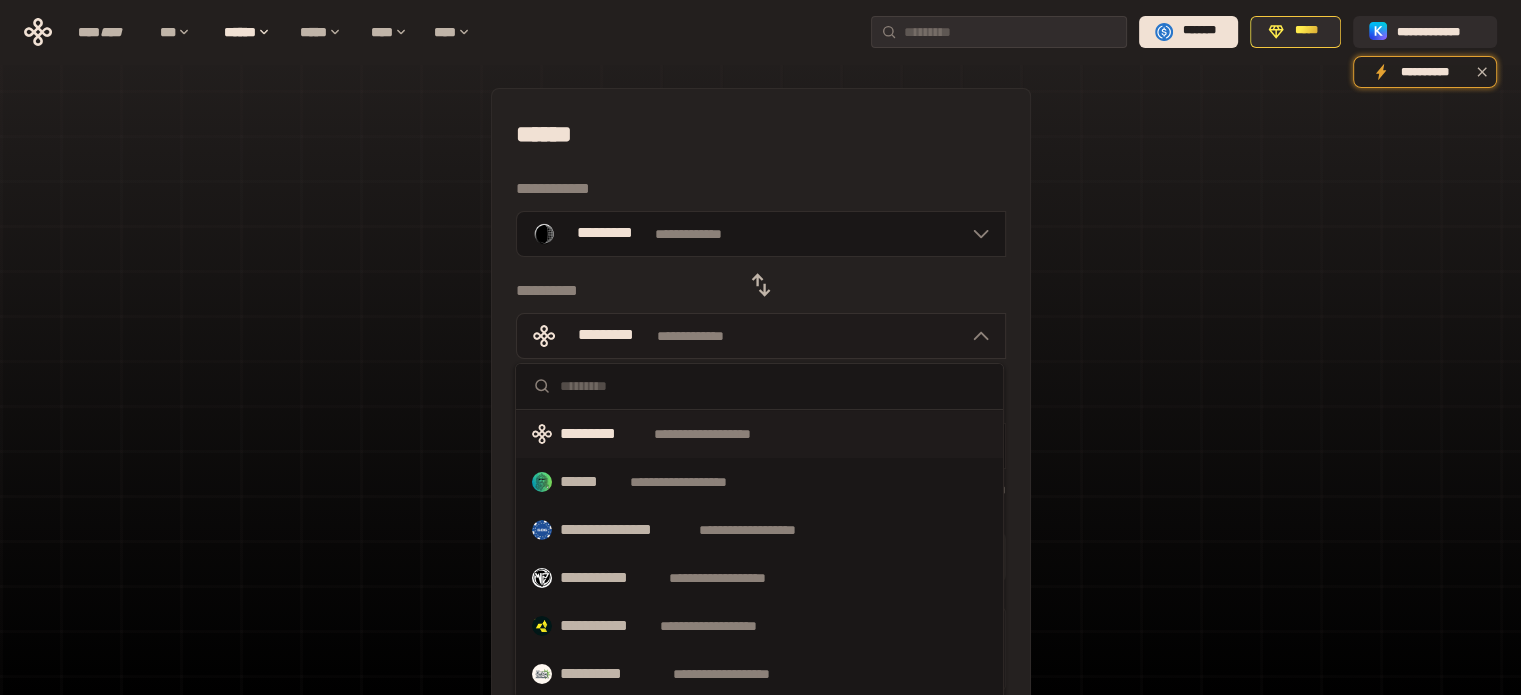 click 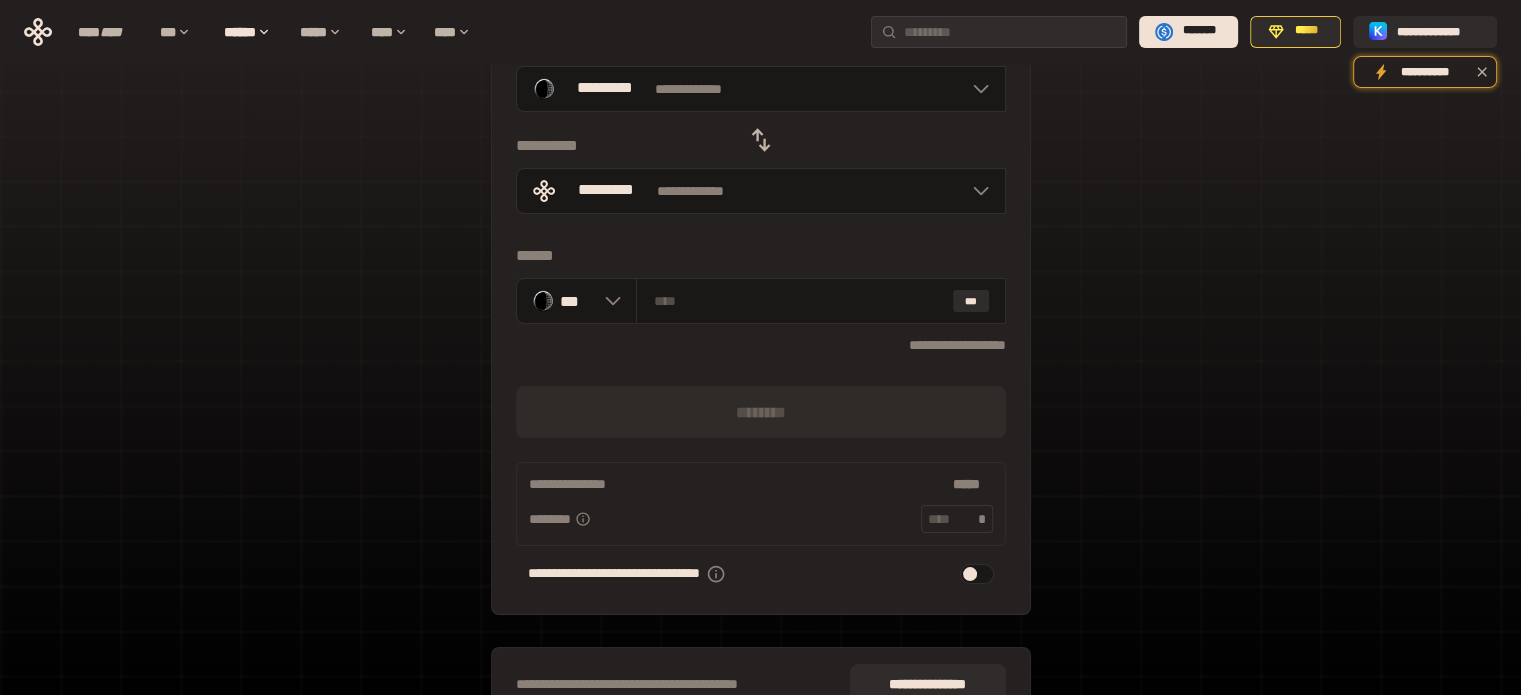 scroll, scrollTop: 0, scrollLeft: 0, axis: both 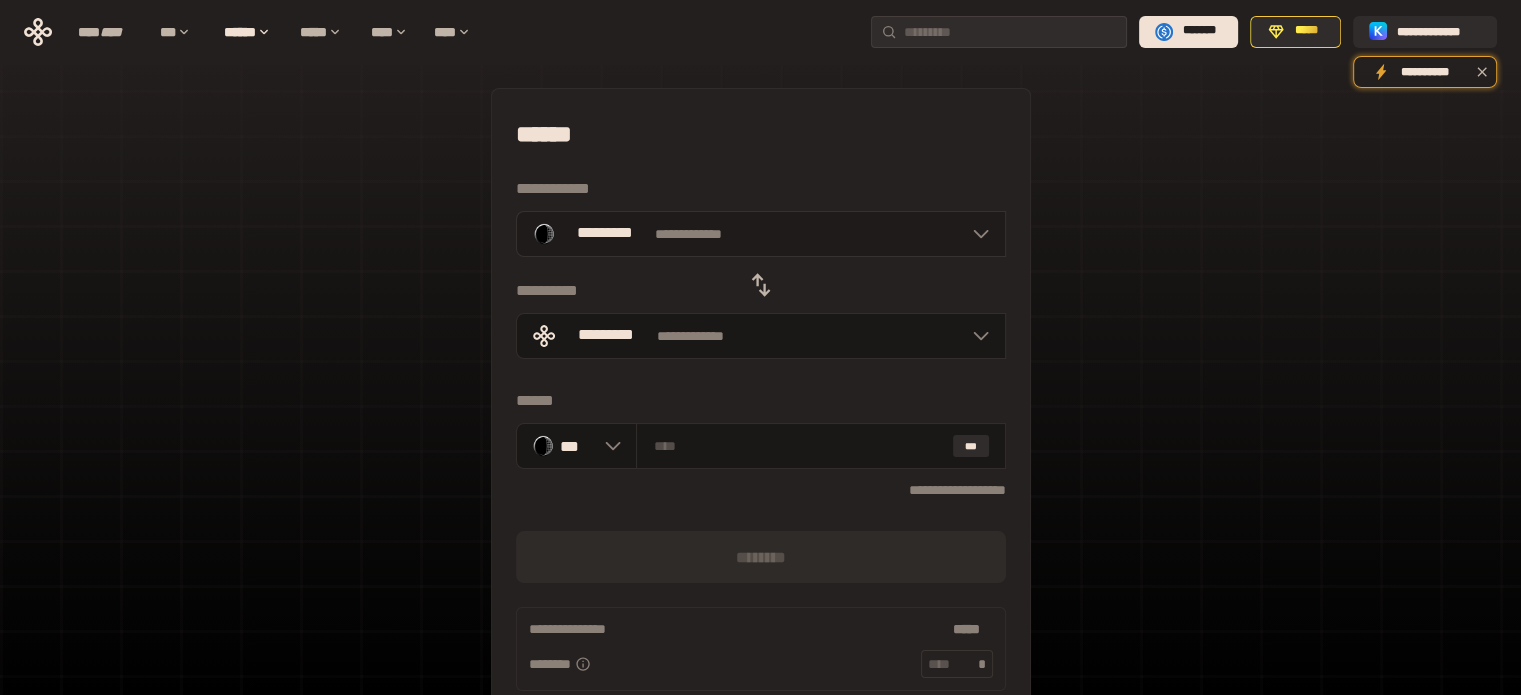 click 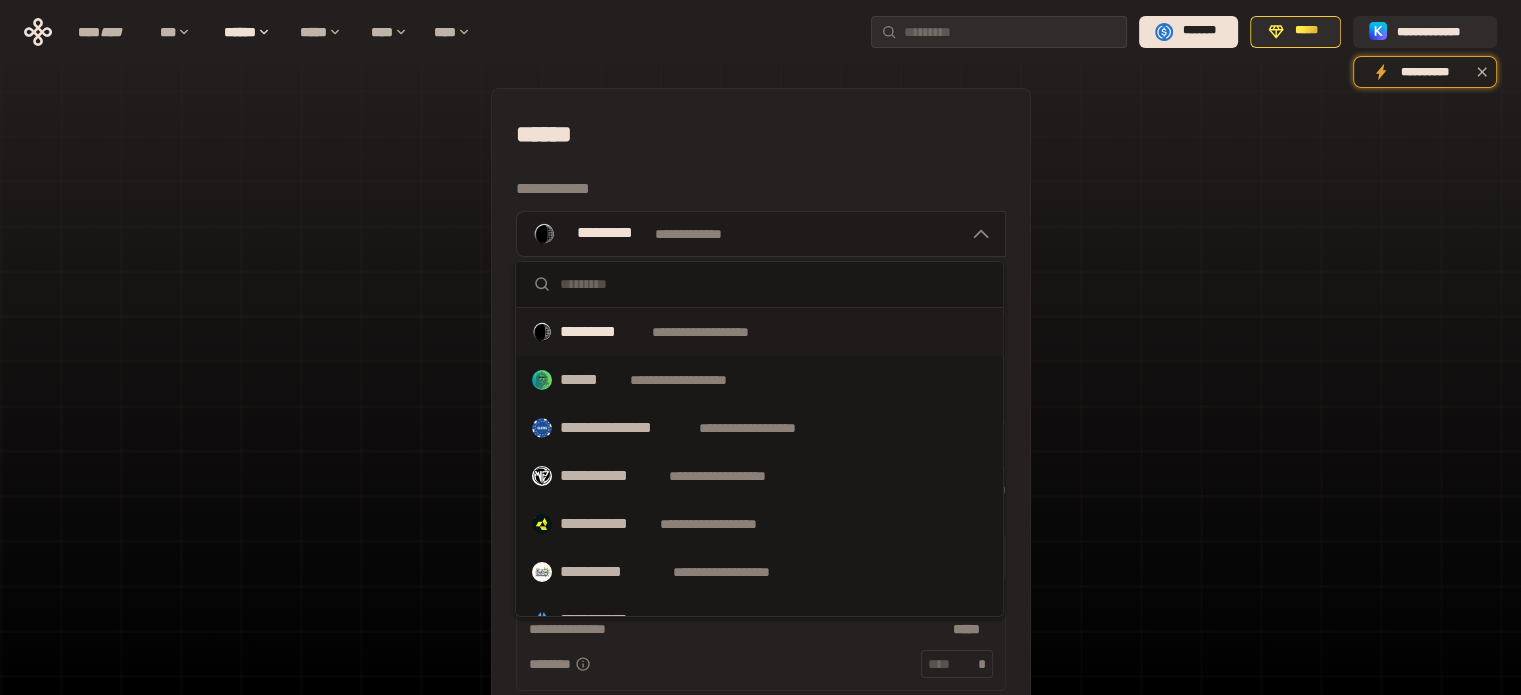 click 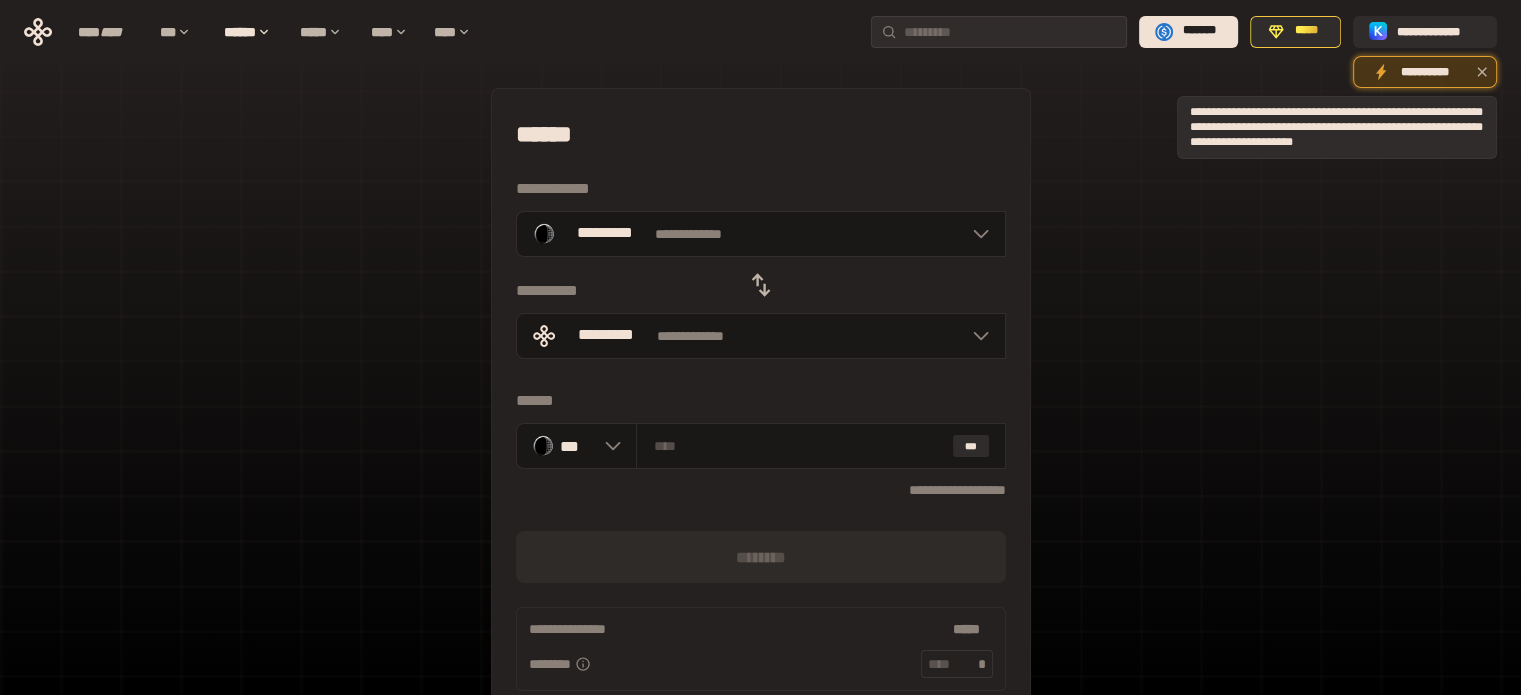click on "**********" at bounding box center (1425, 72) 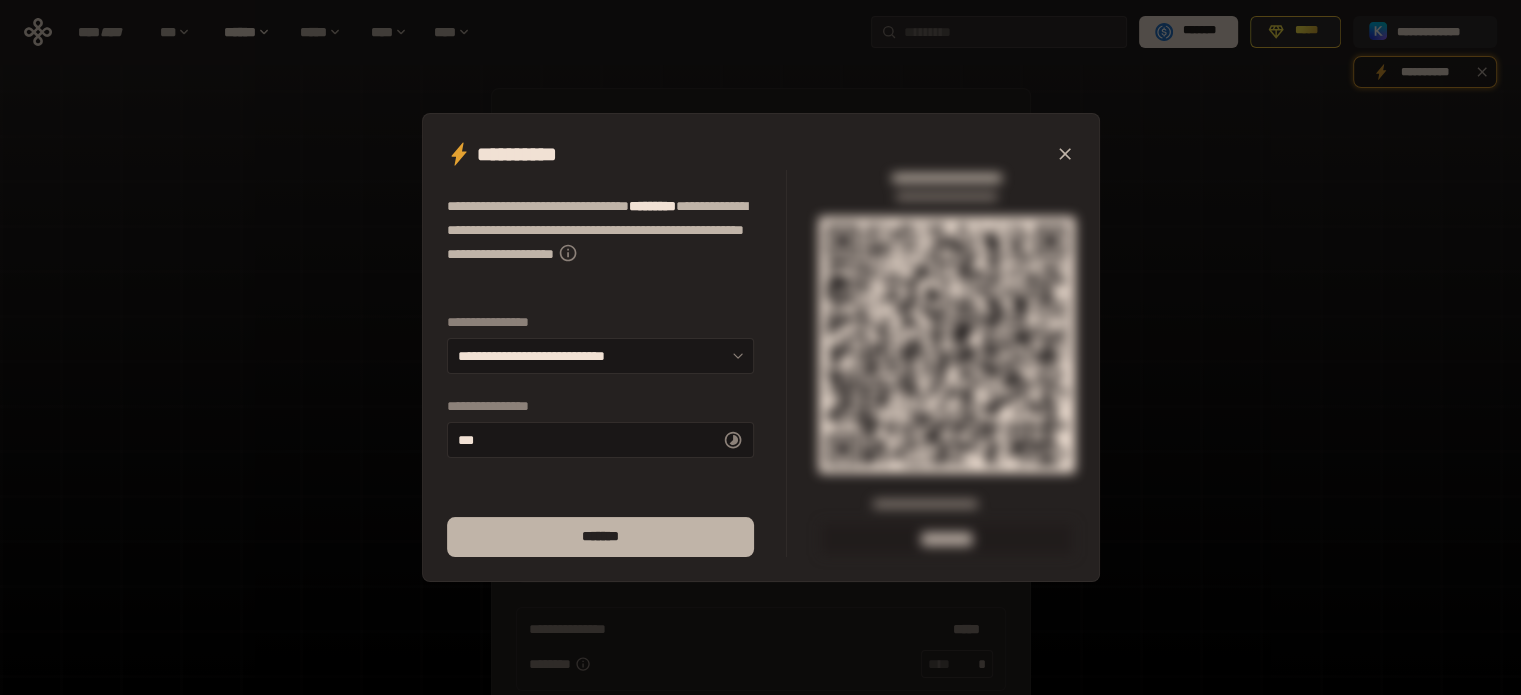 click on "*******" at bounding box center [600, 537] 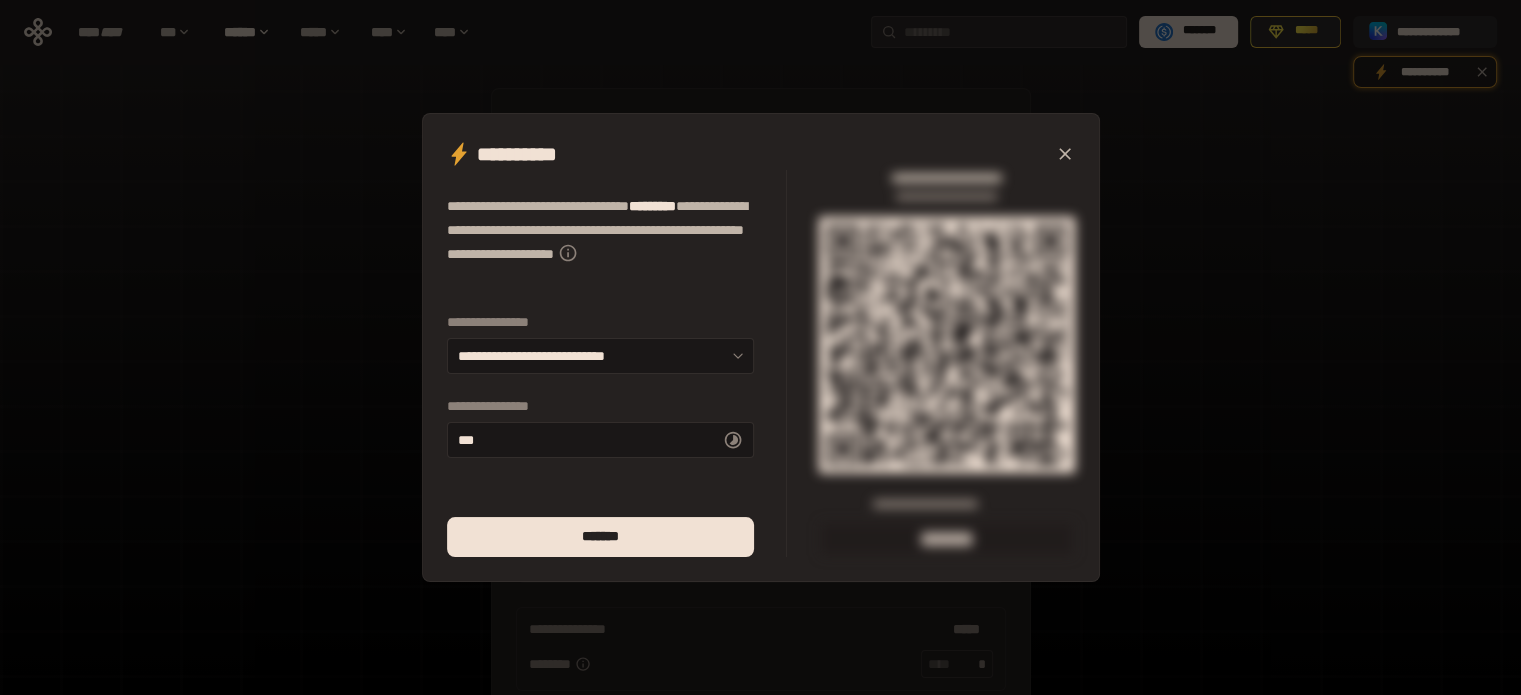 click 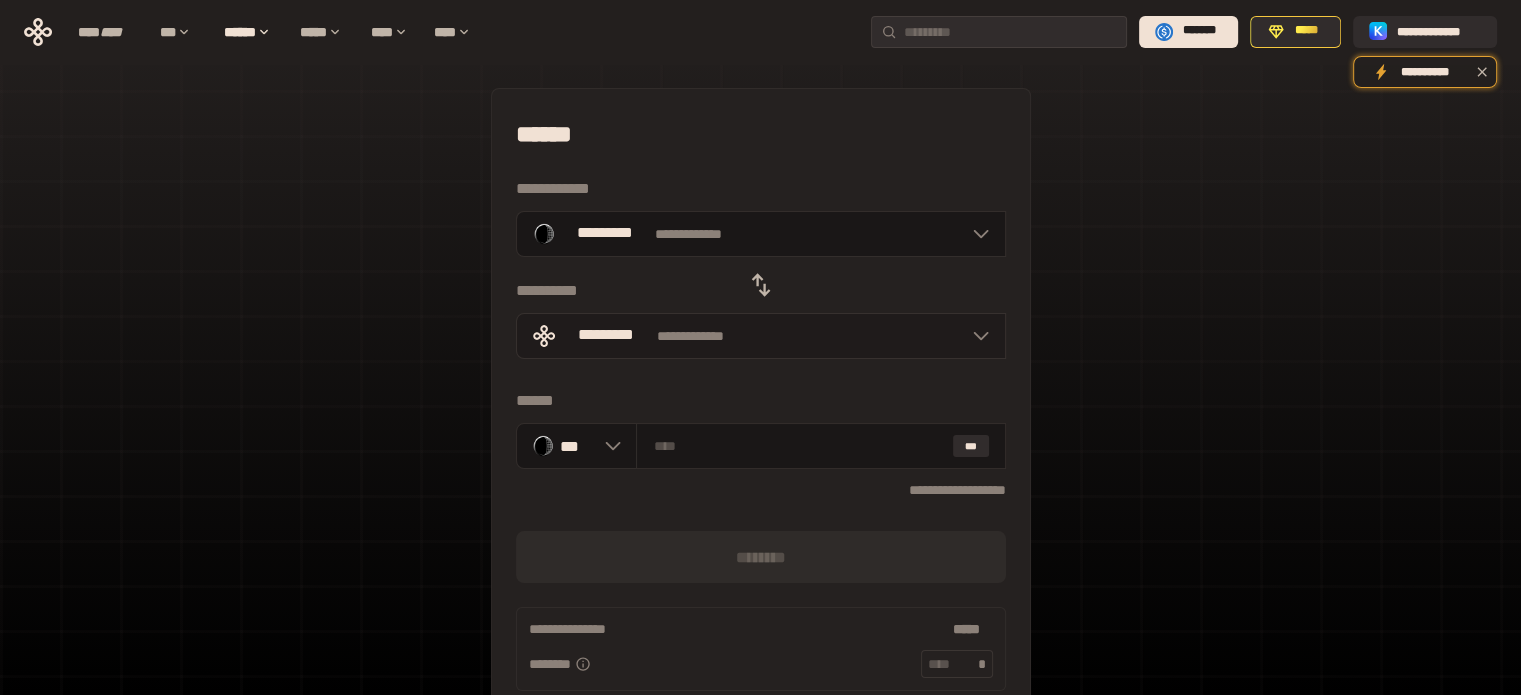 click 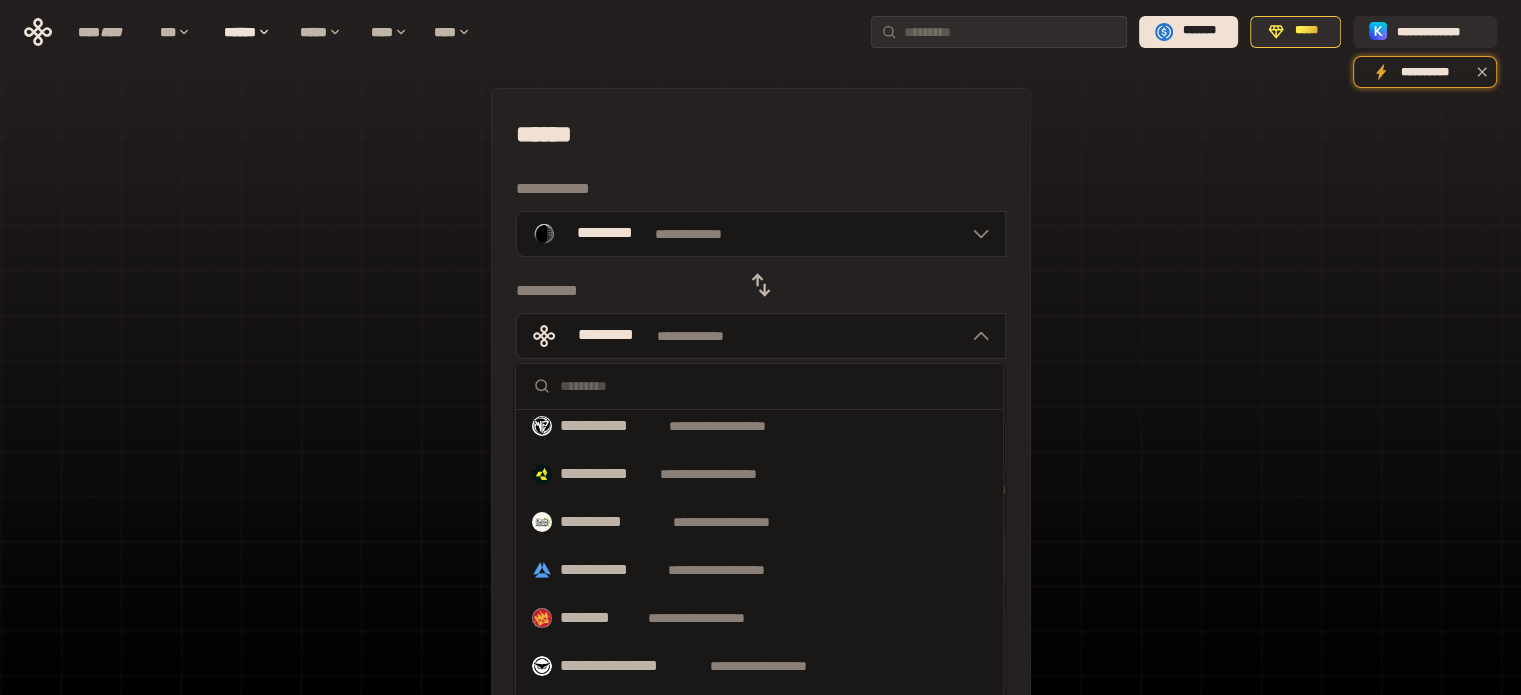 scroll, scrollTop: 100, scrollLeft: 0, axis: vertical 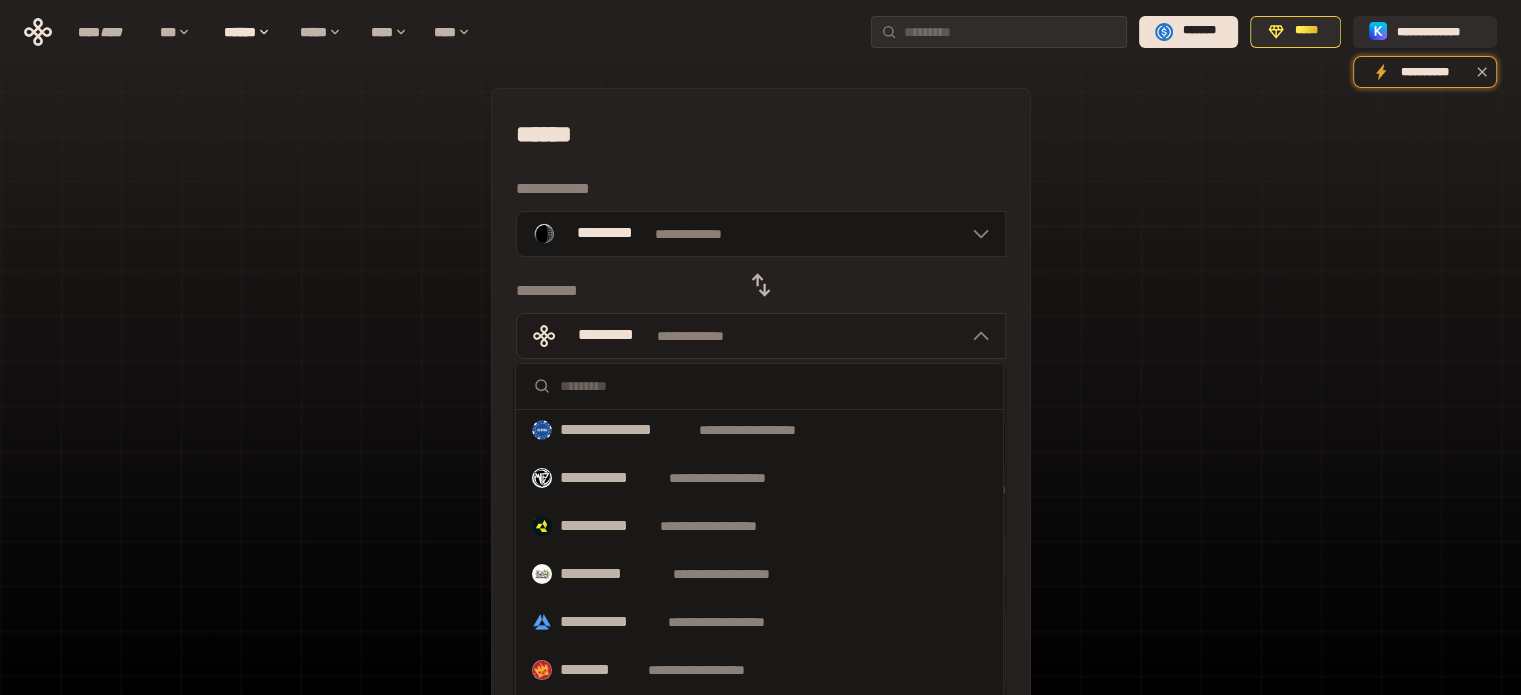 click 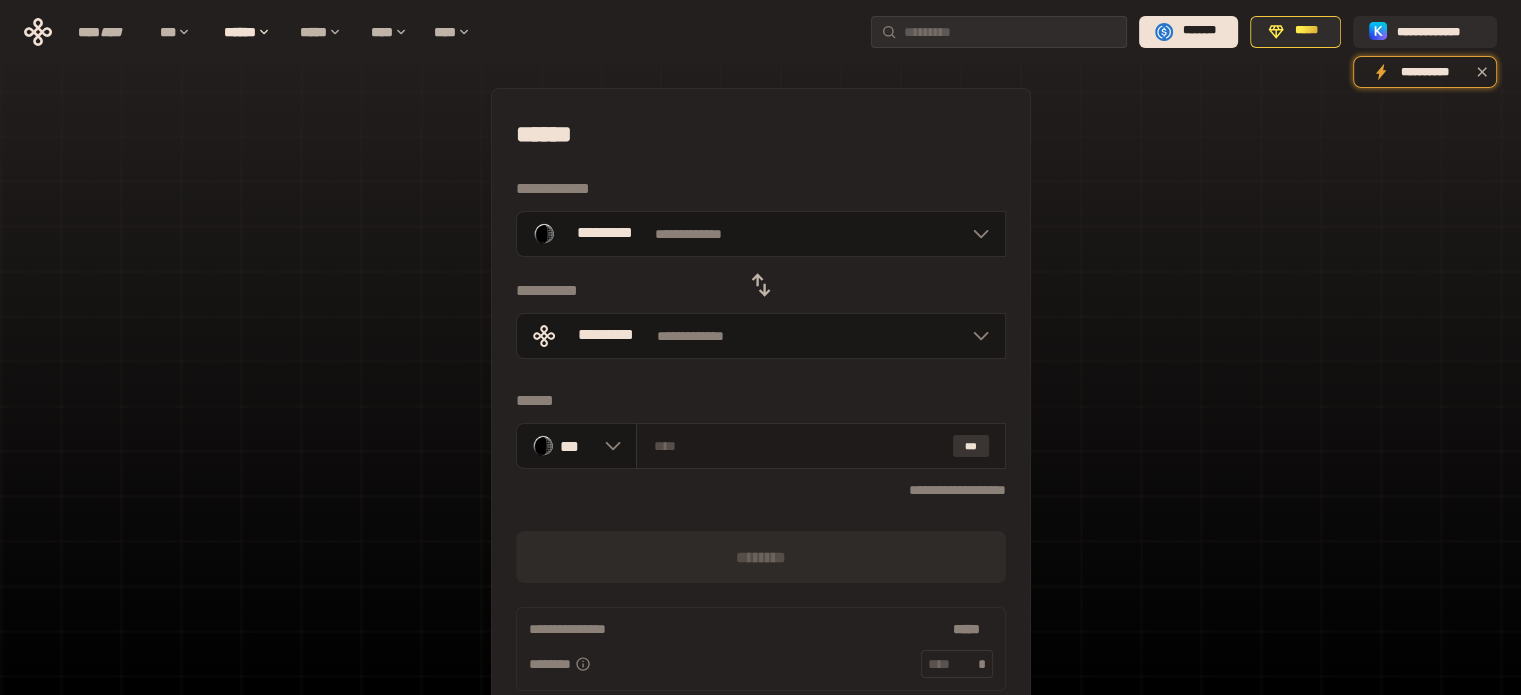 click on "***" at bounding box center (971, 446) 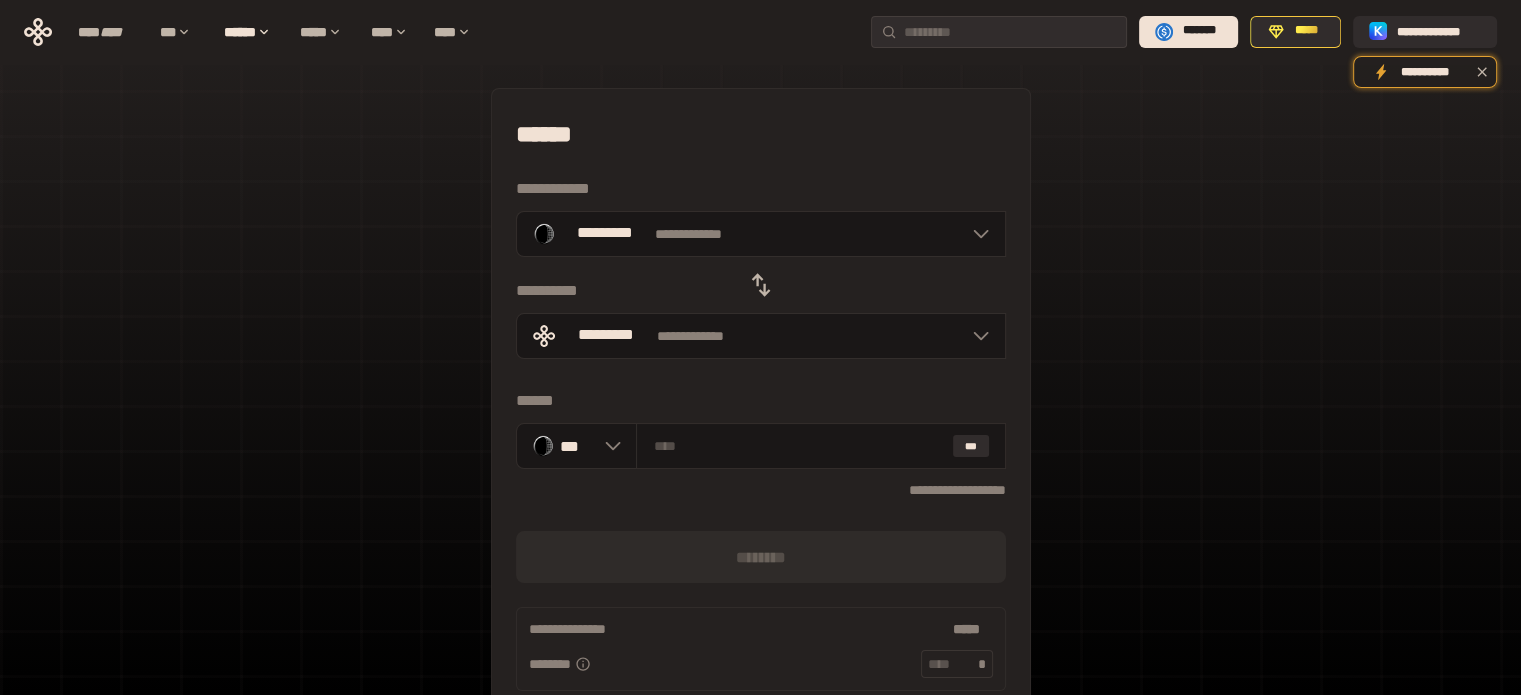 click 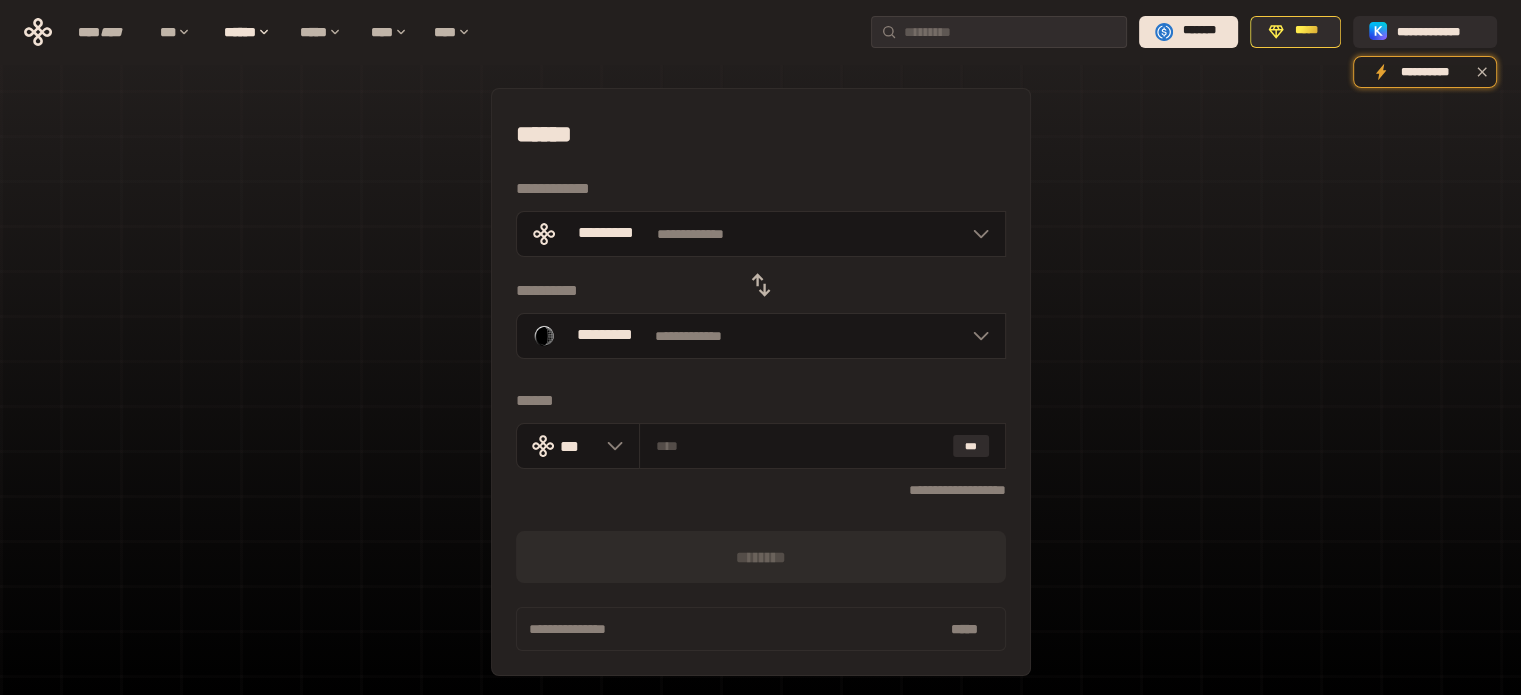 scroll, scrollTop: 0, scrollLeft: 0, axis: both 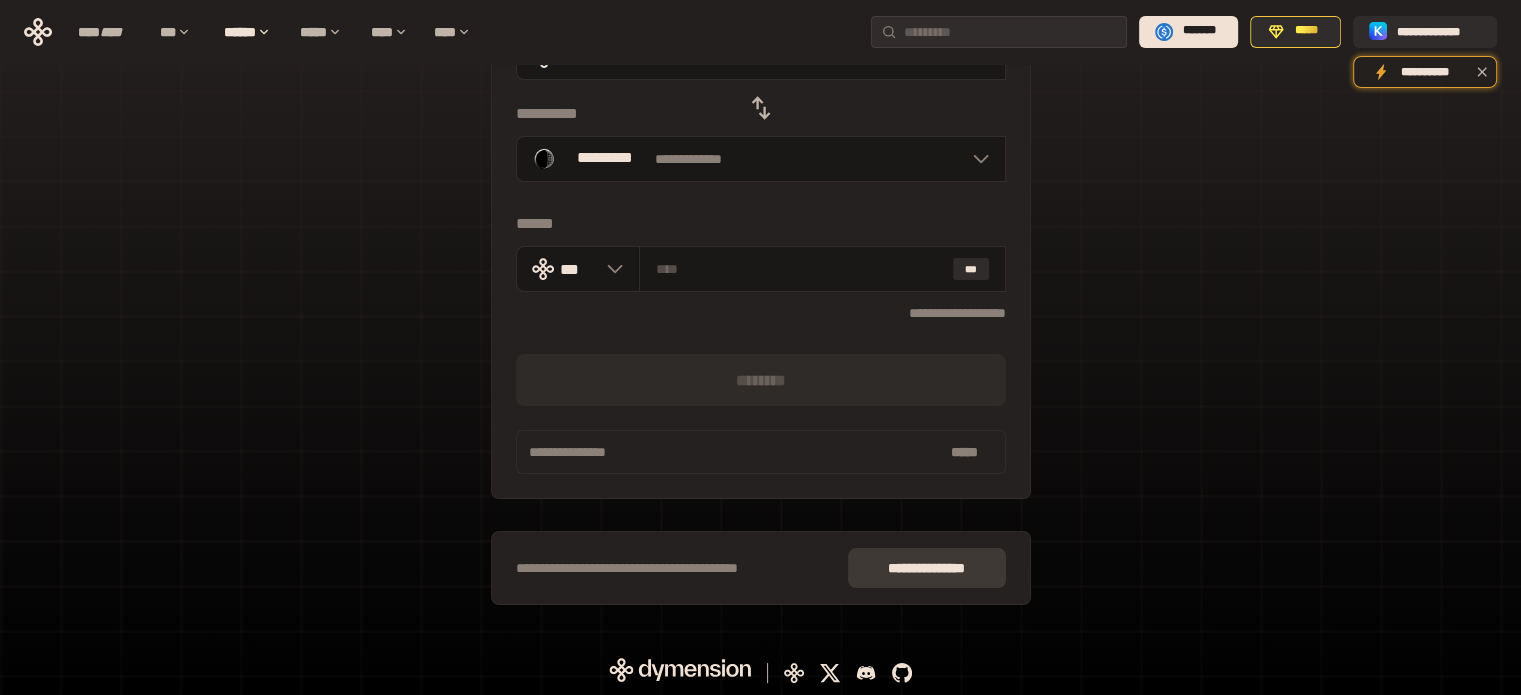click on "**** **** * ***" at bounding box center (927, 568) 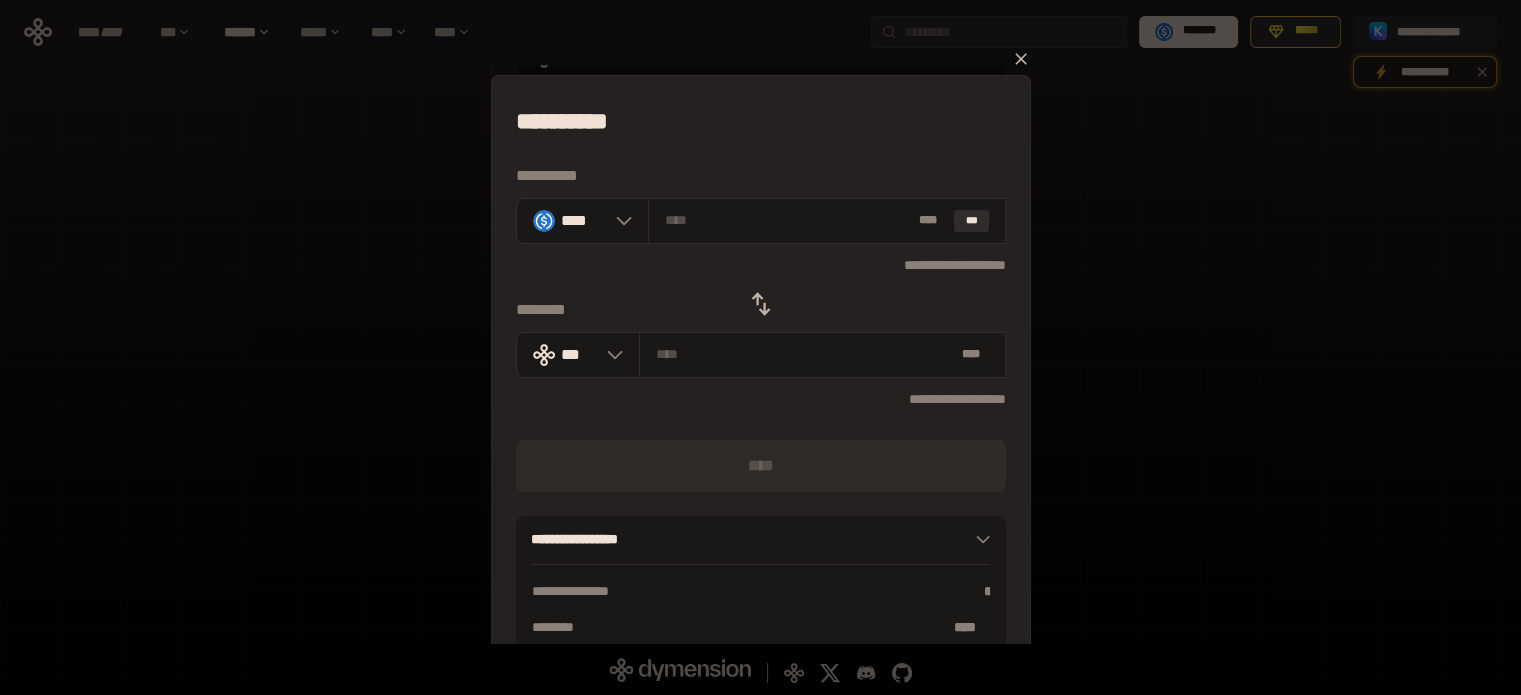 click 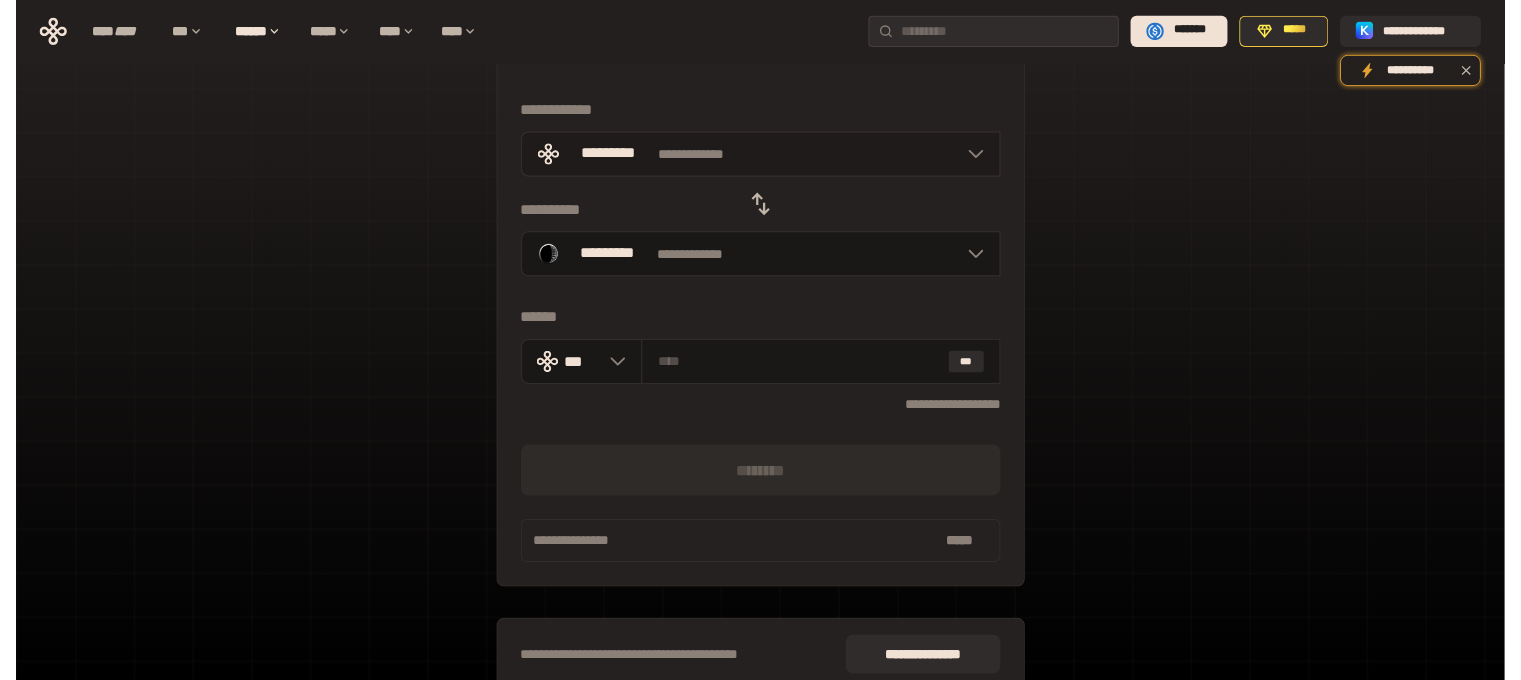 scroll, scrollTop: 0, scrollLeft: 0, axis: both 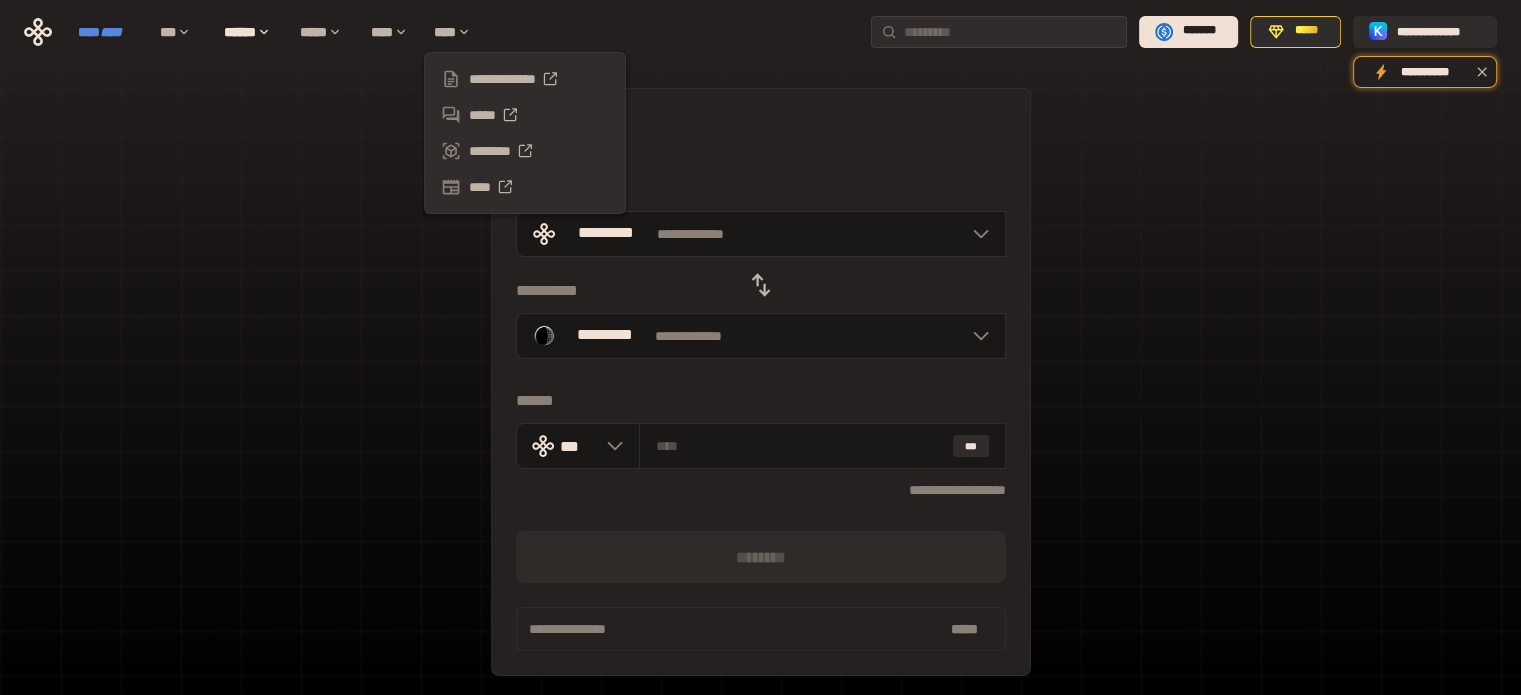click on "****" at bounding box center (111, 32) 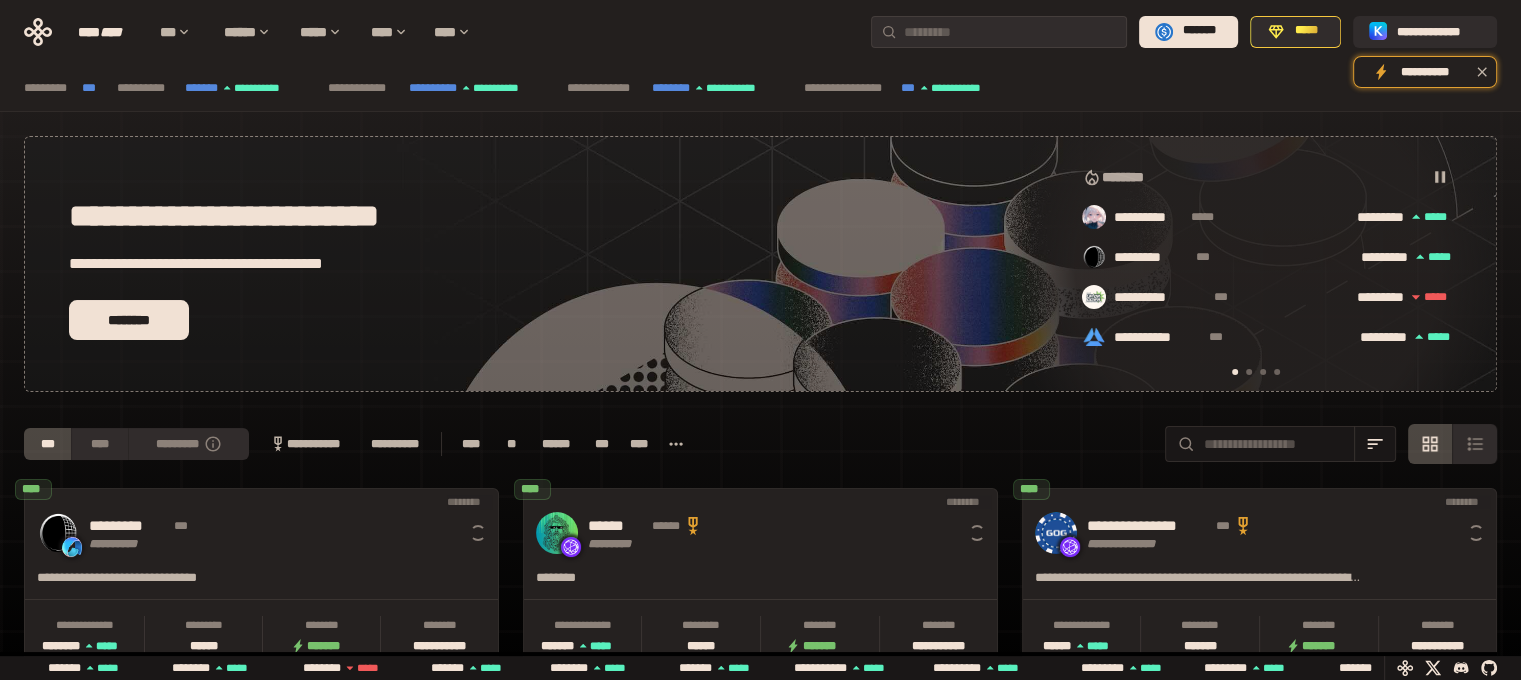 scroll, scrollTop: 0, scrollLeft: 16, axis: horizontal 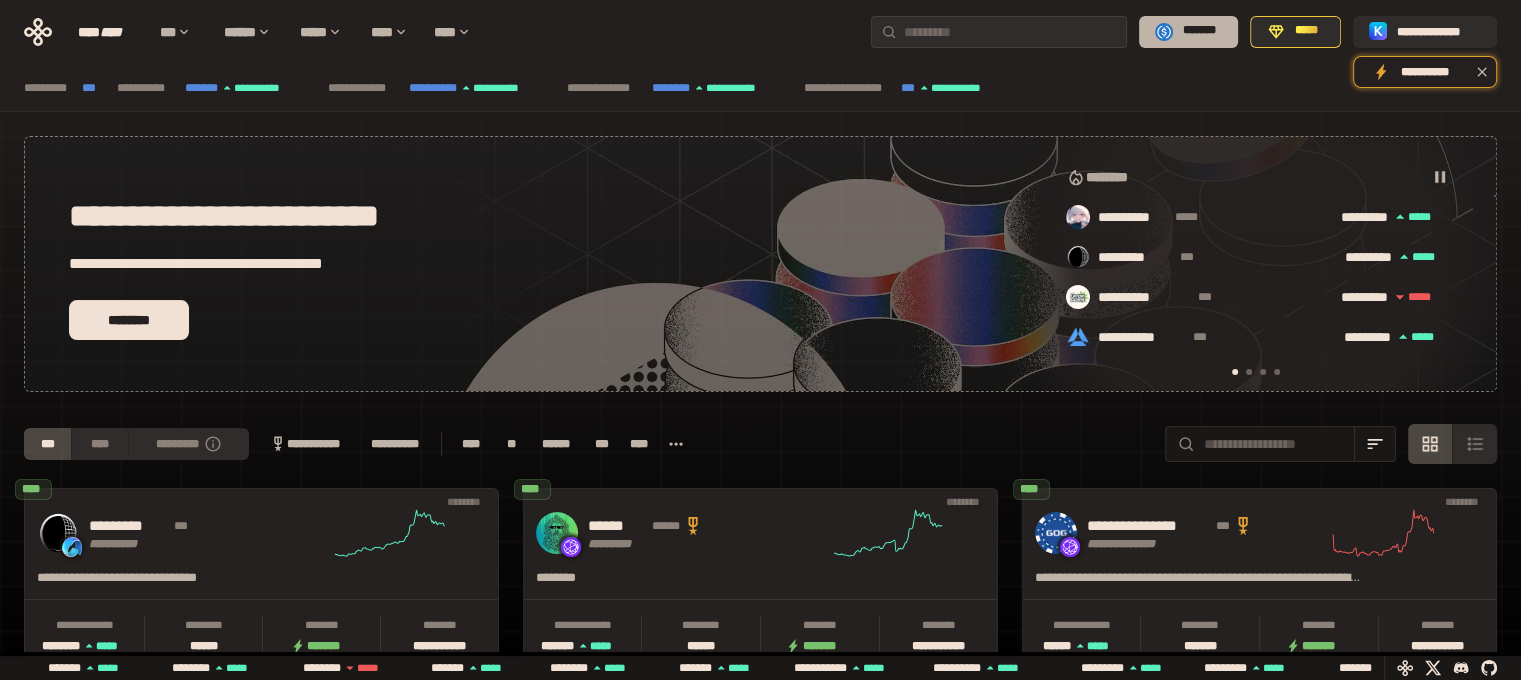 click on "*******" at bounding box center [1188, 32] 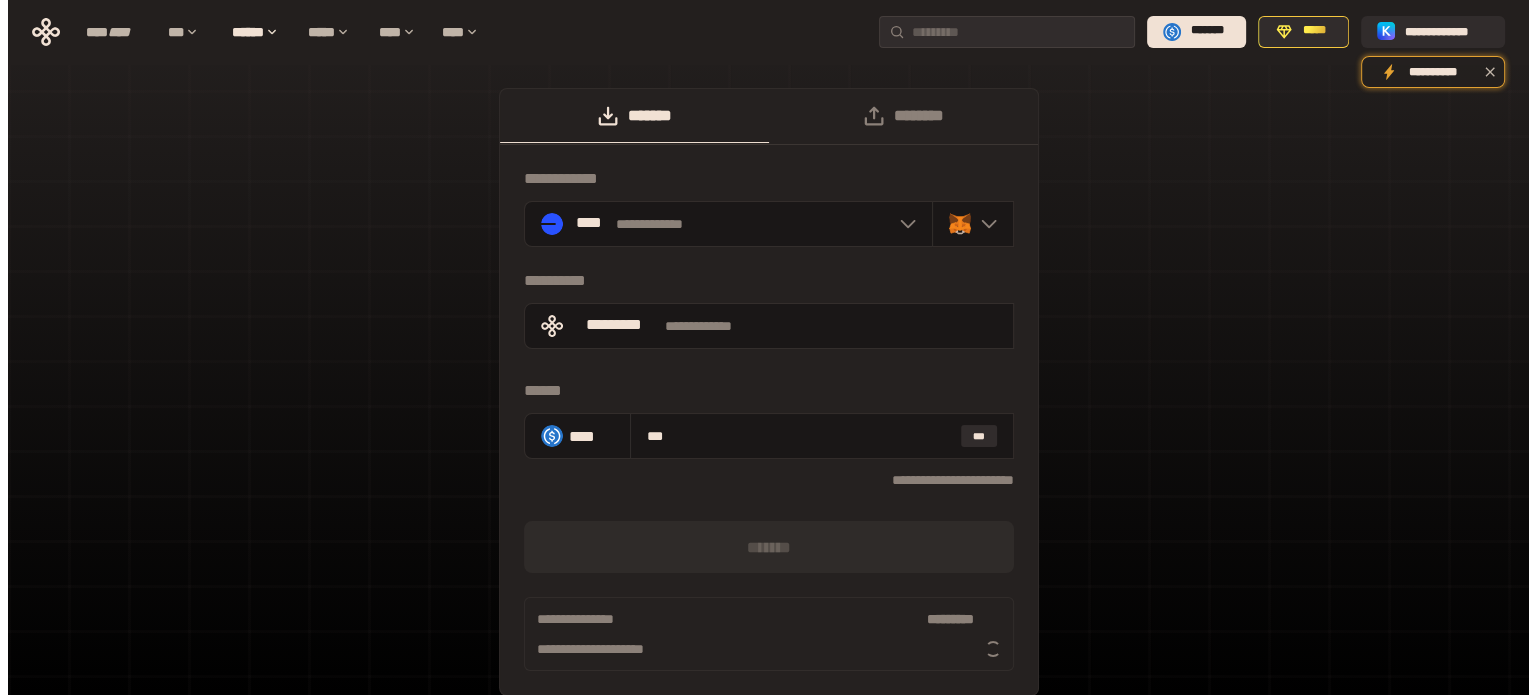 scroll, scrollTop: 0, scrollLeft: 0, axis: both 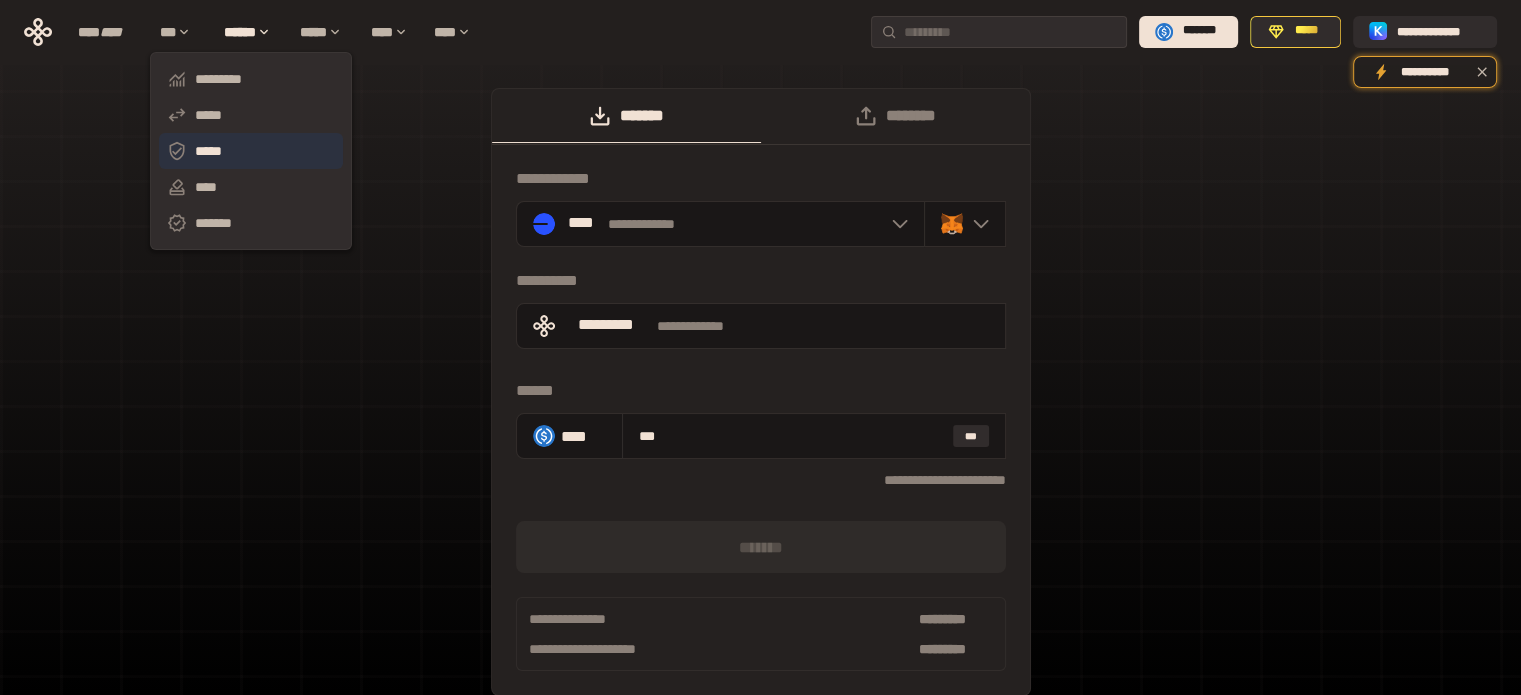click on "*****" at bounding box center (251, 151) 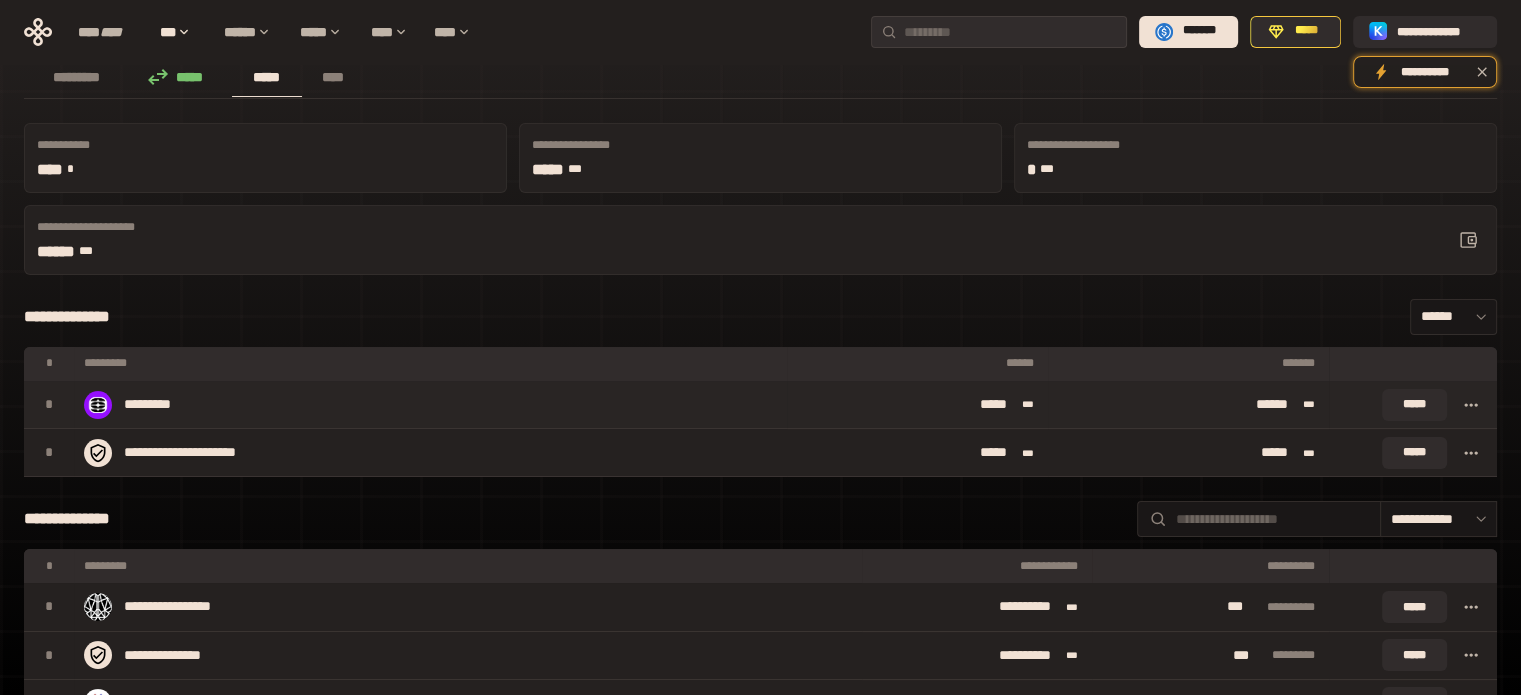scroll, scrollTop: 0, scrollLeft: 0, axis: both 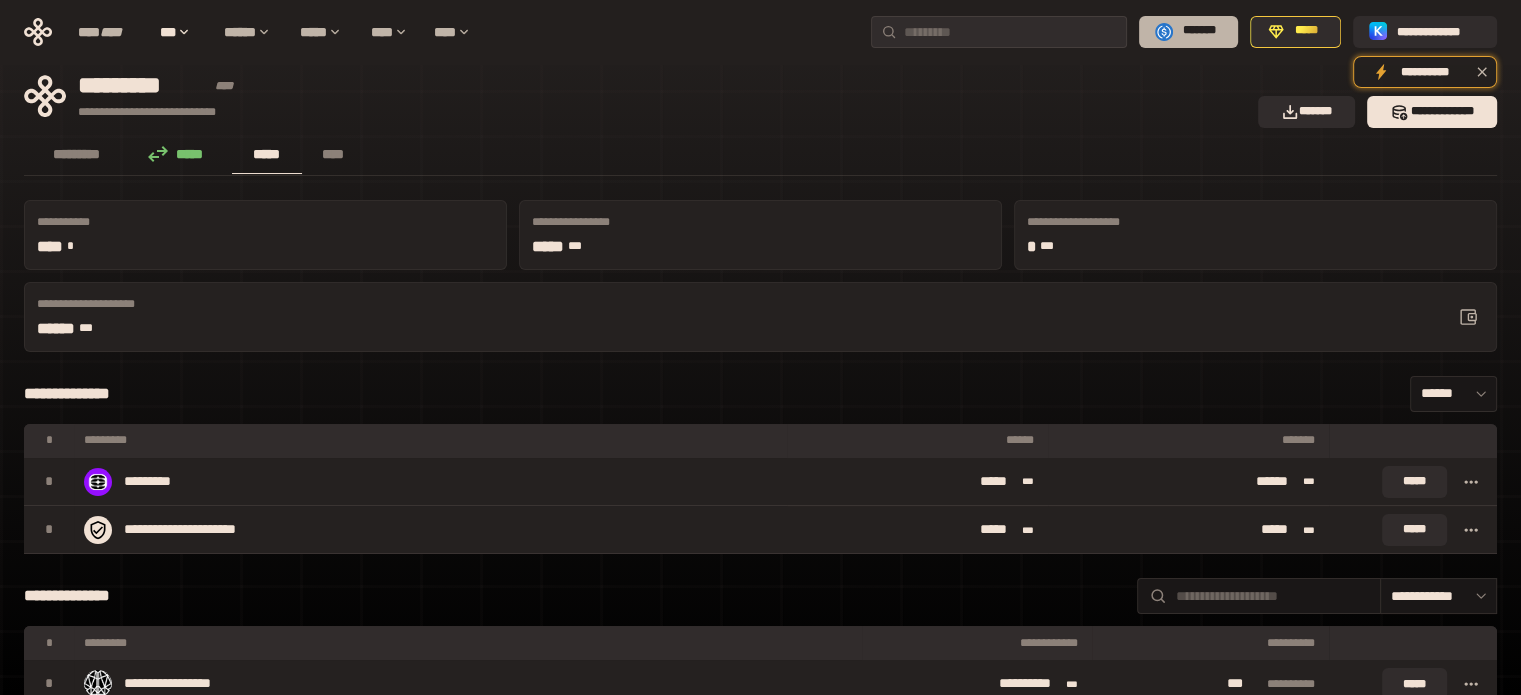 click 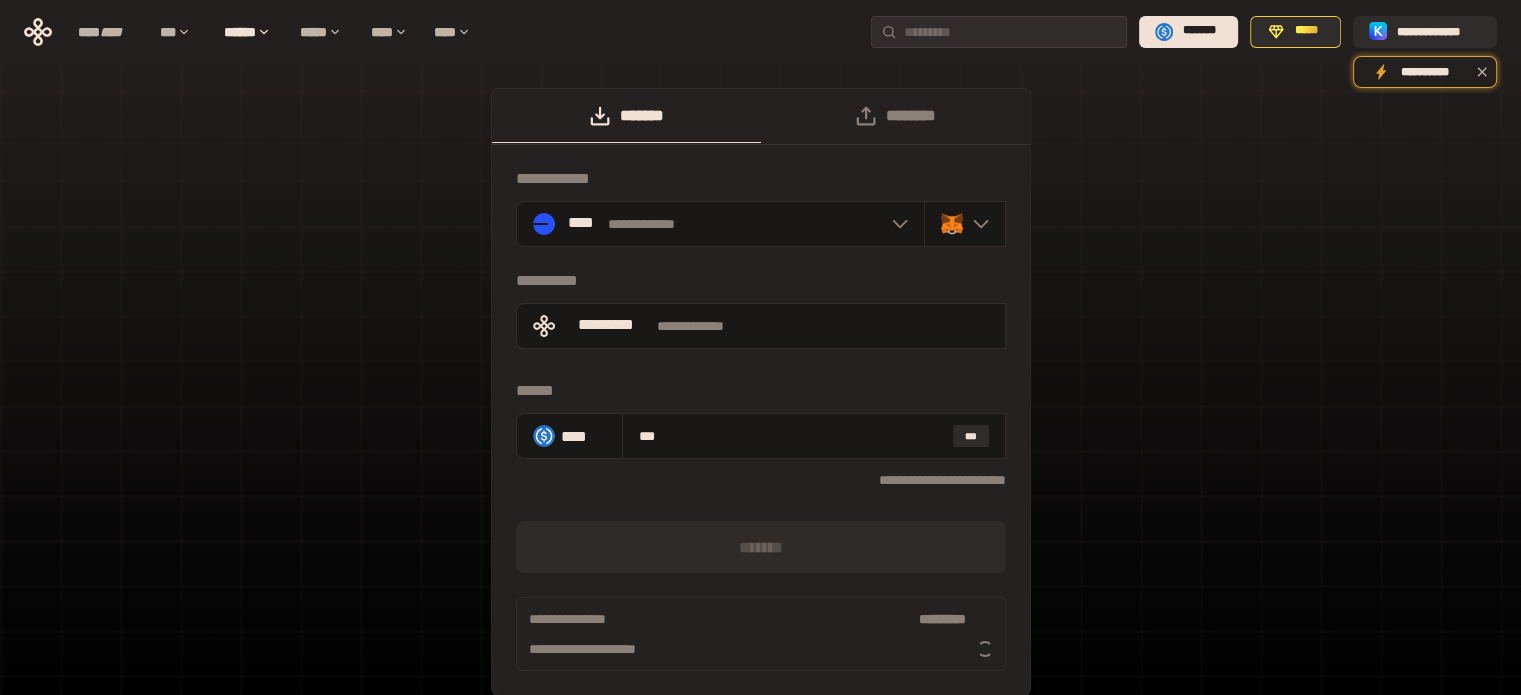 scroll, scrollTop: 0, scrollLeft: 0, axis: both 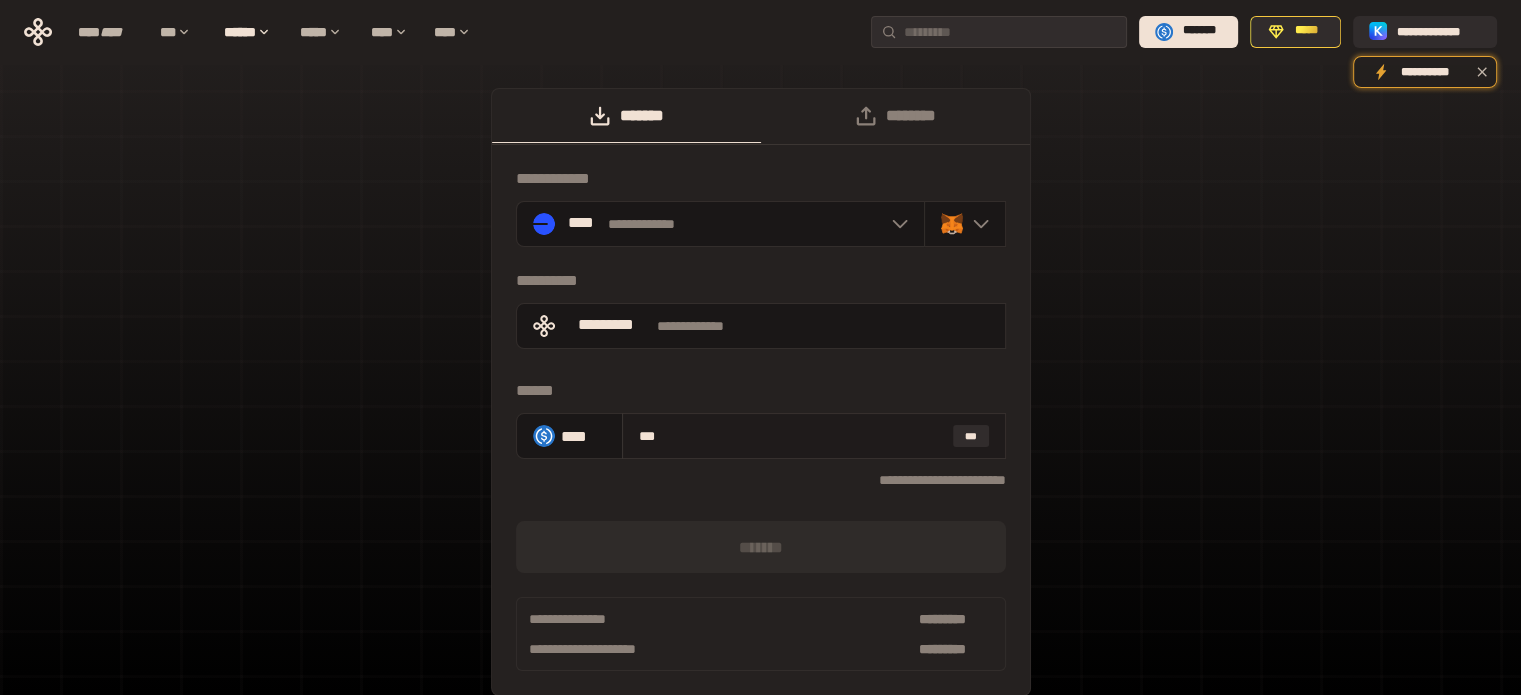 click on "***" at bounding box center (792, 436) 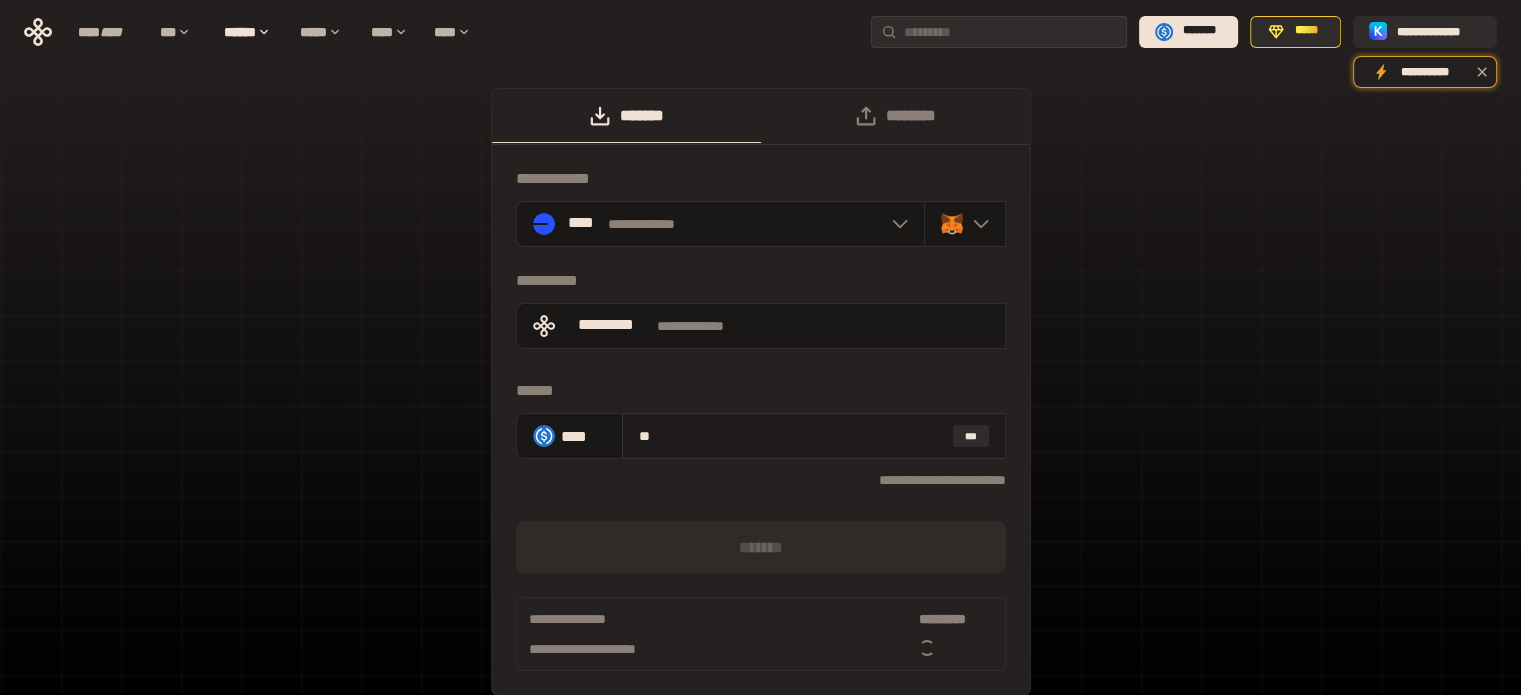 type on "*" 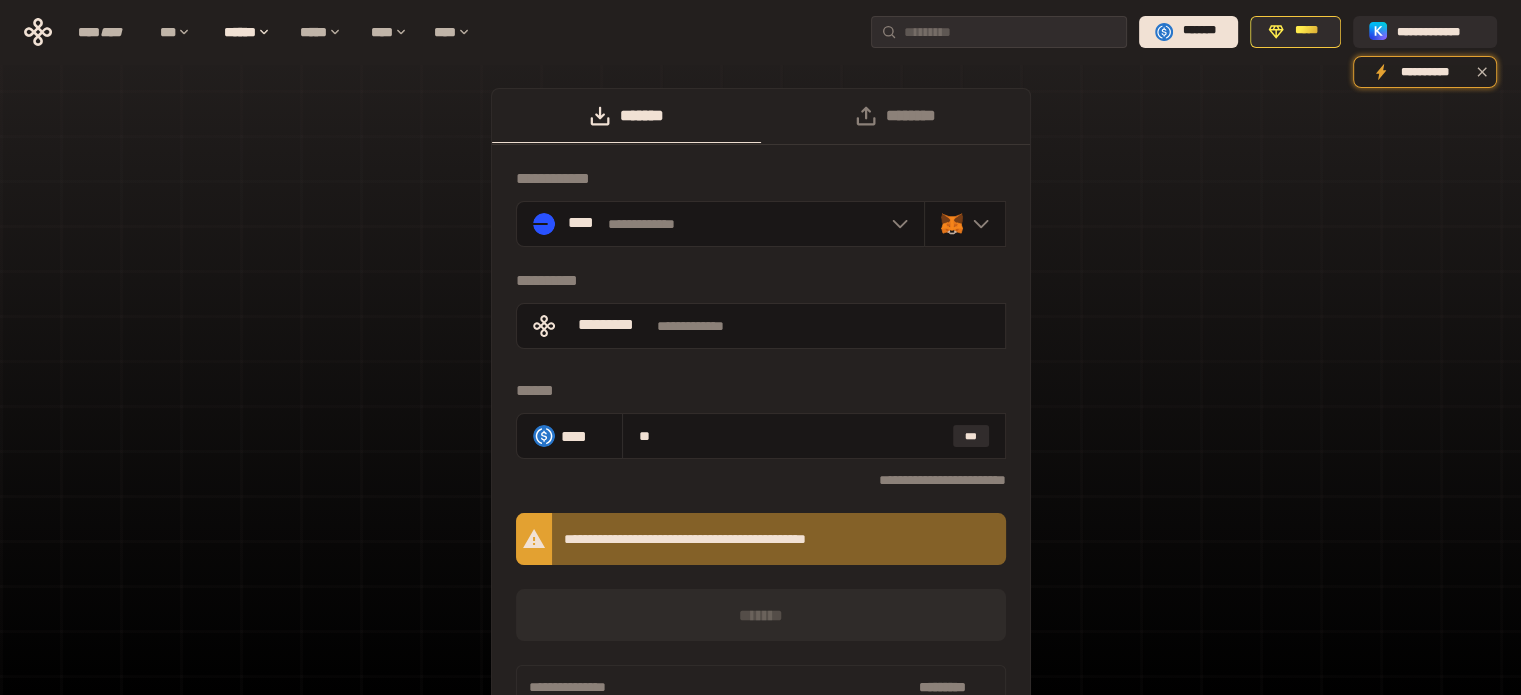 type on "*" 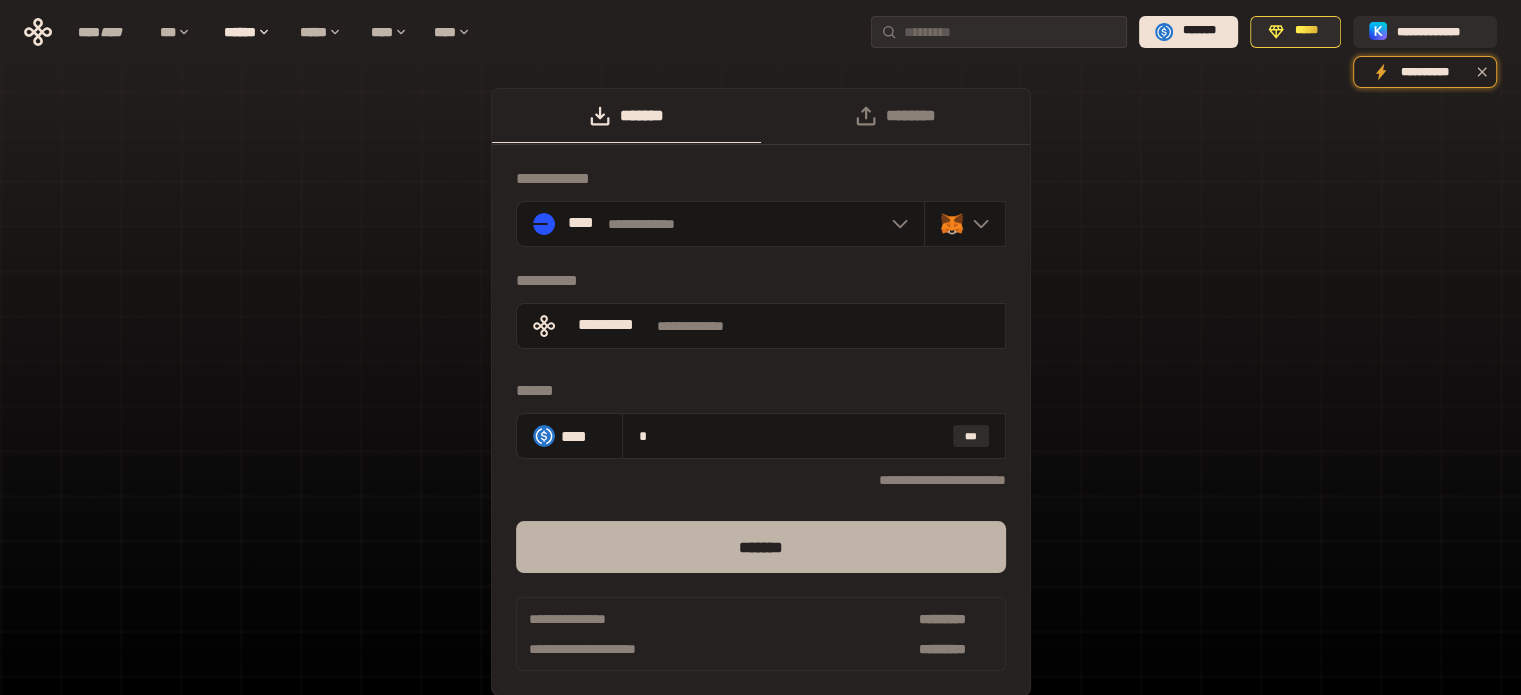 type on "*" 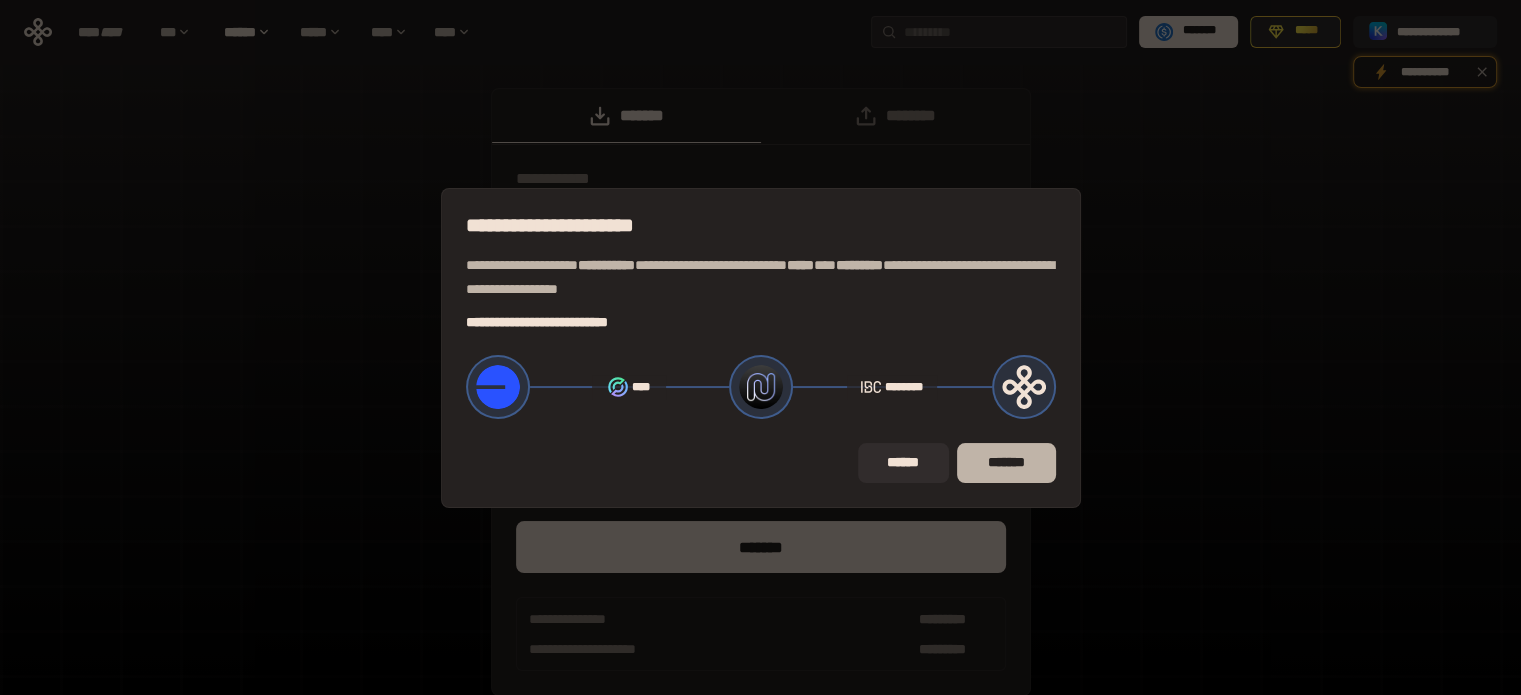click on "*******" at bounding box center (1006, 463) 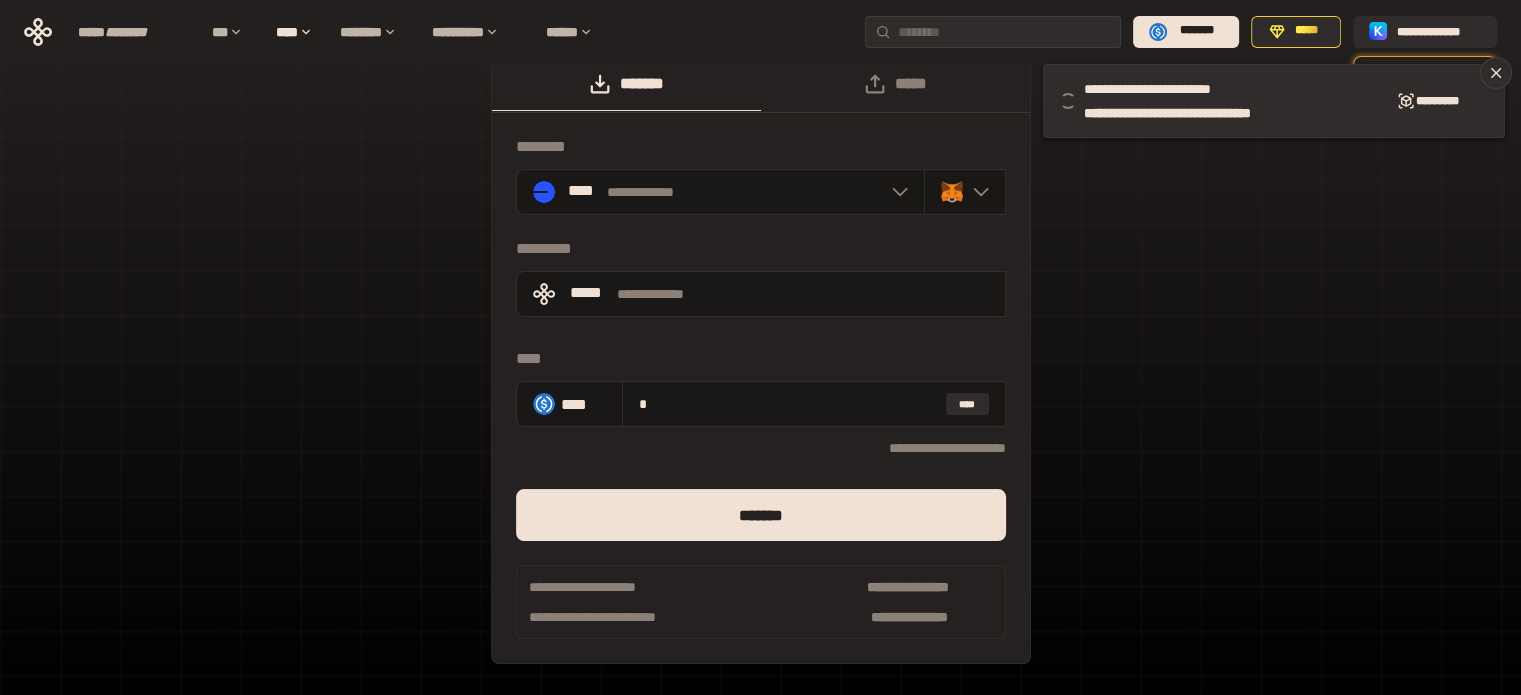 scroll, scrollTop: 0, scrollLeft: 0, axis: both 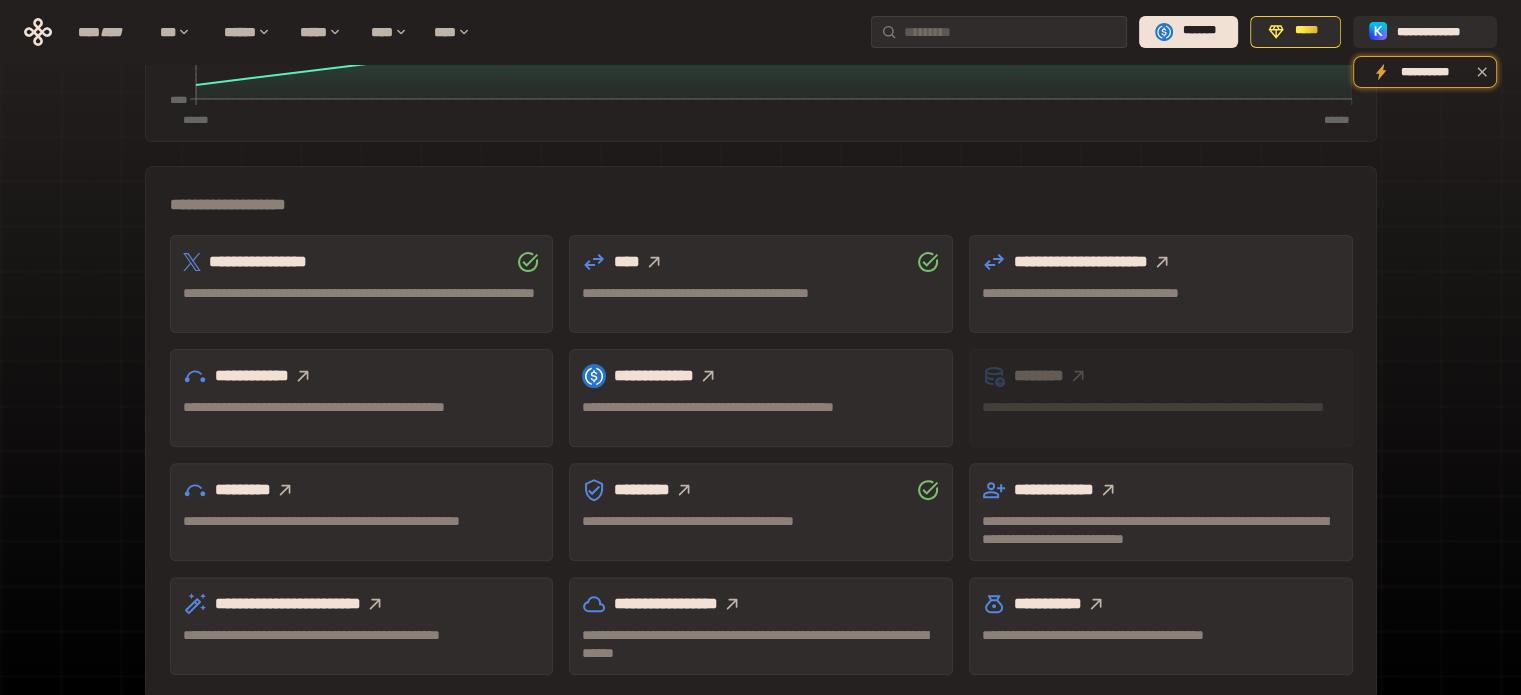 click on "**********" at bounding box center (362, 604) 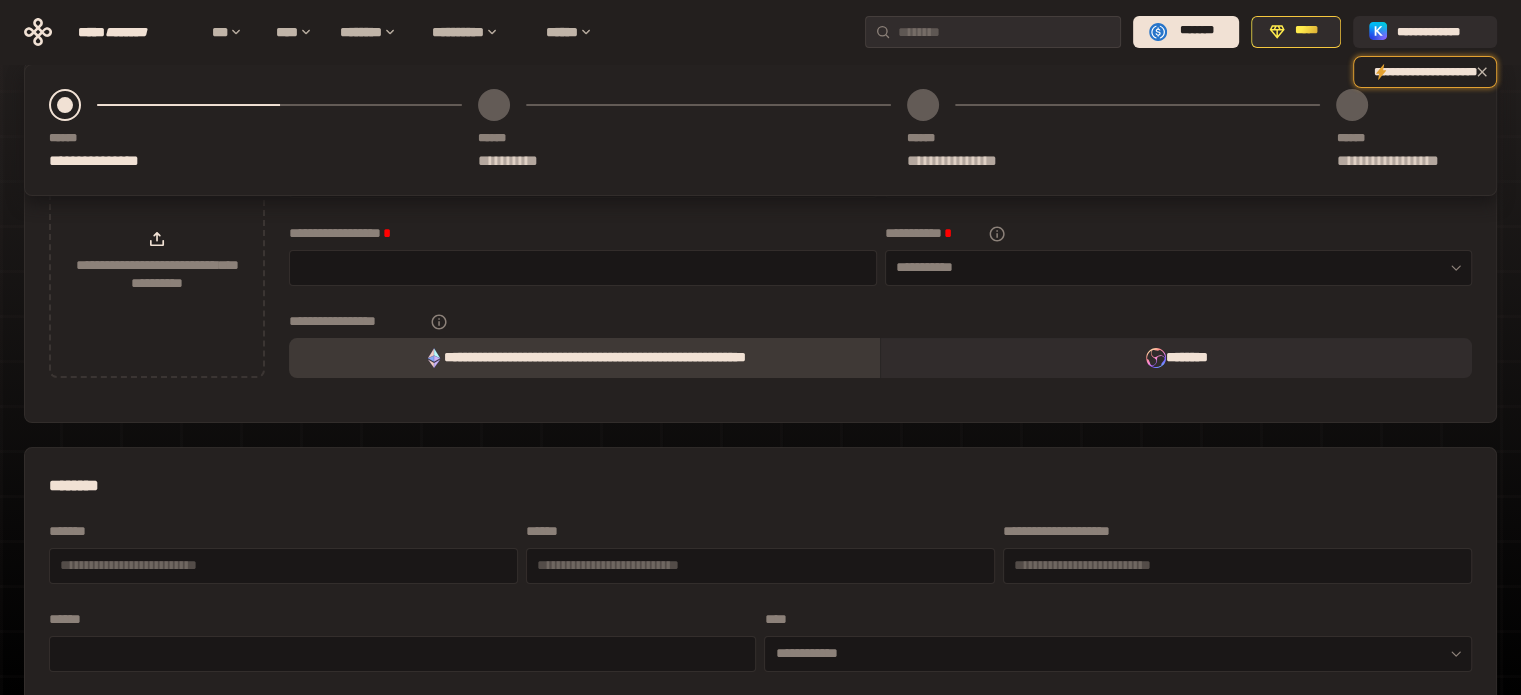 scroll, scrollTop: 0, scrollLeft: 0, axis: both 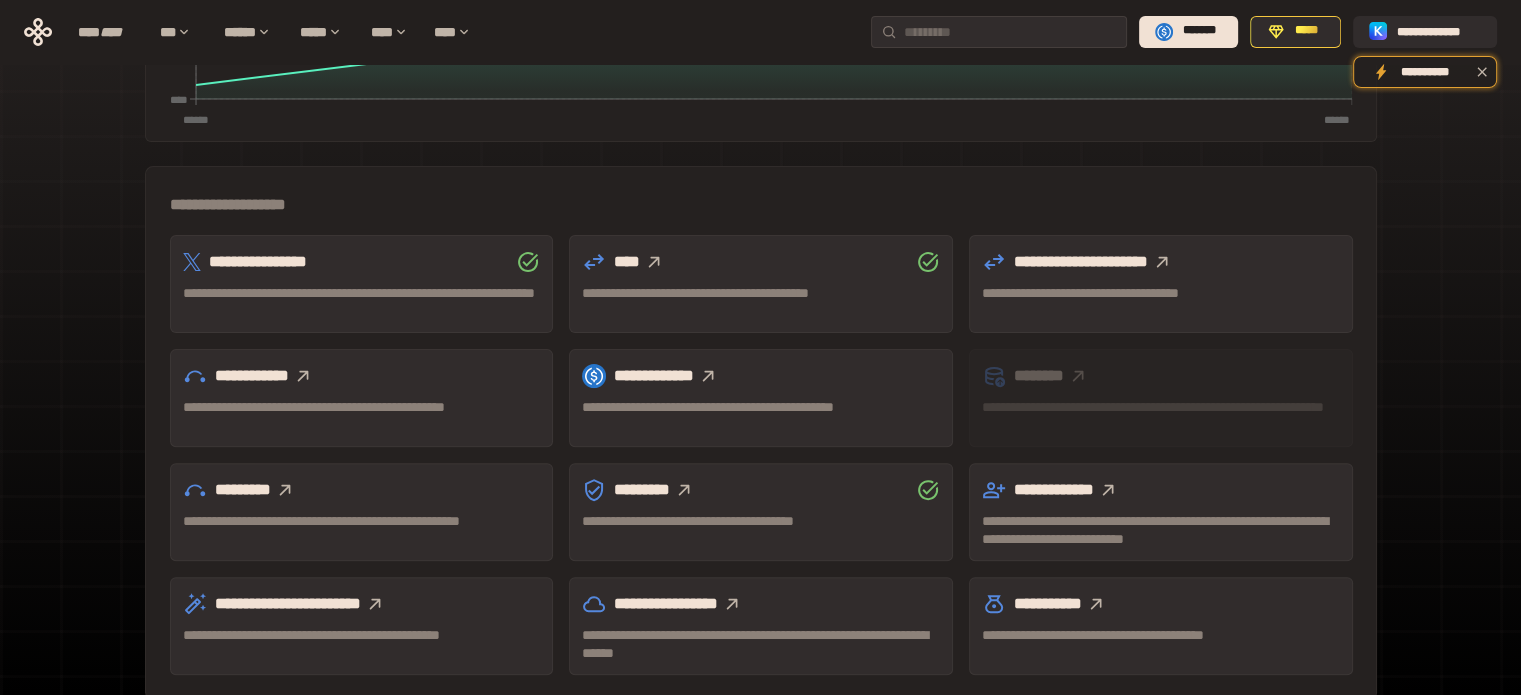 click 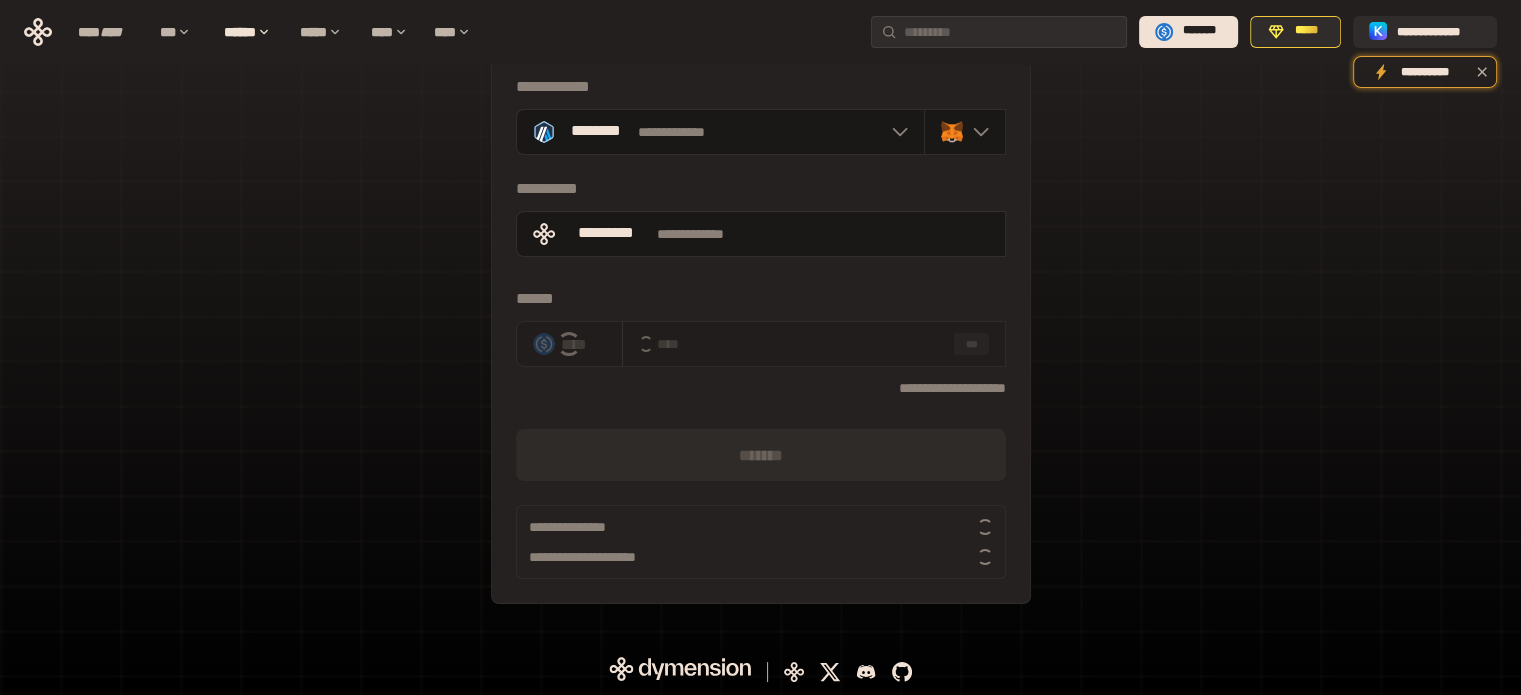 scroll, scrollTop: 0, scrollLeft: 0, axis: both 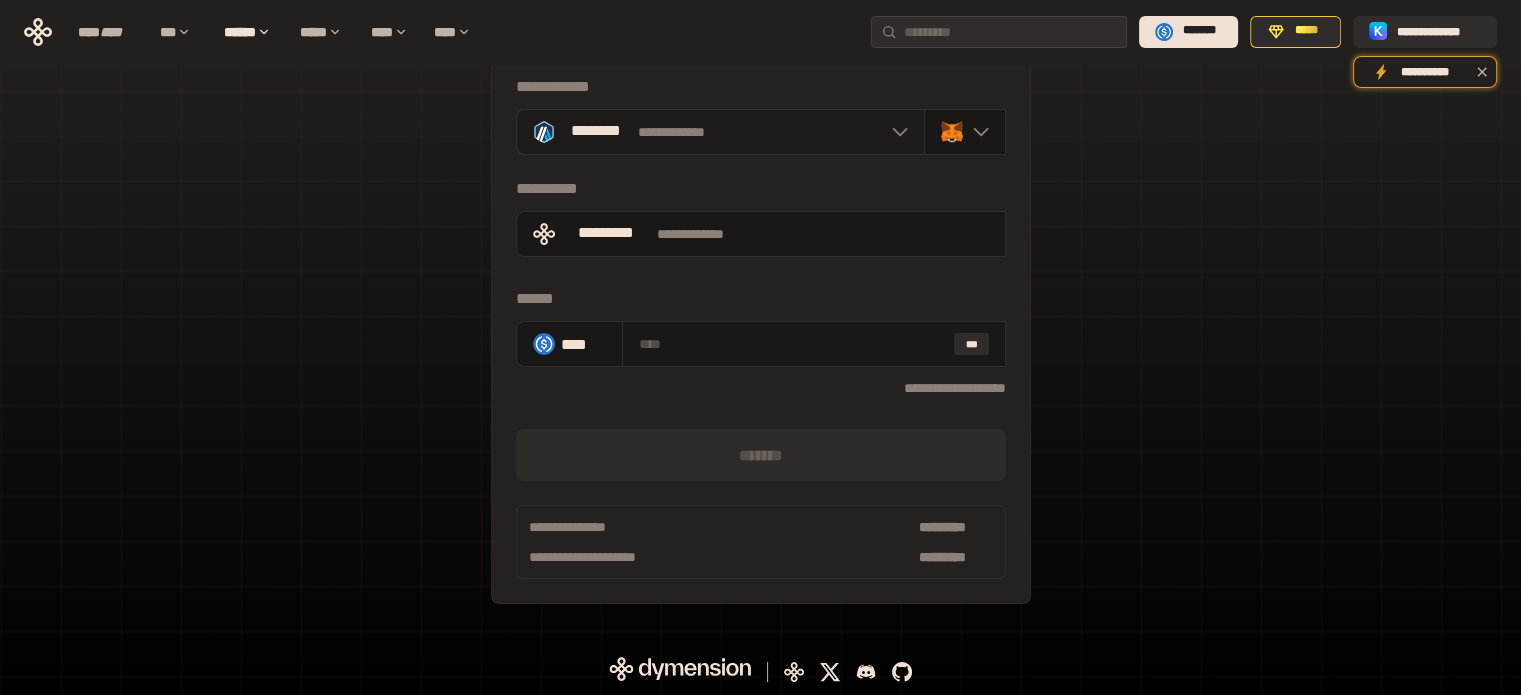 click 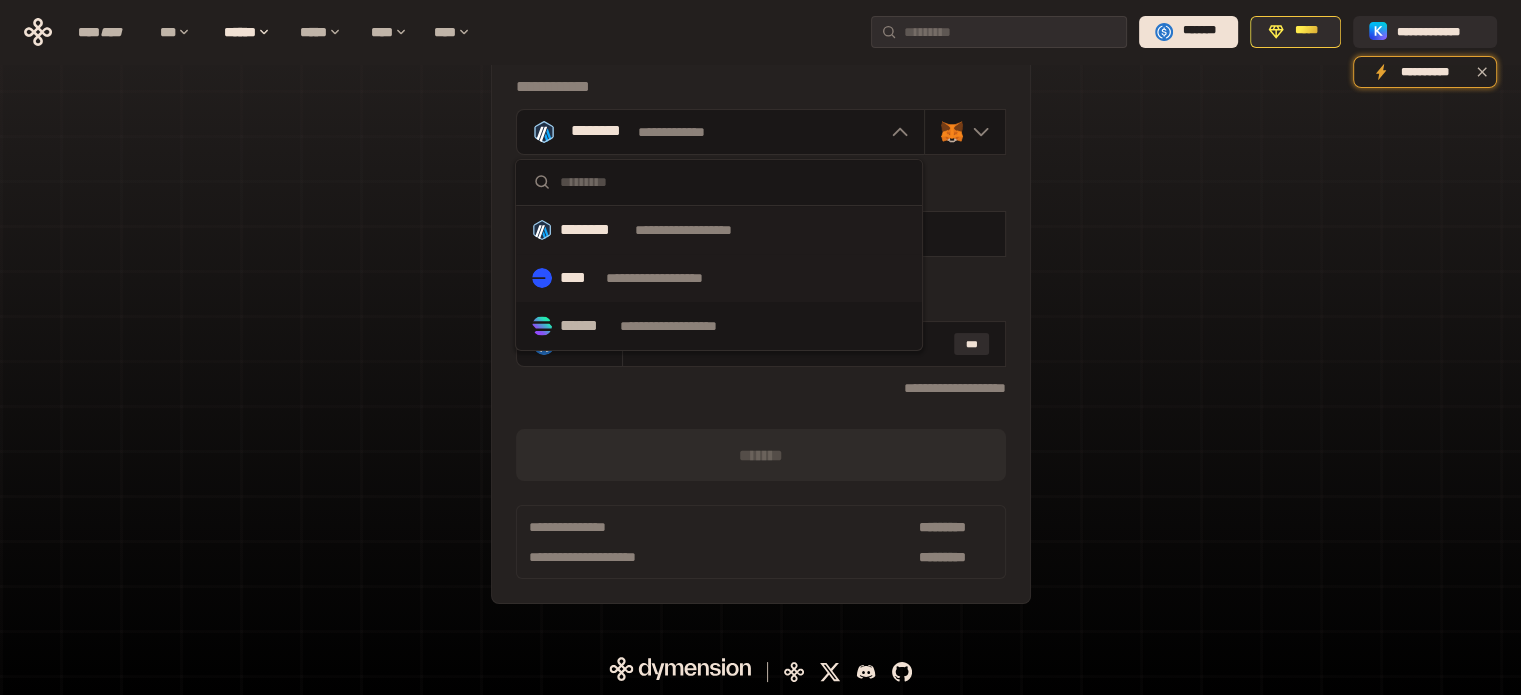 click on "**********" at bounding box center (673, 278) 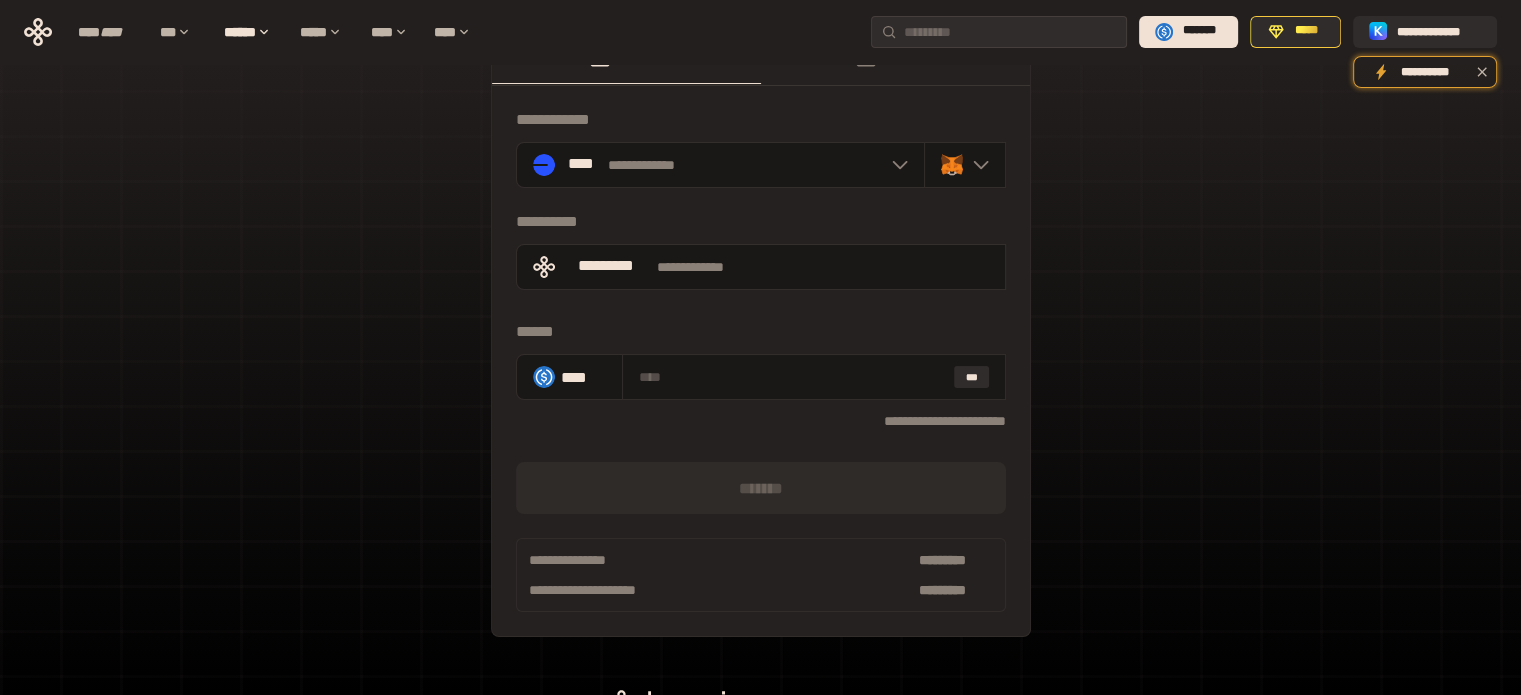 scroll, scrollTop: 92, scrollLeft: 0, axis: vertical 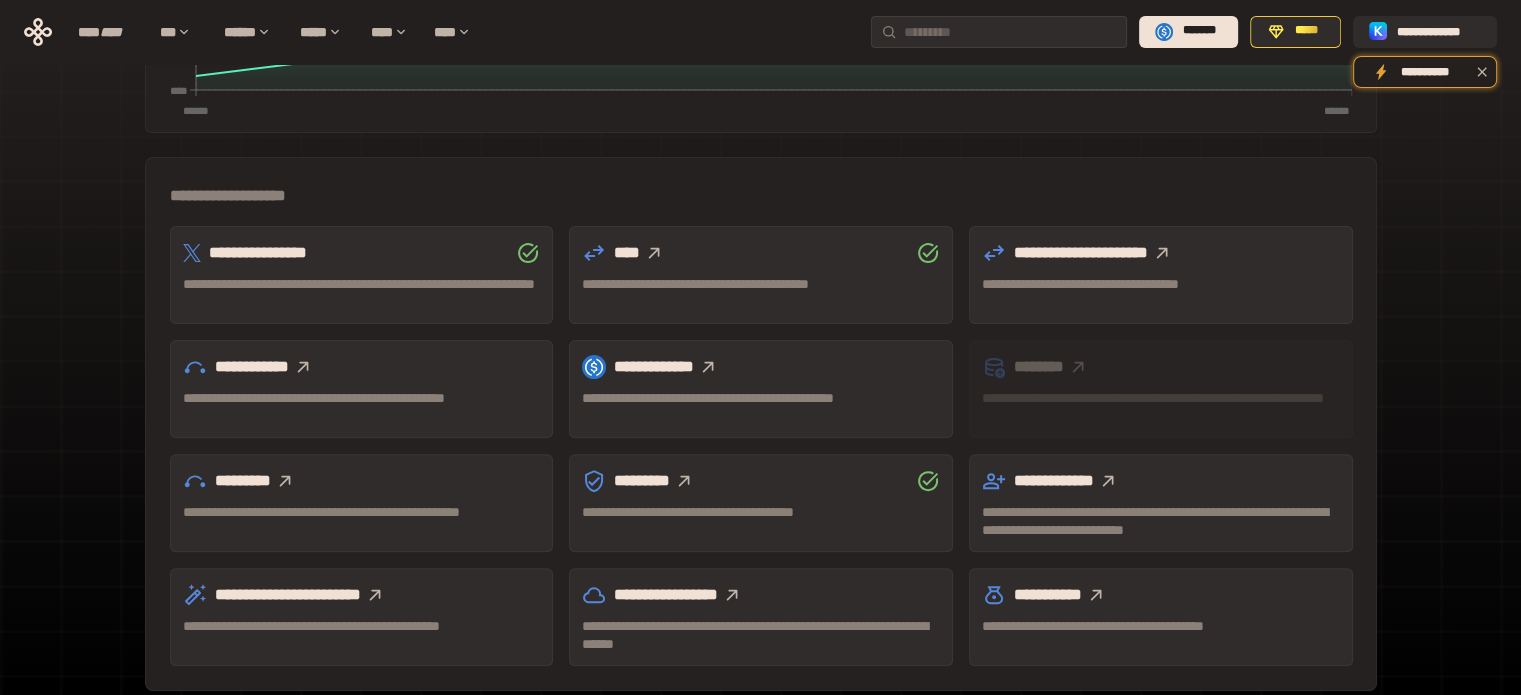 click 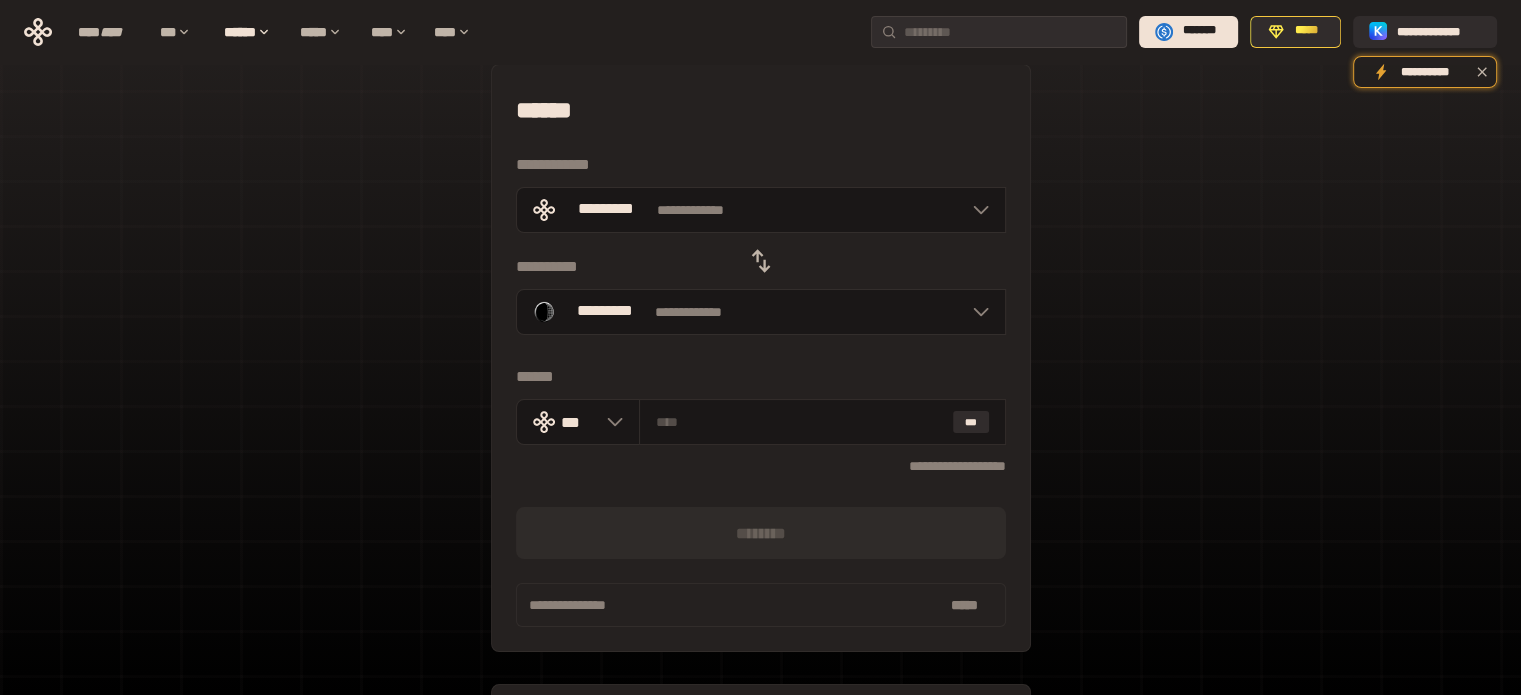 scroll, scrollTop: 0, scrollLeft: 0, axis: both 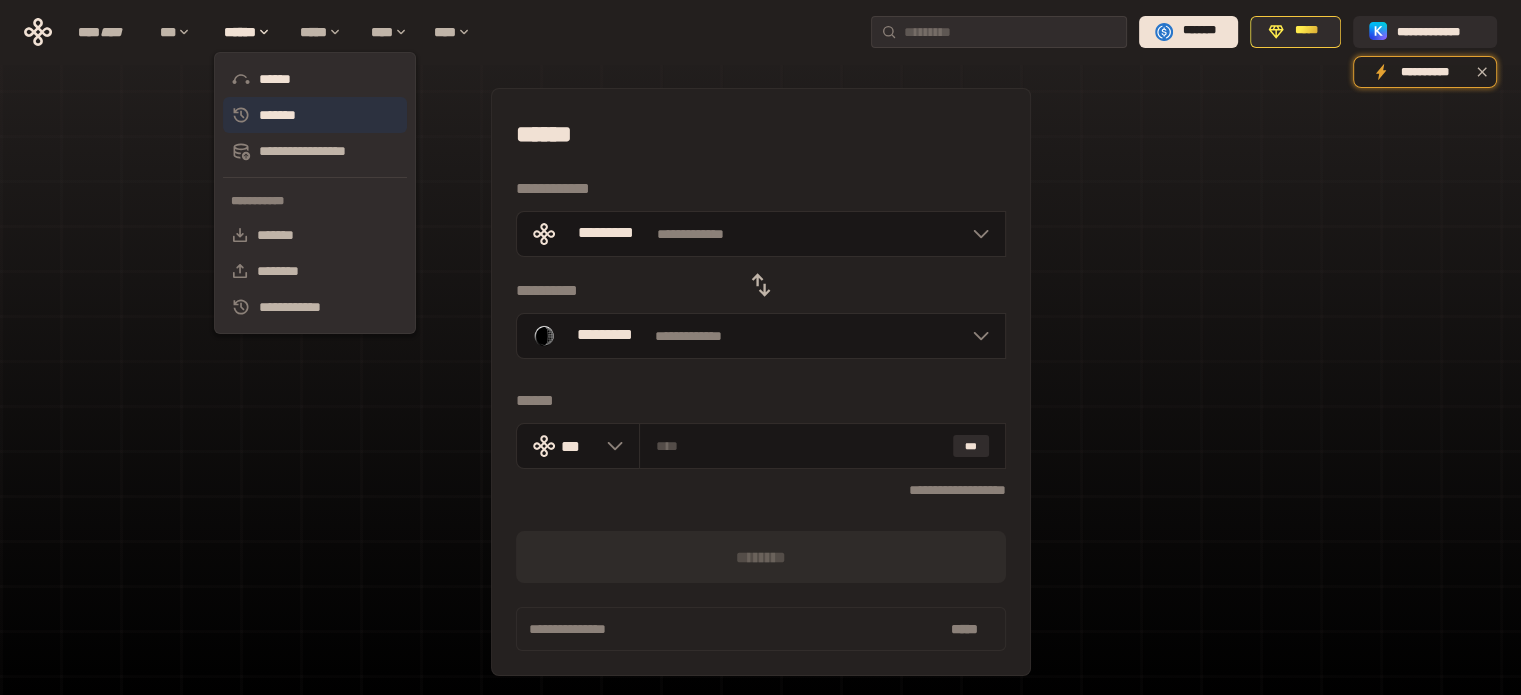 click on "*******" at bounding box center (315, 115) 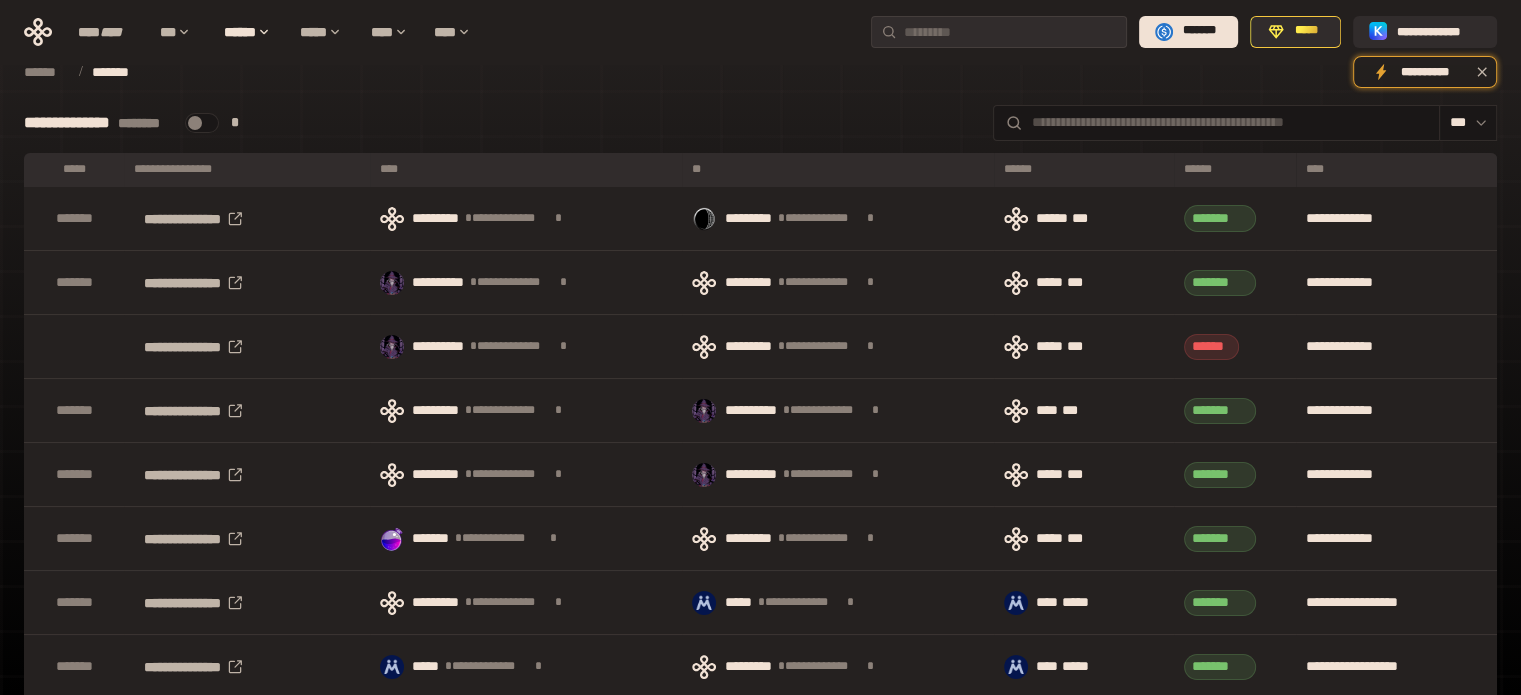 scroll, scrollTop: 0, scrollLeft: 0, axis: both 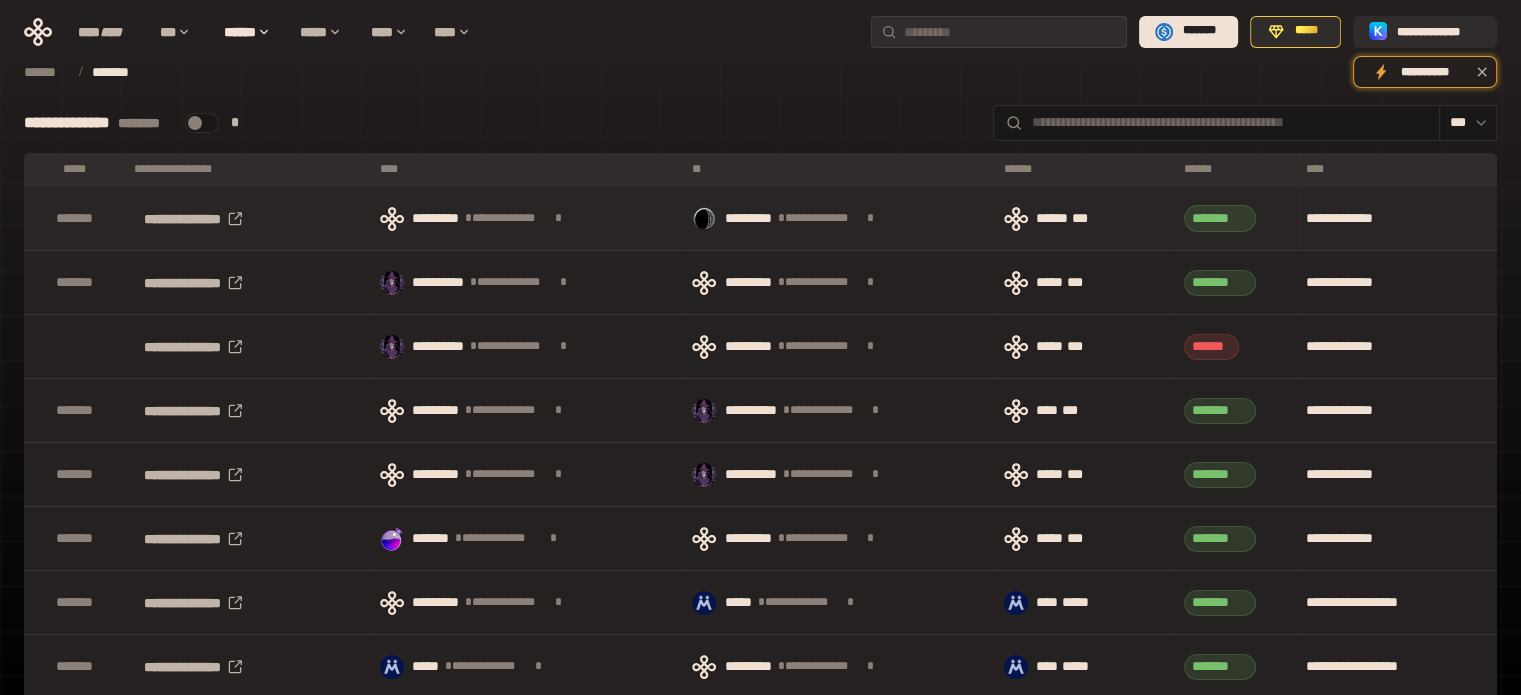 click on "*******" at bounding box center (1220, 218) 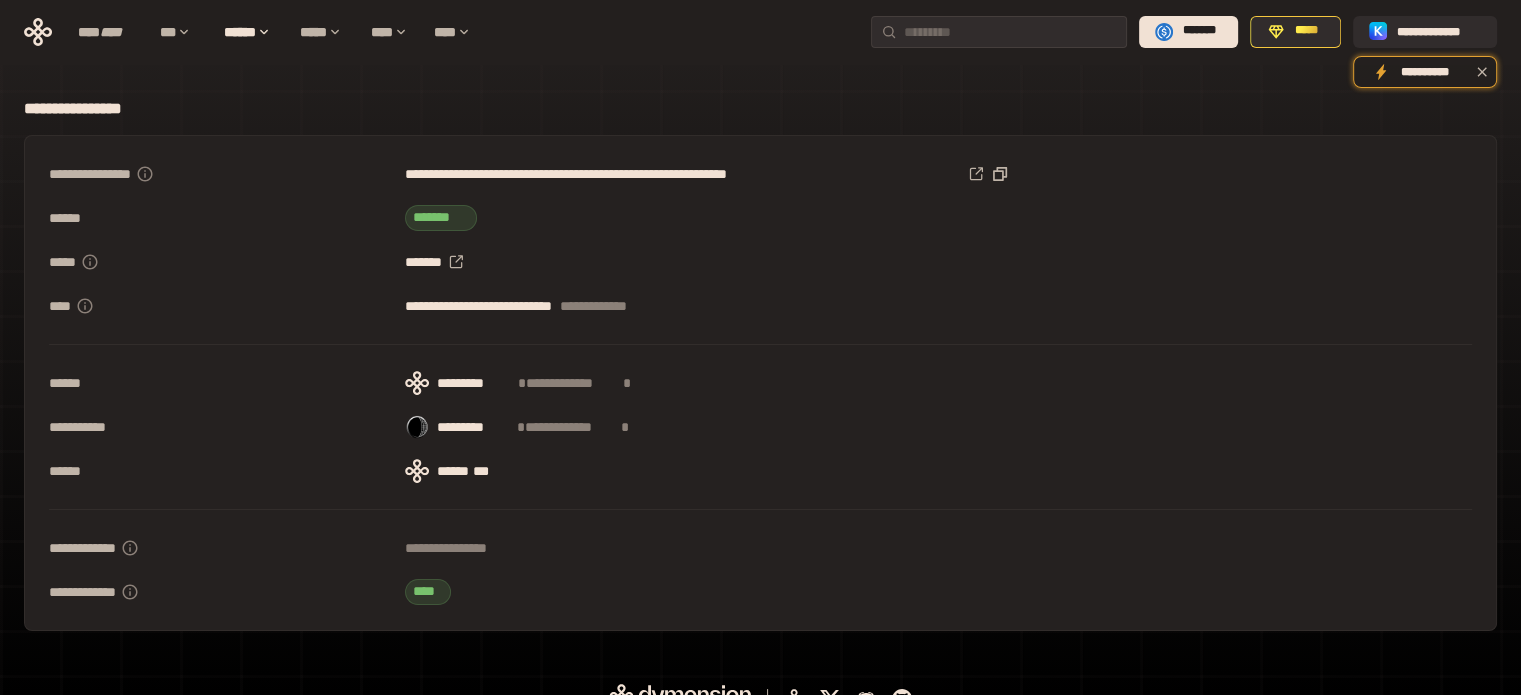 scroll, scrollTop: 0, scrollLeft: 0, axis: both 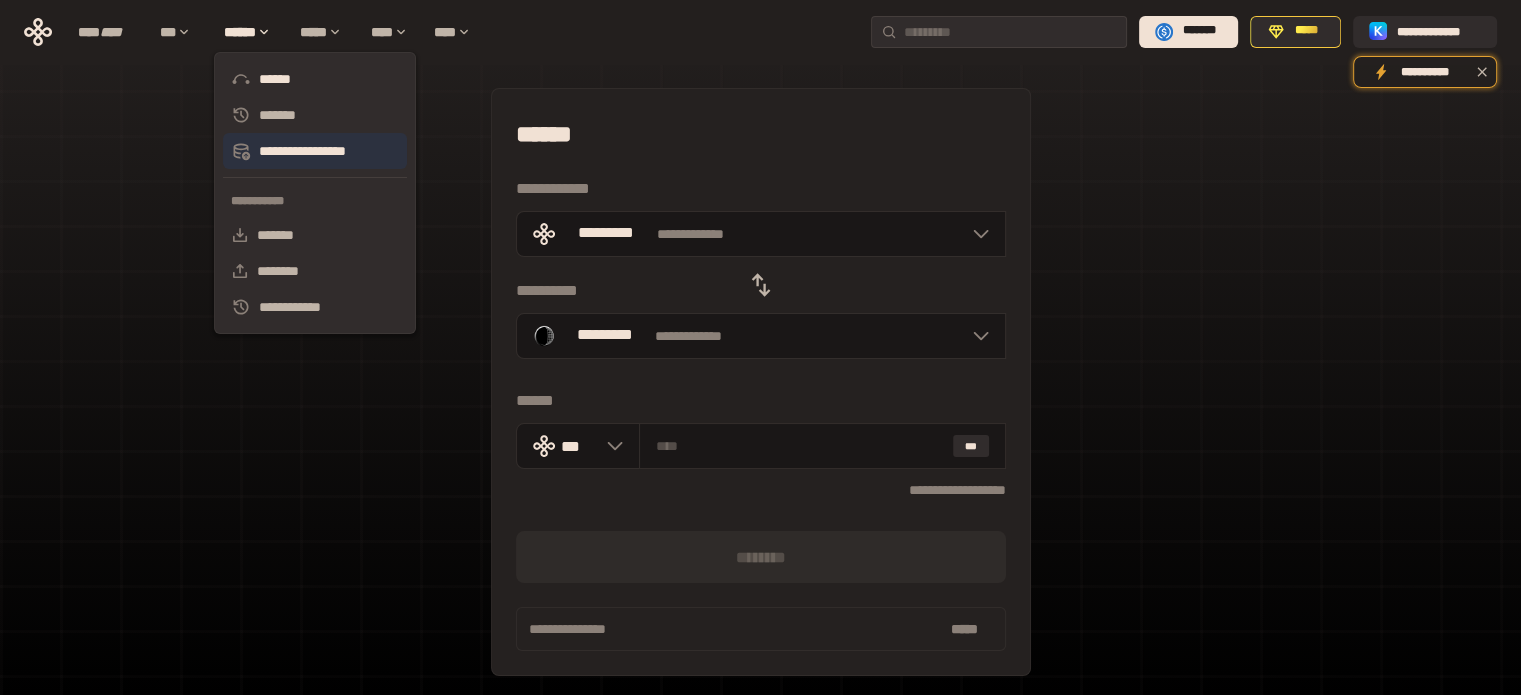 click on "**********" at bounding box center (315, 151) 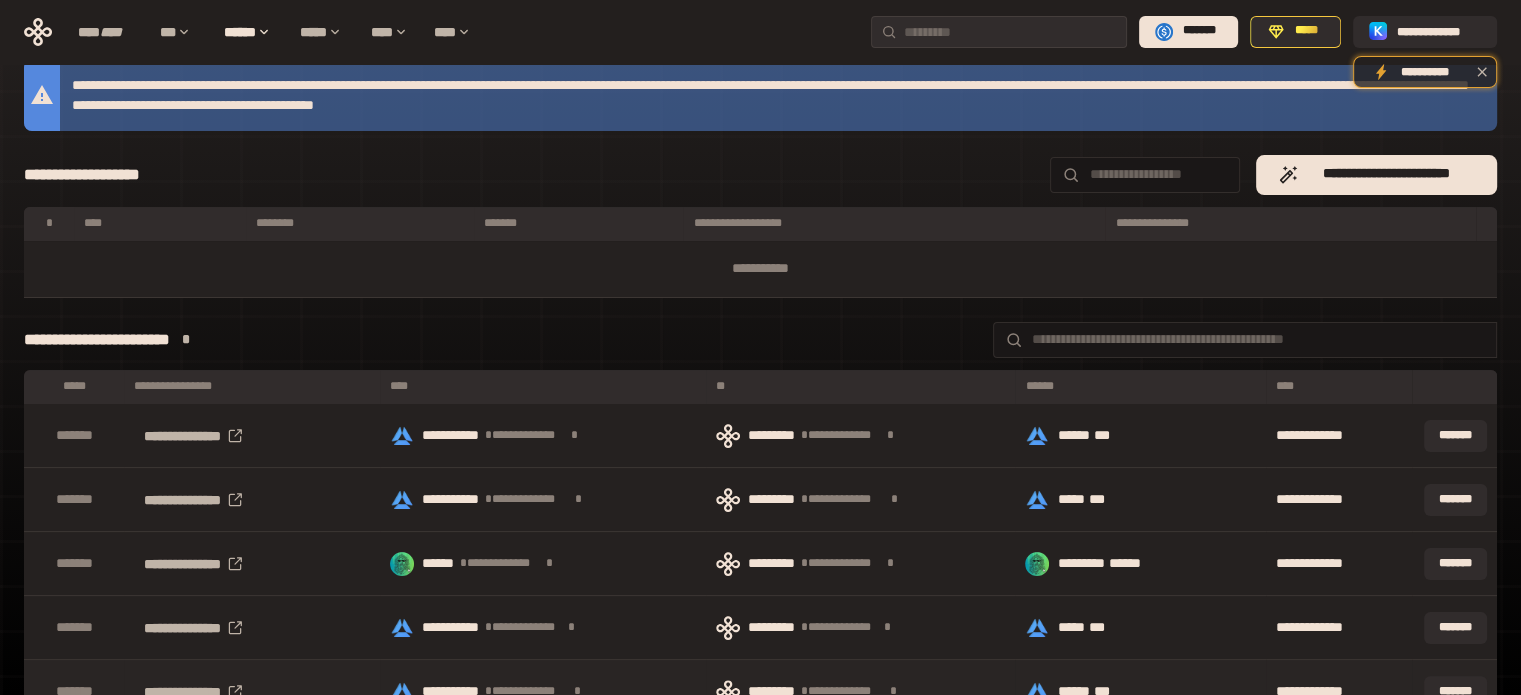 scroll, scrollTop: 0, scrollLeft: 0, axis: both 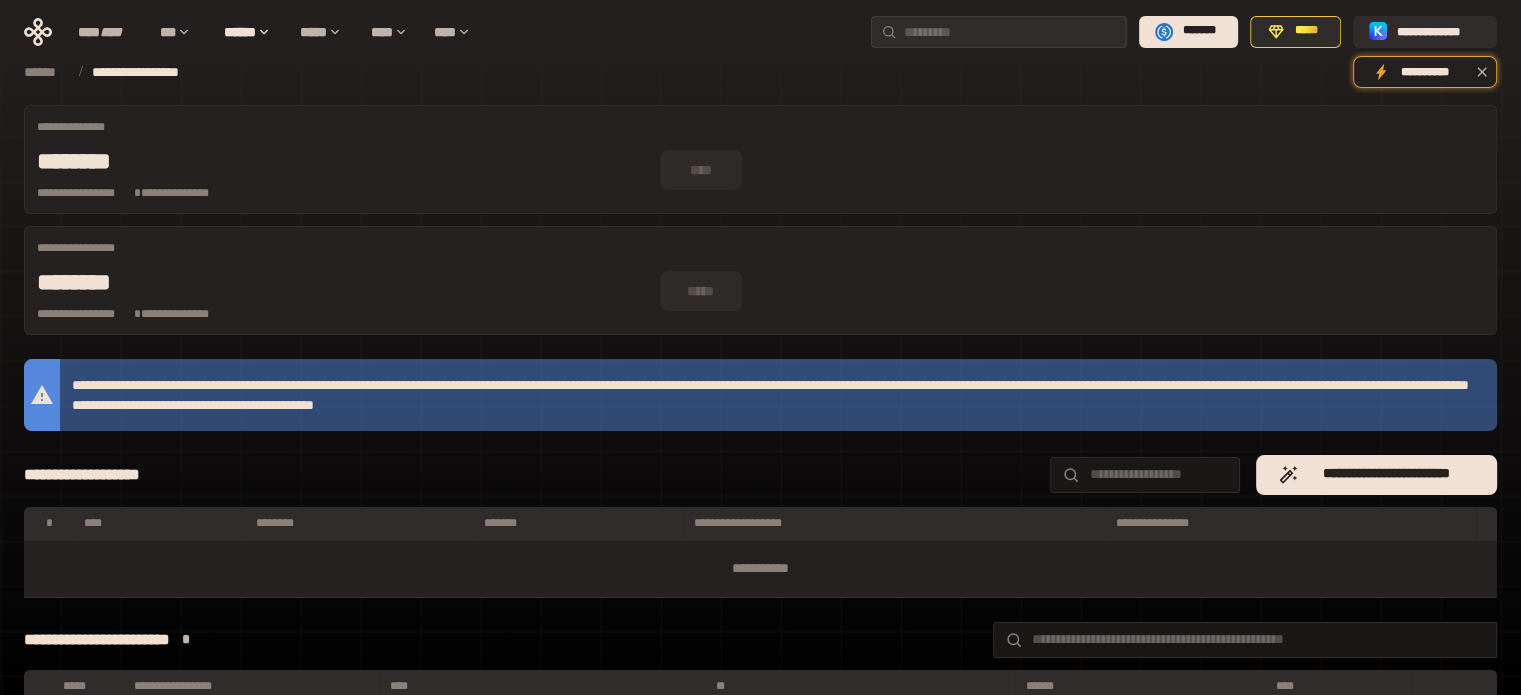click on "******" at bounding box center (46, 72) 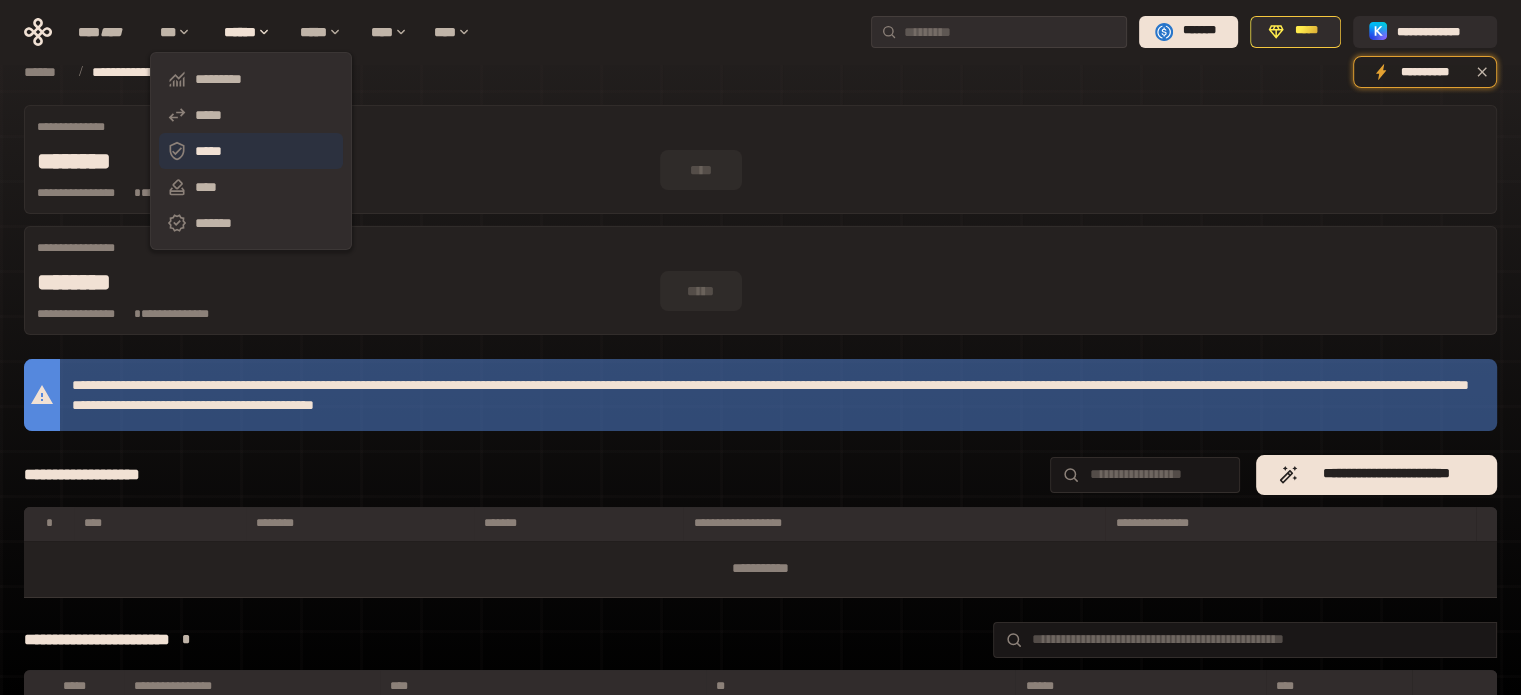 click on "*****" at bounding box center (251, 151) 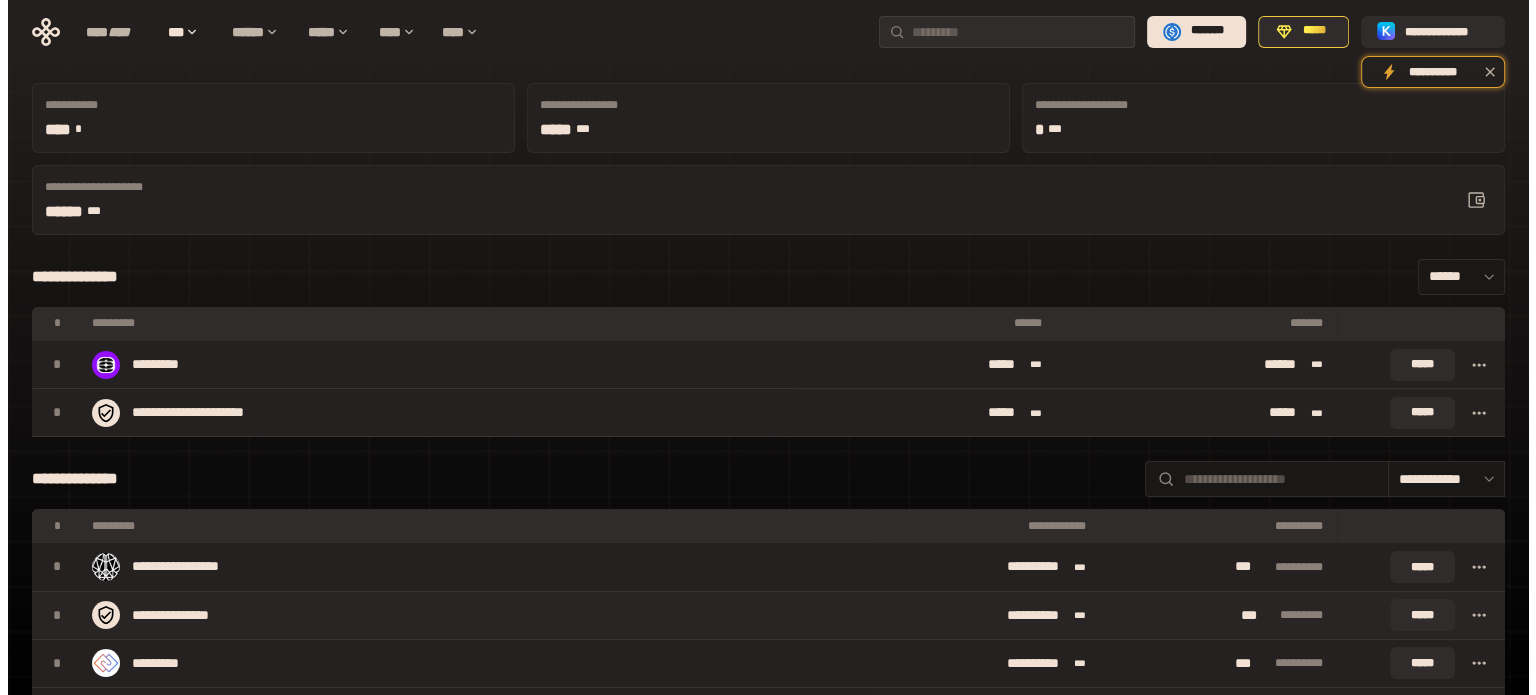 scroll, scrollTop: 0, scrollLeft: 0, axis: both 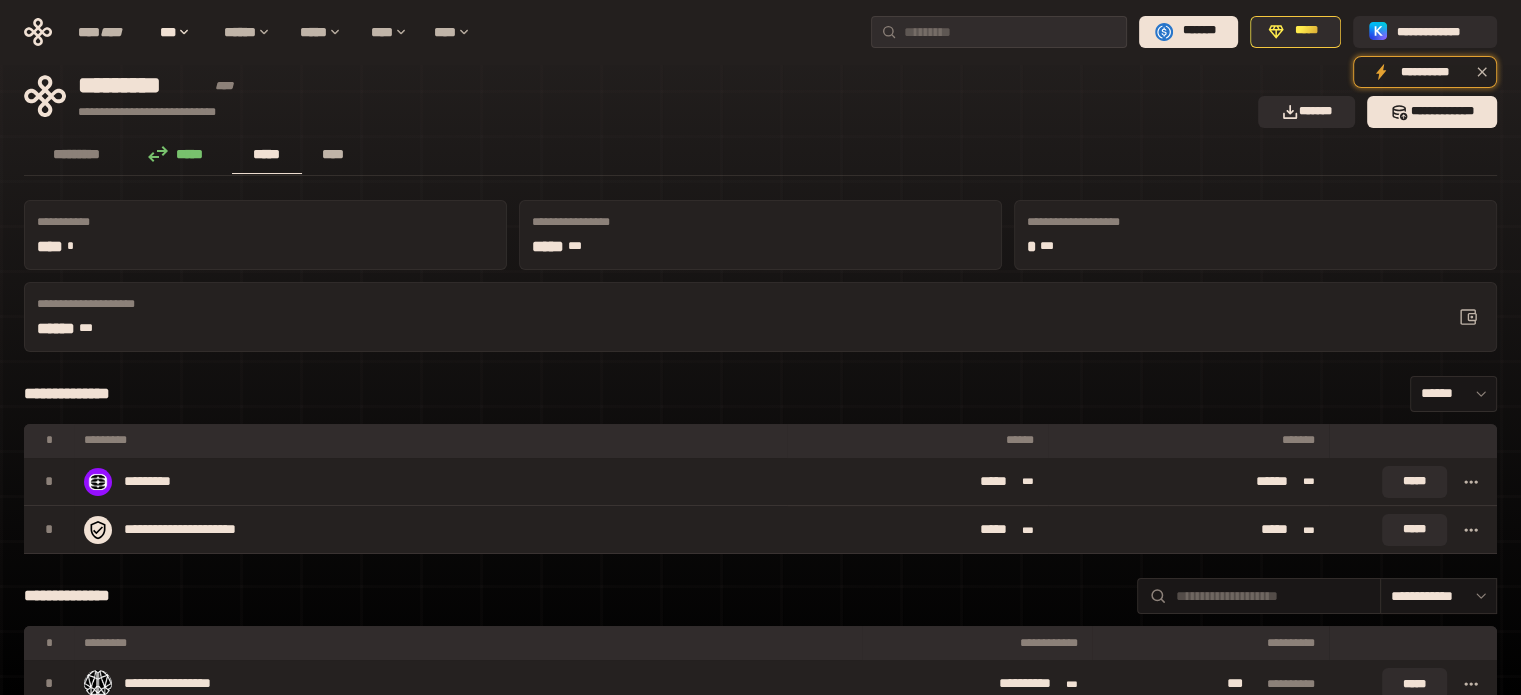 click on "****" at bounding box center (333, 154) 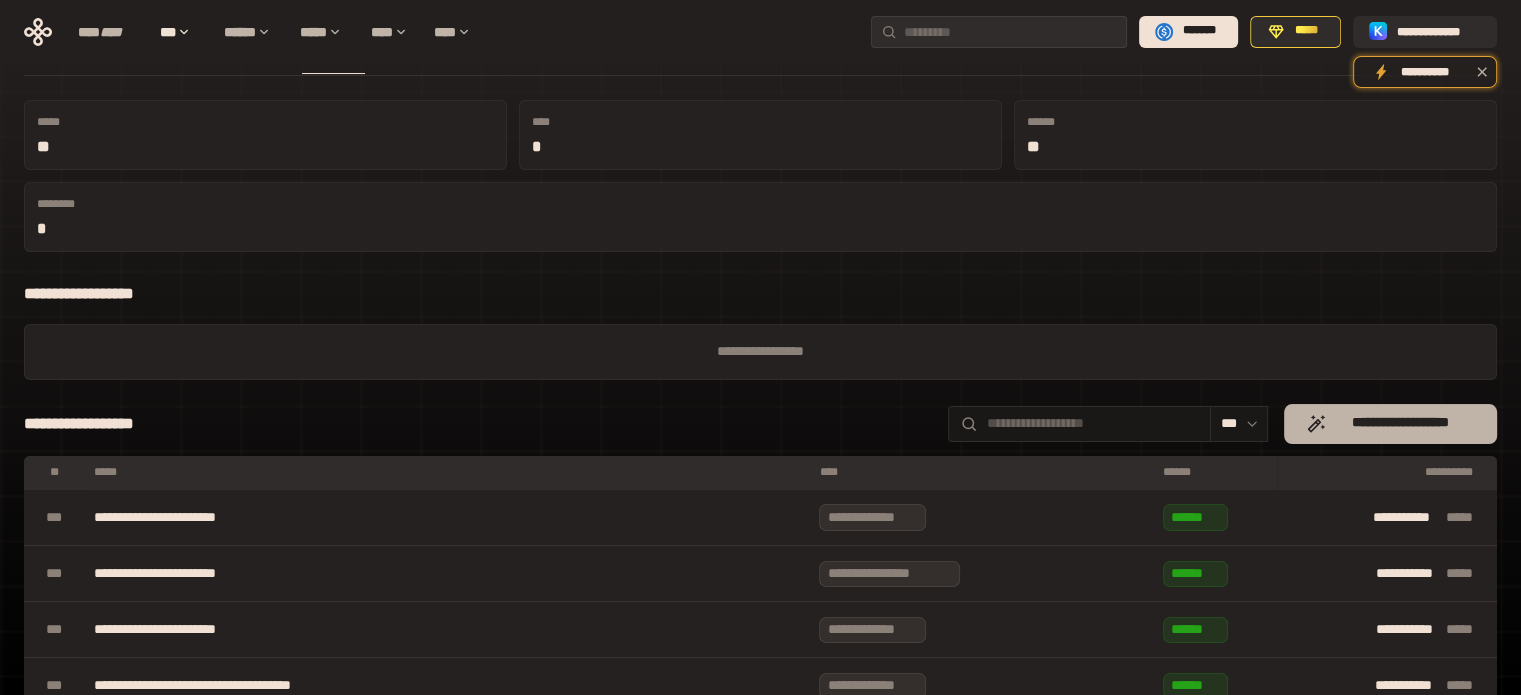 scroll, scrollTop: 200, scrollLeft: 0, axis: vertical 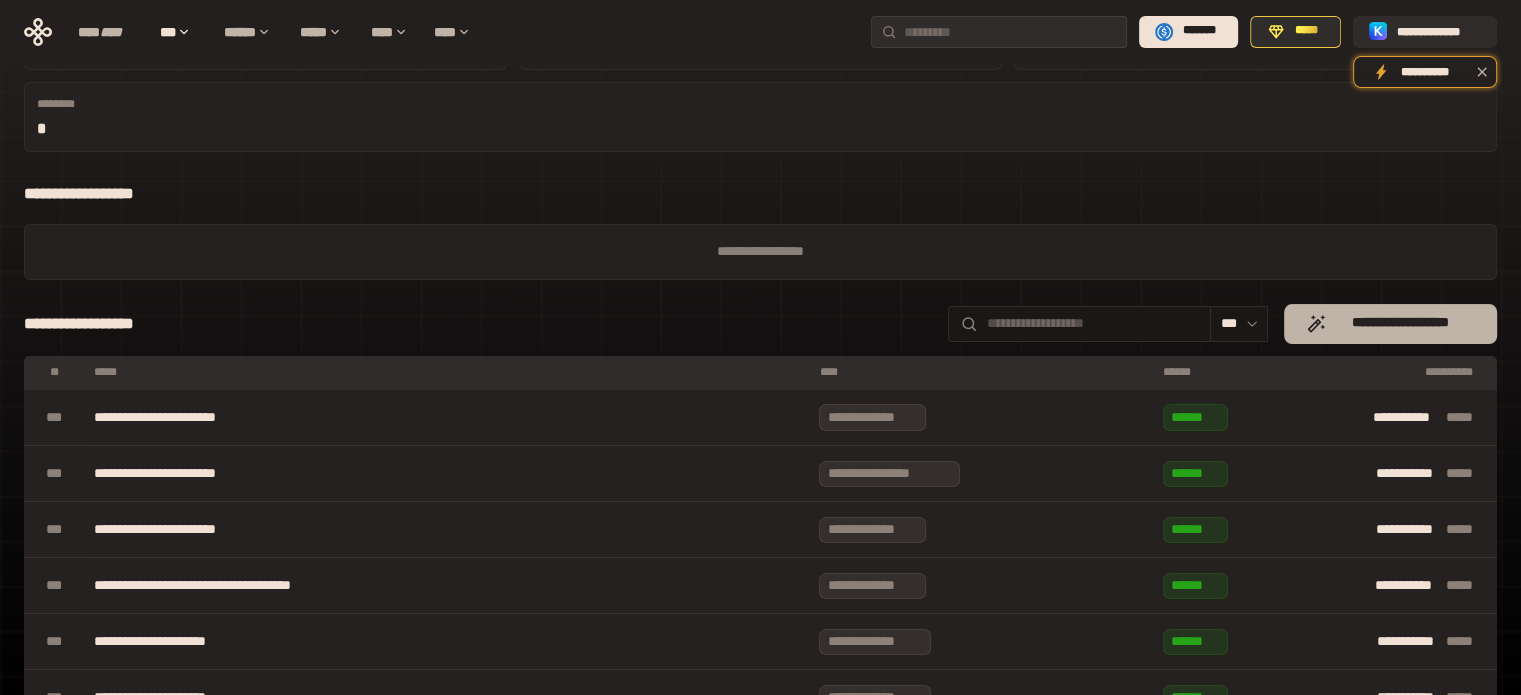 click on "**********" at bounding box center (1400, 323) 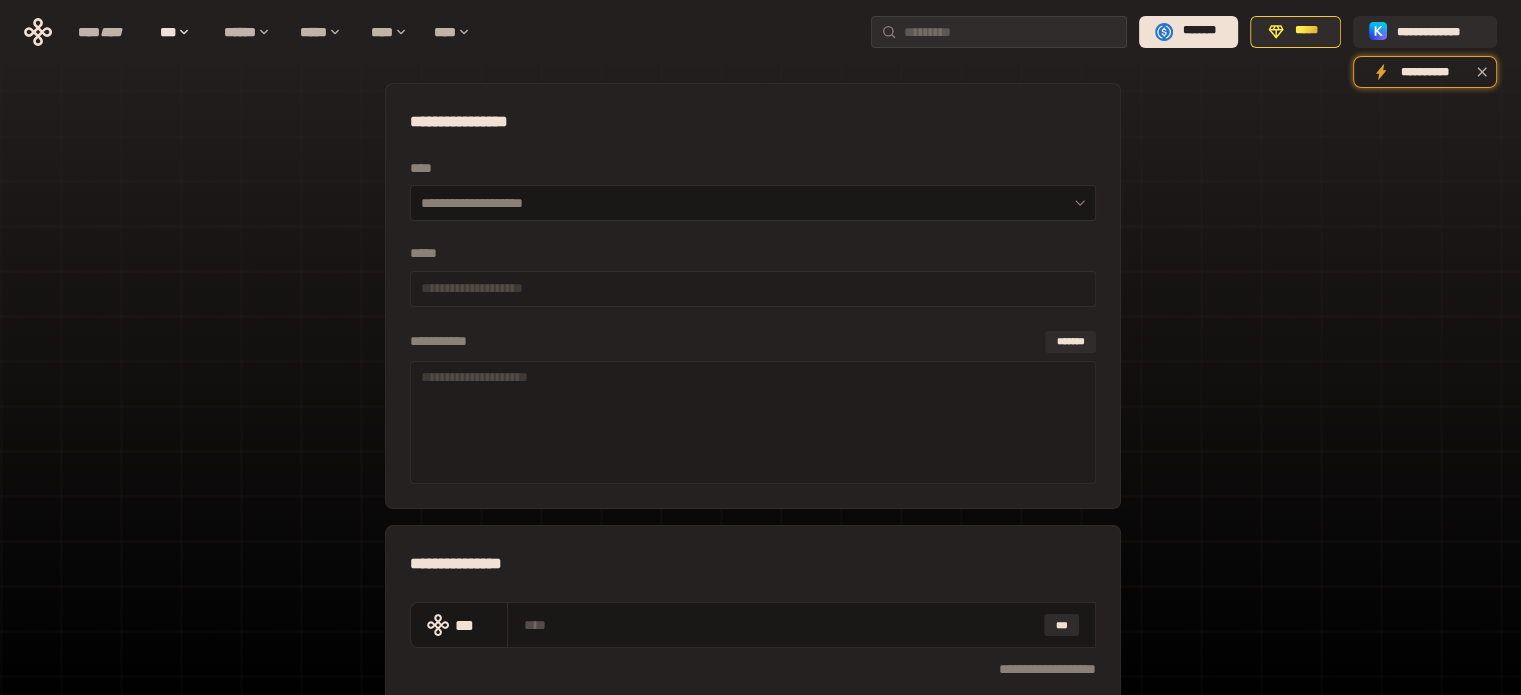 scroll, scrollTop: 0, scrollLeft: 0, axis: both 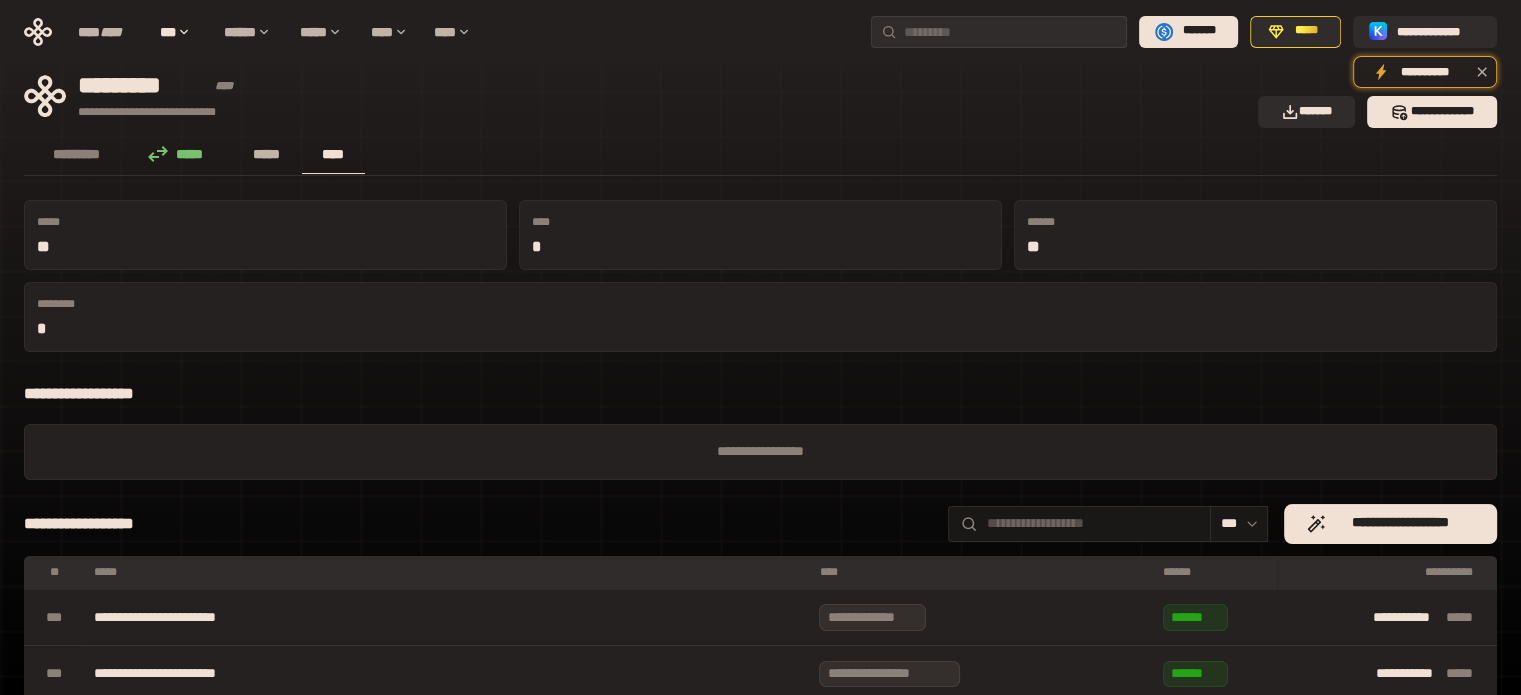 click on "*****" at bounding box center [267, 154] 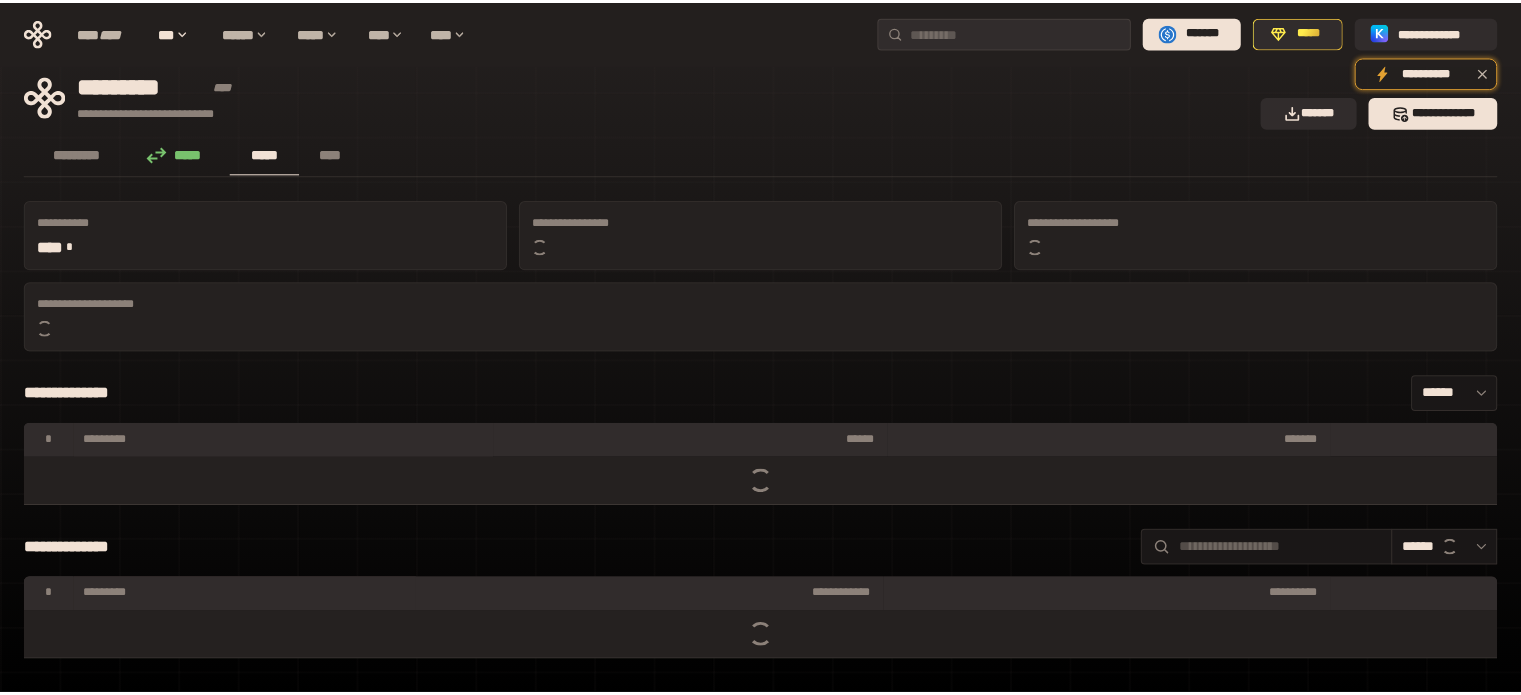 scroll, scrollTop: 0, scrollLeft: 0, axis: both 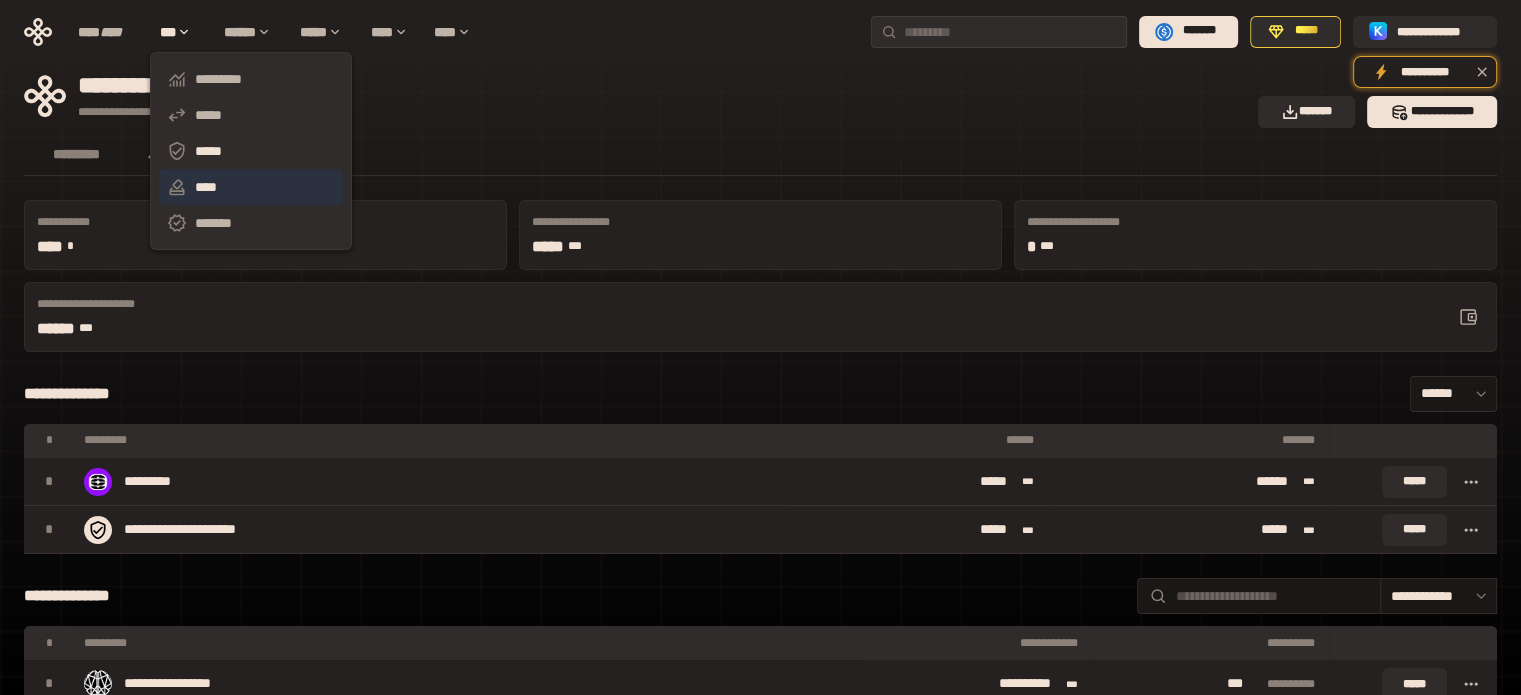 click on "****" at bounding box center (251, 187) 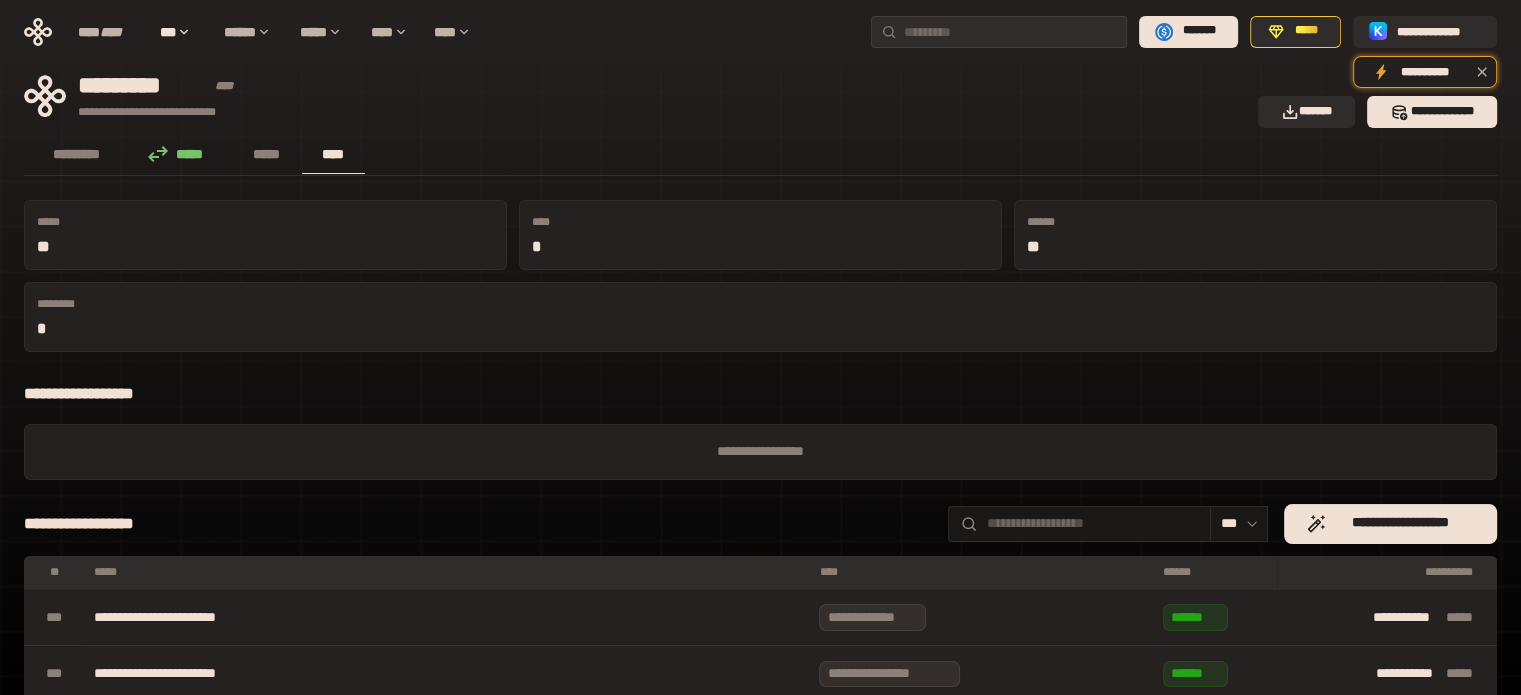 scroll, scrollTop: 0, scrollLeft: 0, axis: both 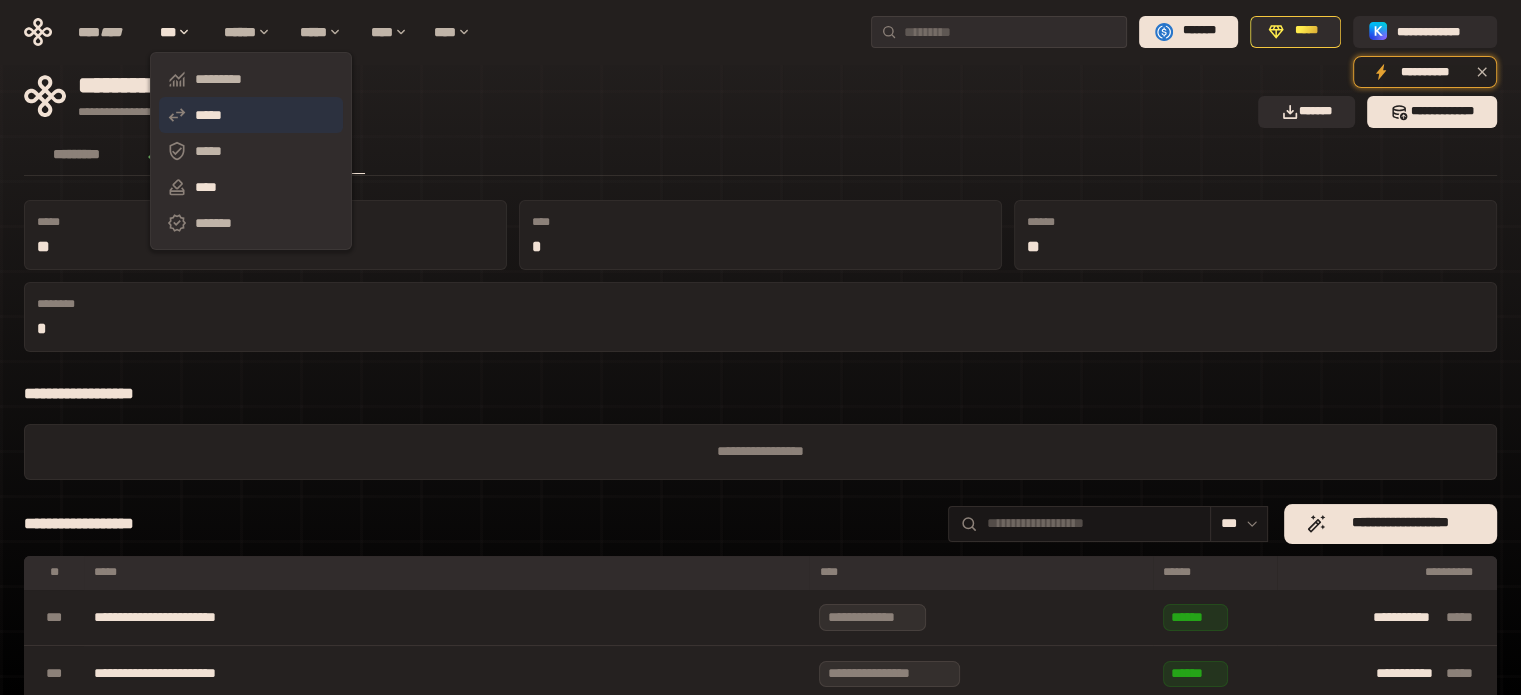 click on "*****" at bounding box center [251, 115] 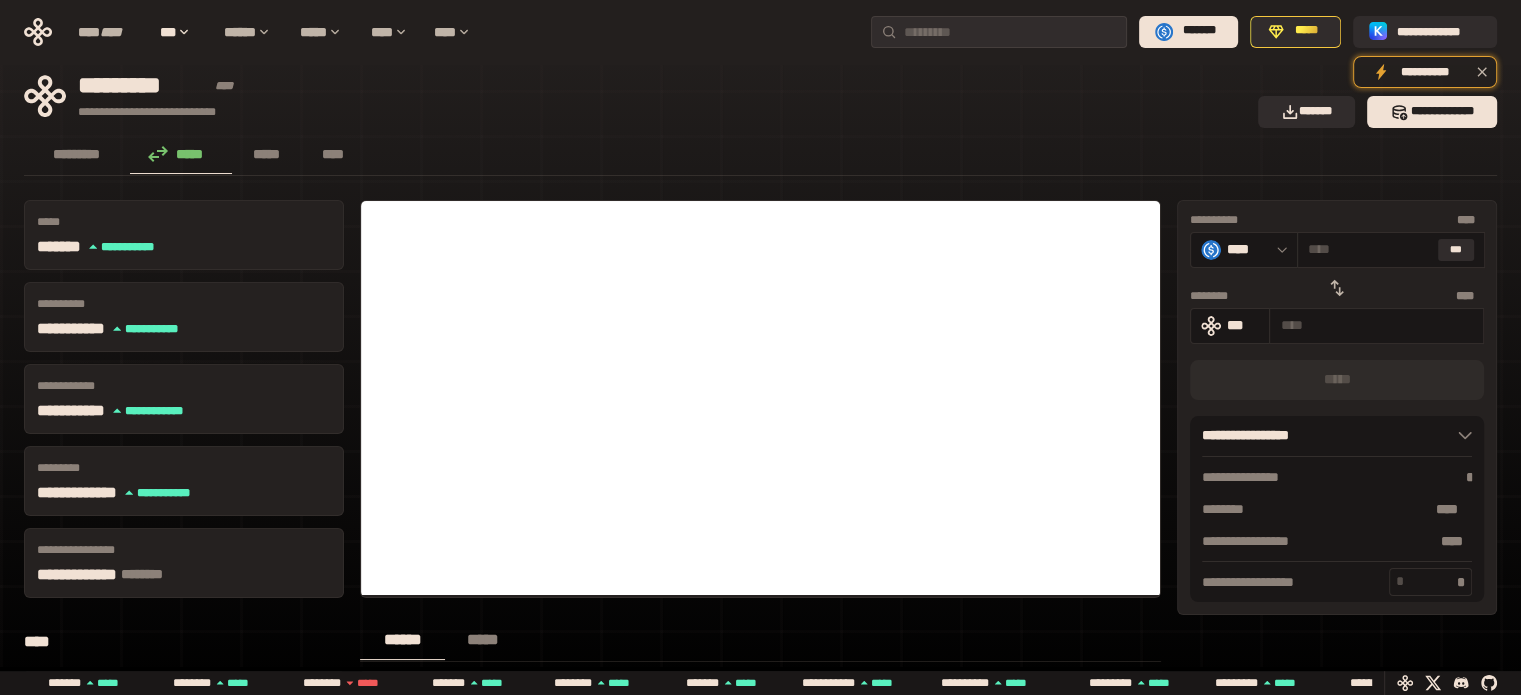 scroll, scrollTop: 0, scrollLeft: 0, axis: both 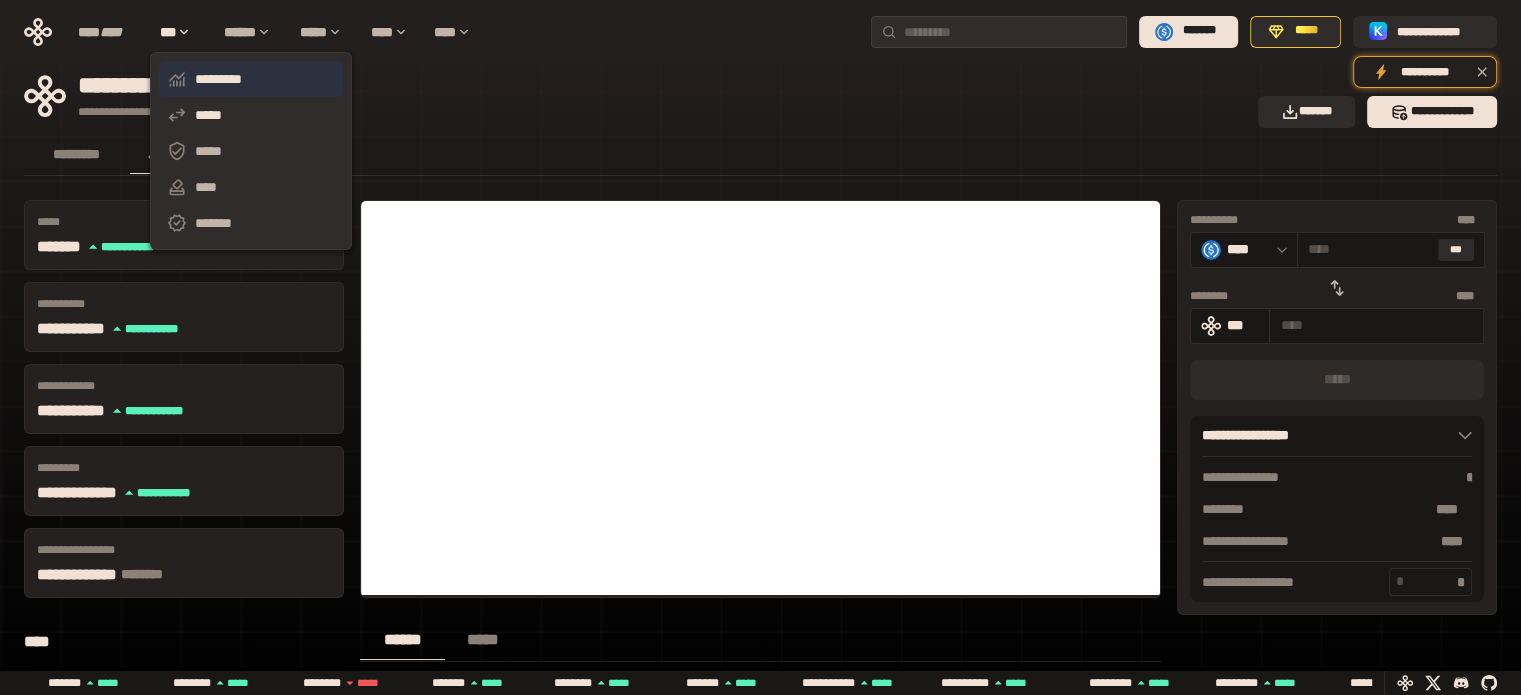 click on "*********" at bounding box center (251, 79) 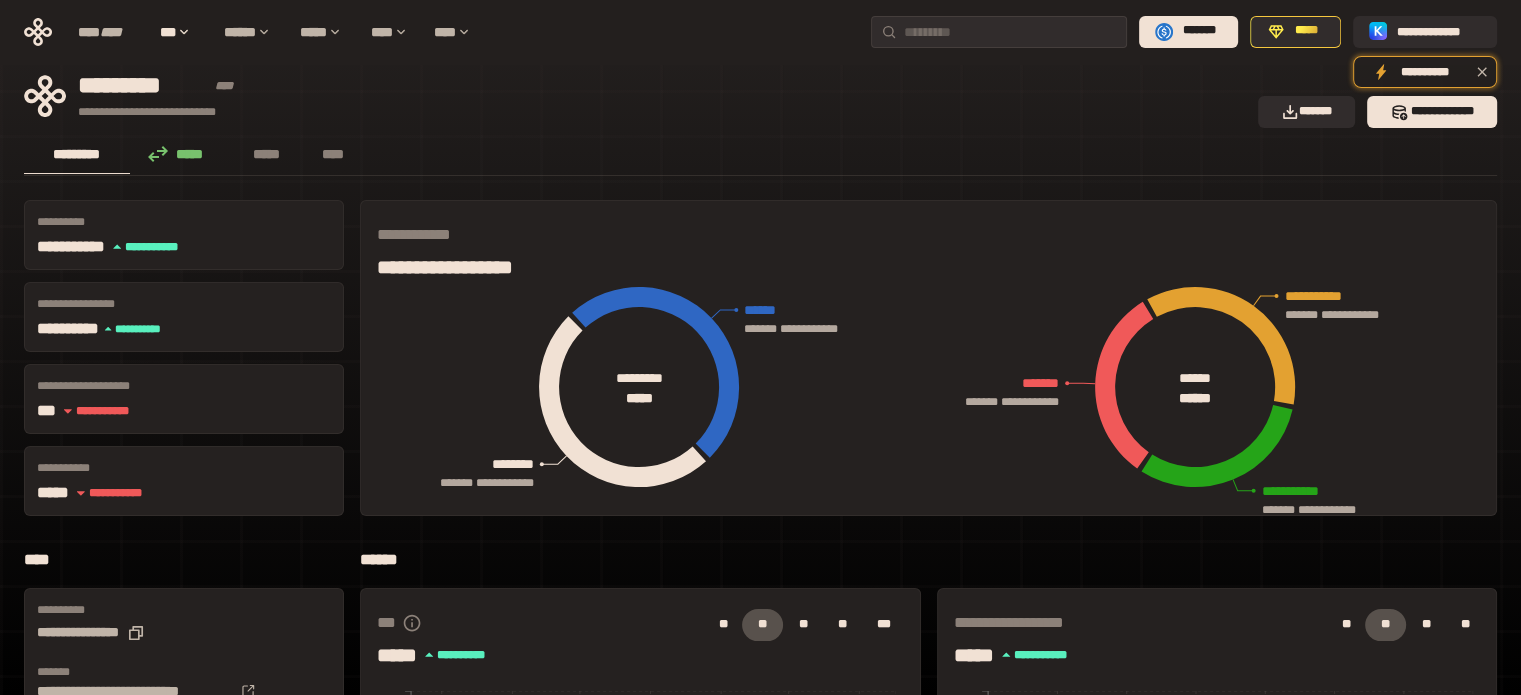 scroll, scrollTop: 0, scrollLeft: 0, axis: both 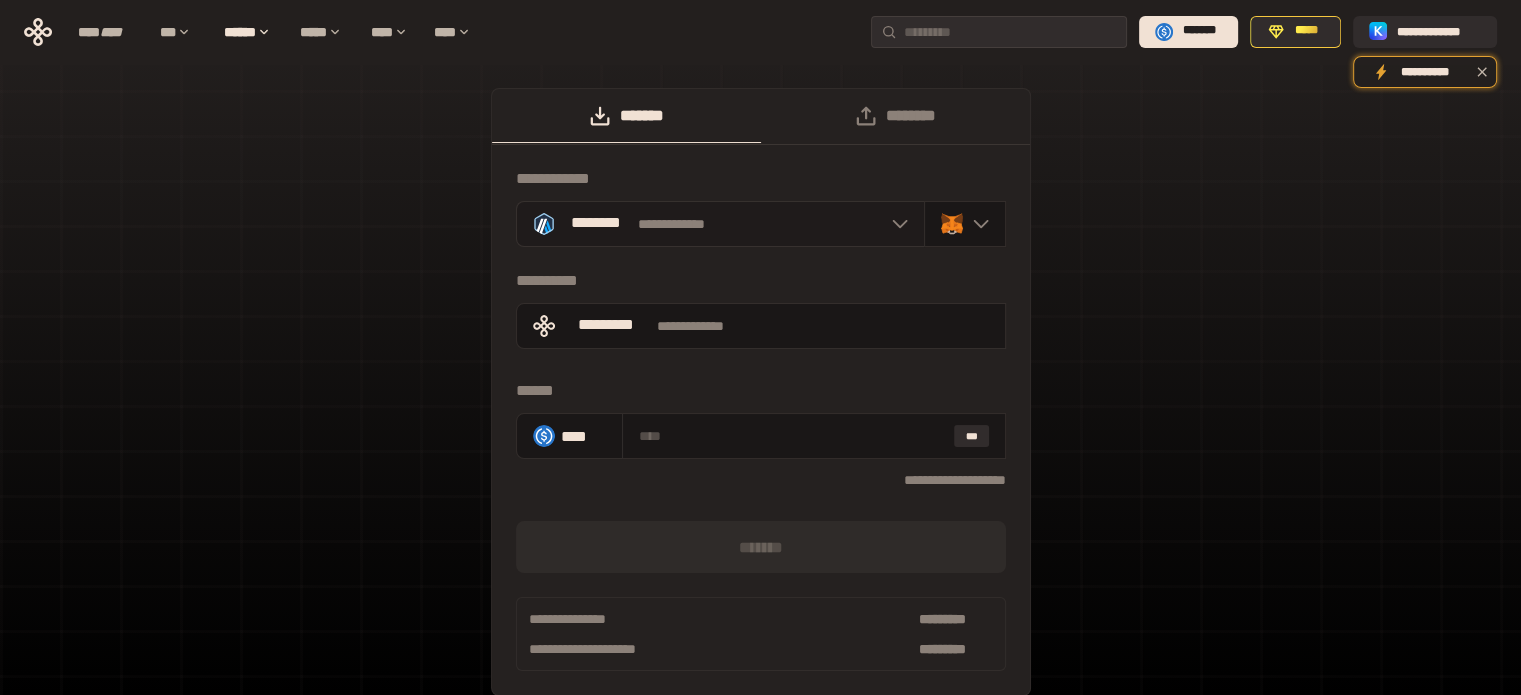 click on "**********" at bounding box center (720, 224) 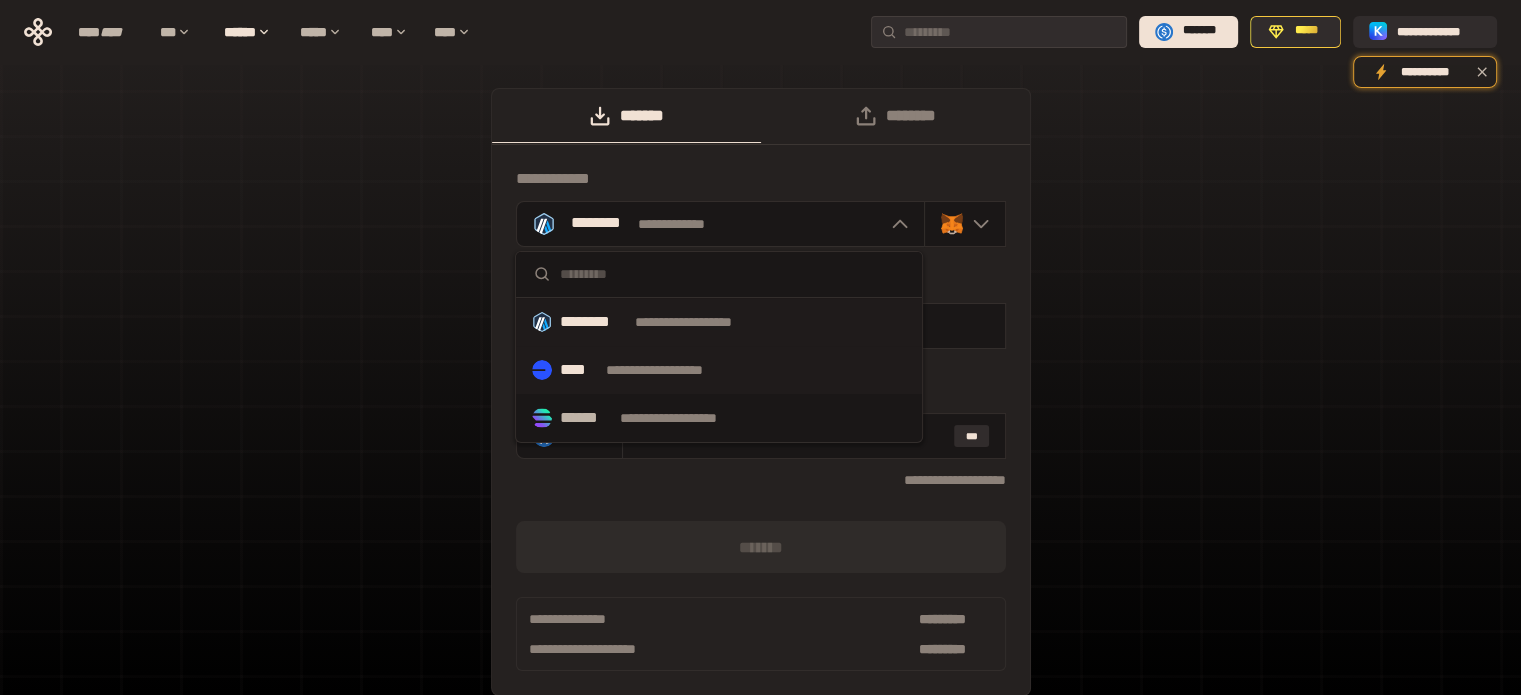 click on "**********" at bounding box center [673, 370] 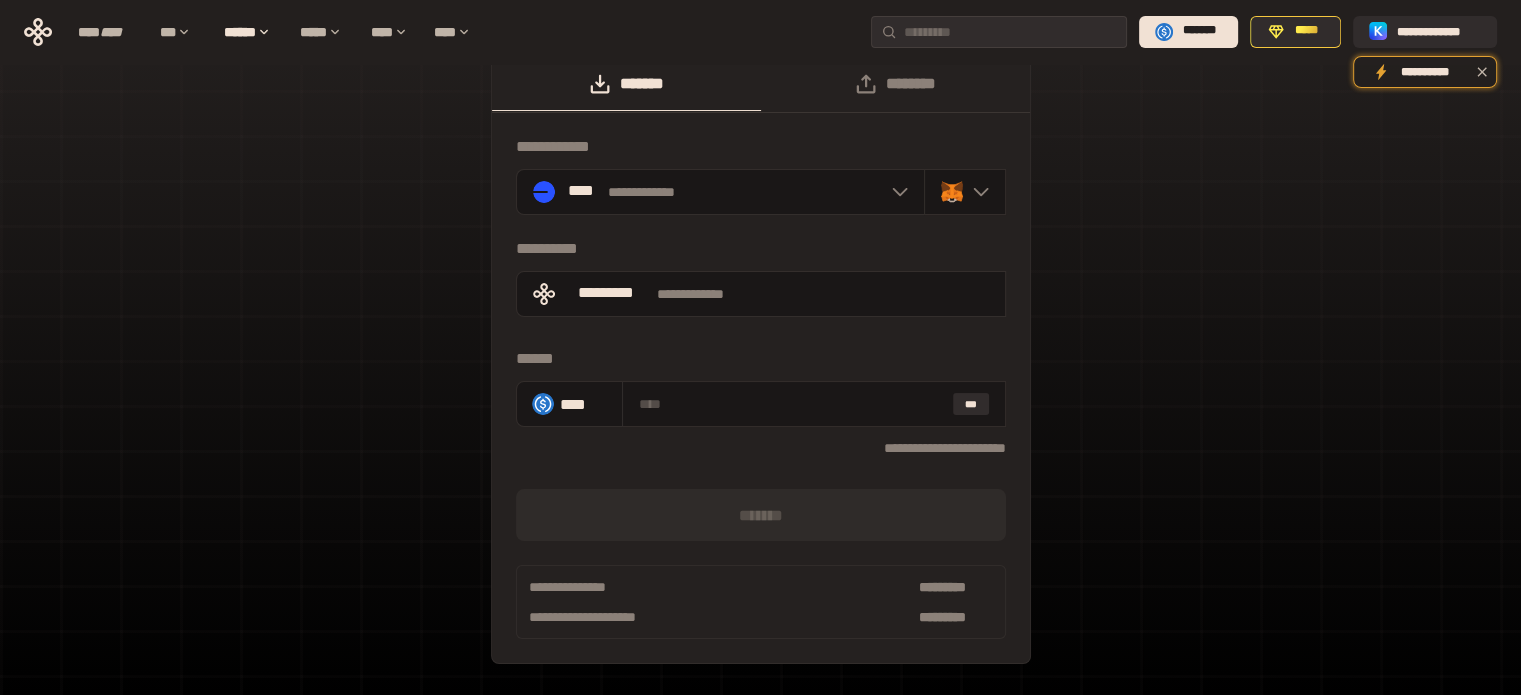 scroll, scrollTop: 0, scrollLeft: 0, axis: both 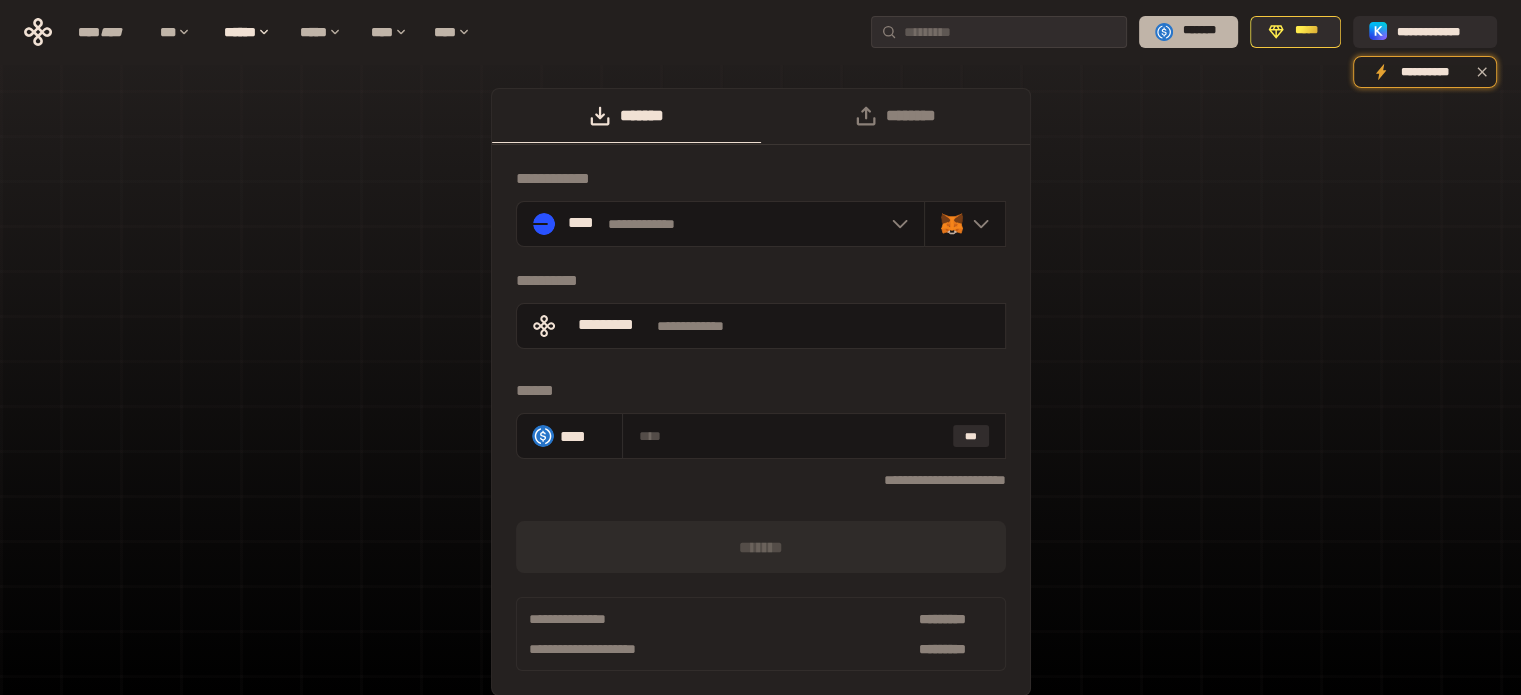 click on "*******" at bounding box center [1199, 31] 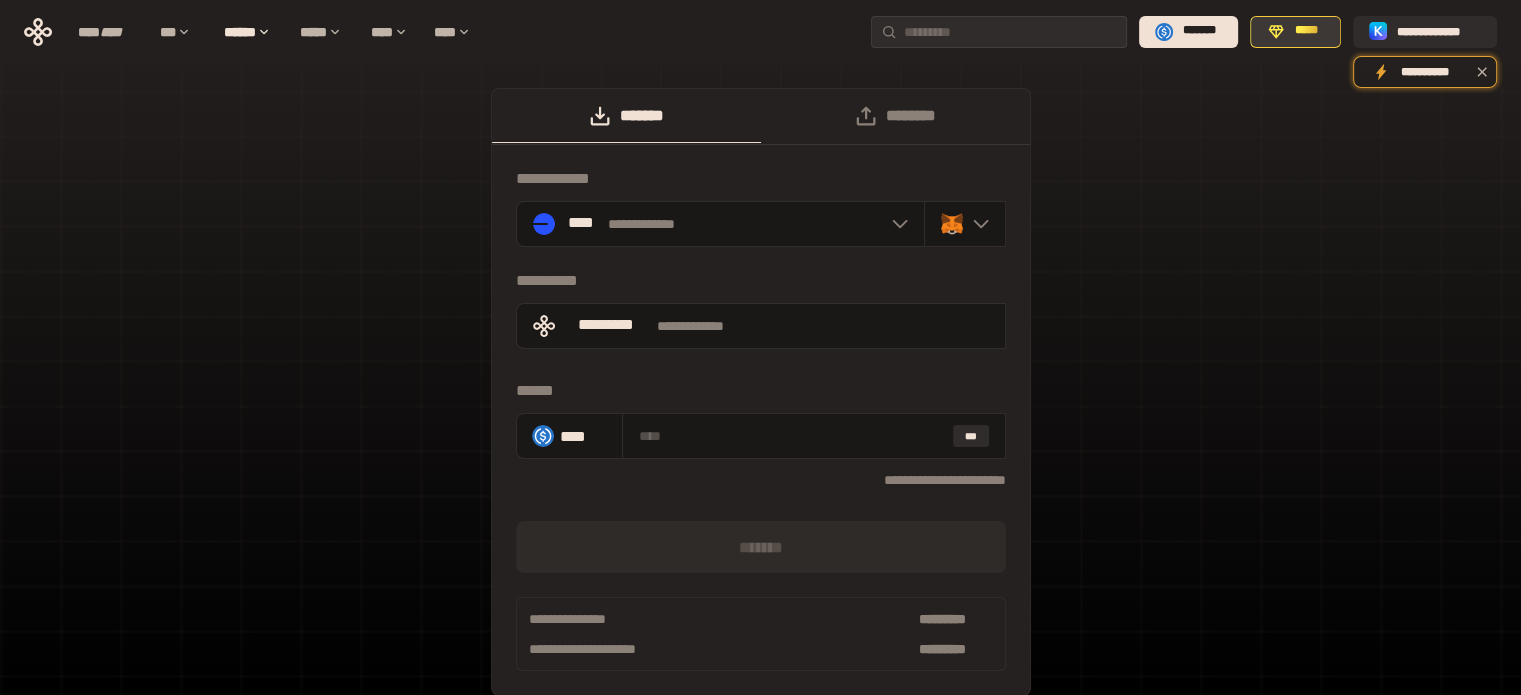 click on "*****" at bounding box center (1306, 31) 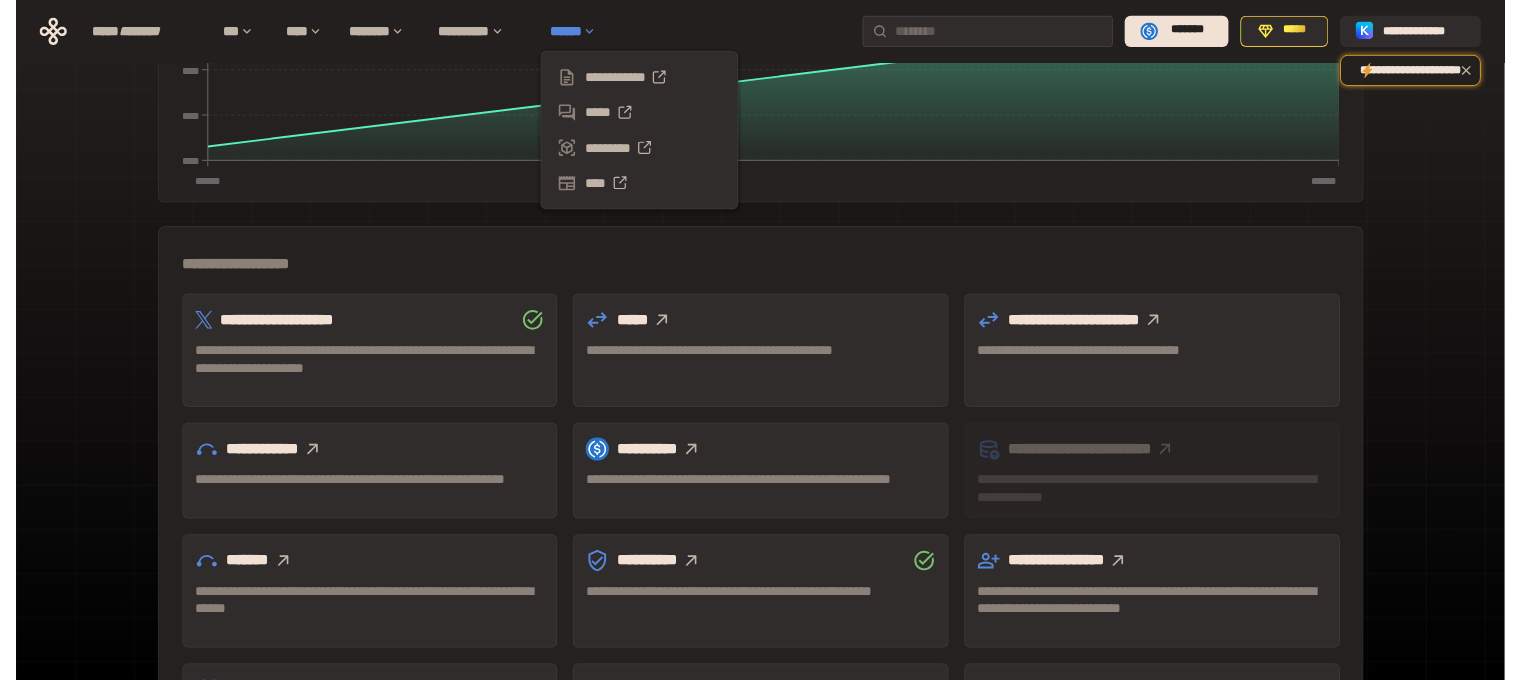 scroll, scrollTop: 500, scrollLeft: 0, axis: vertical 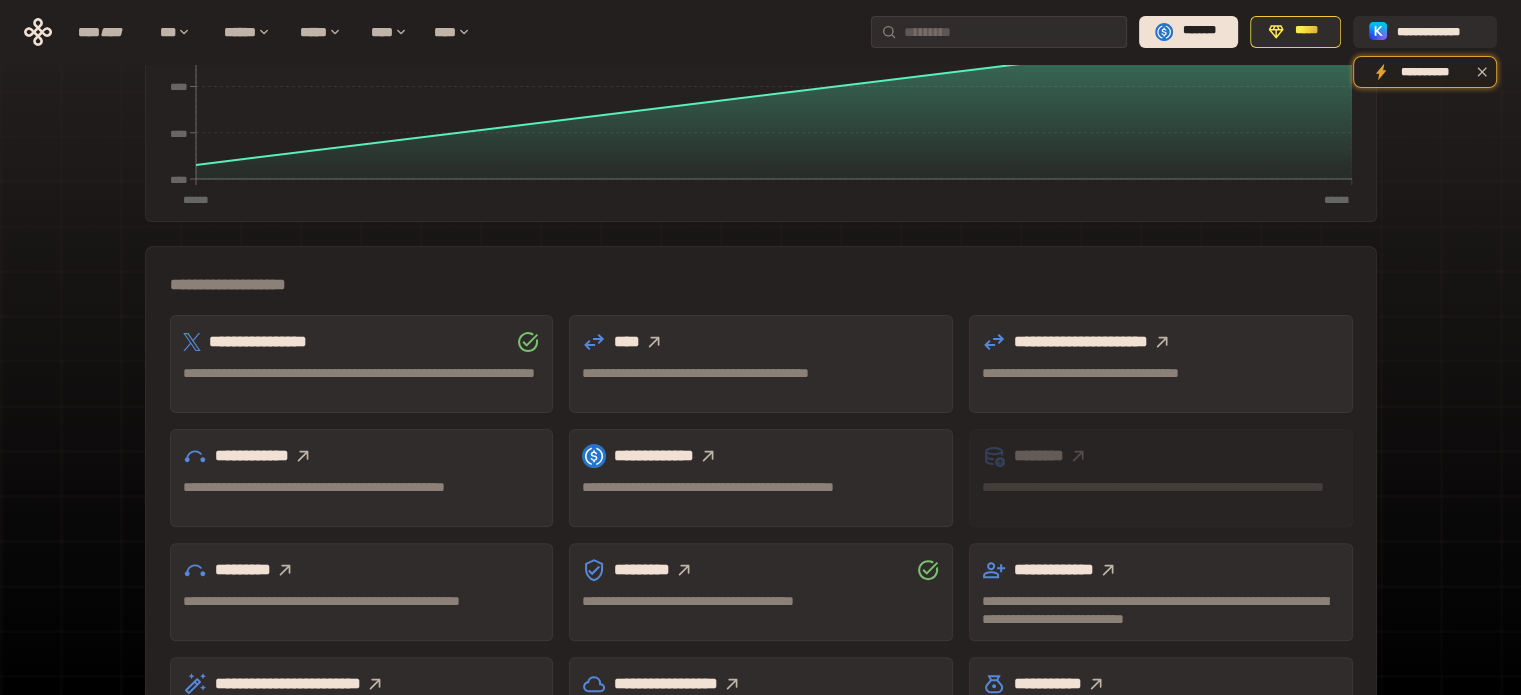 click 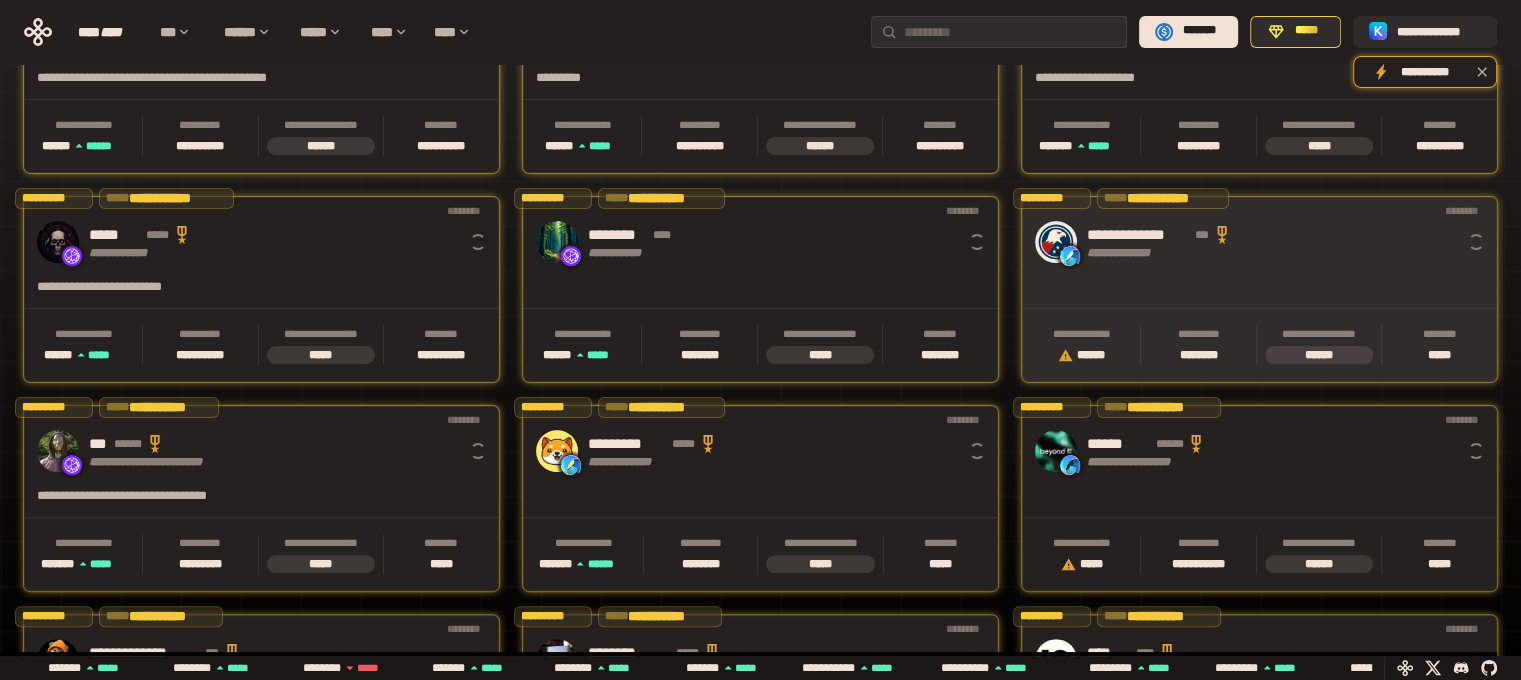 scroll, scrollTop: 0, scrollLeft: 16, axis: horizontal 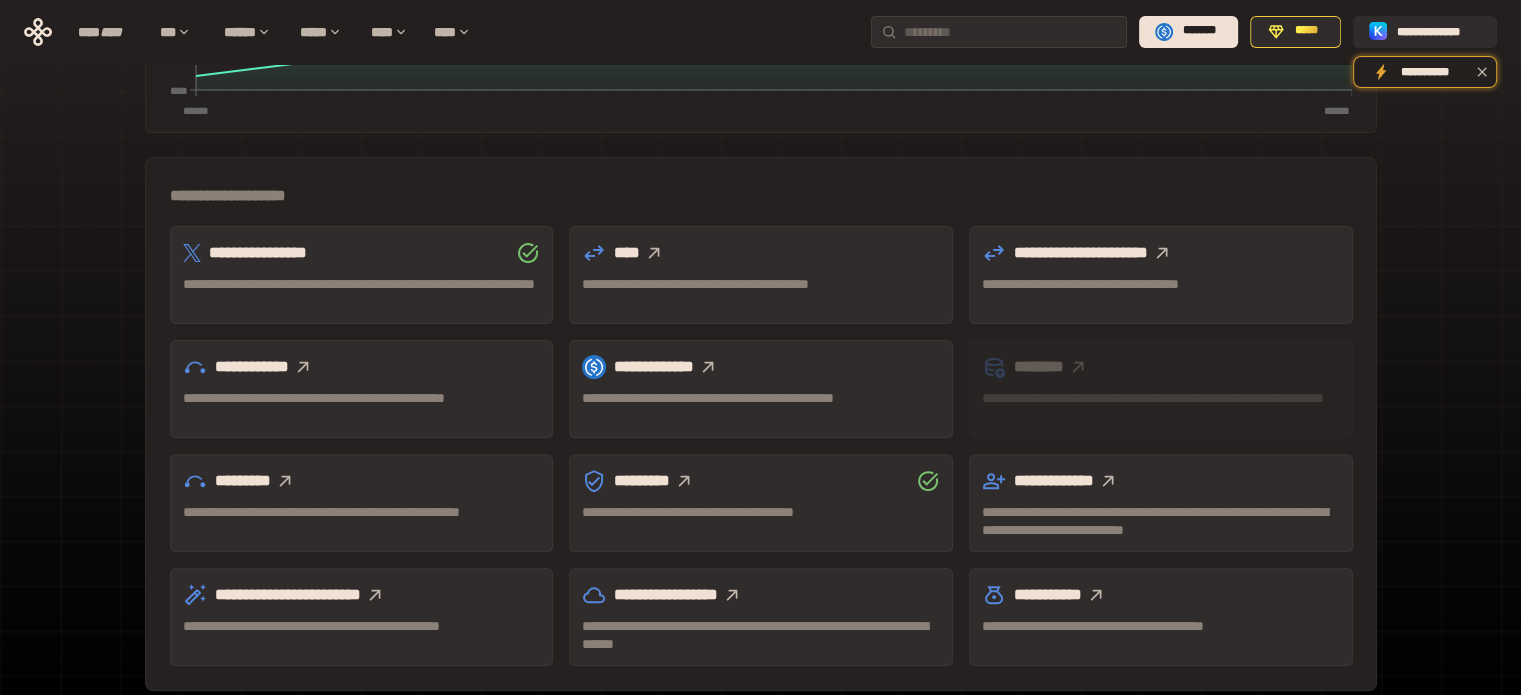click 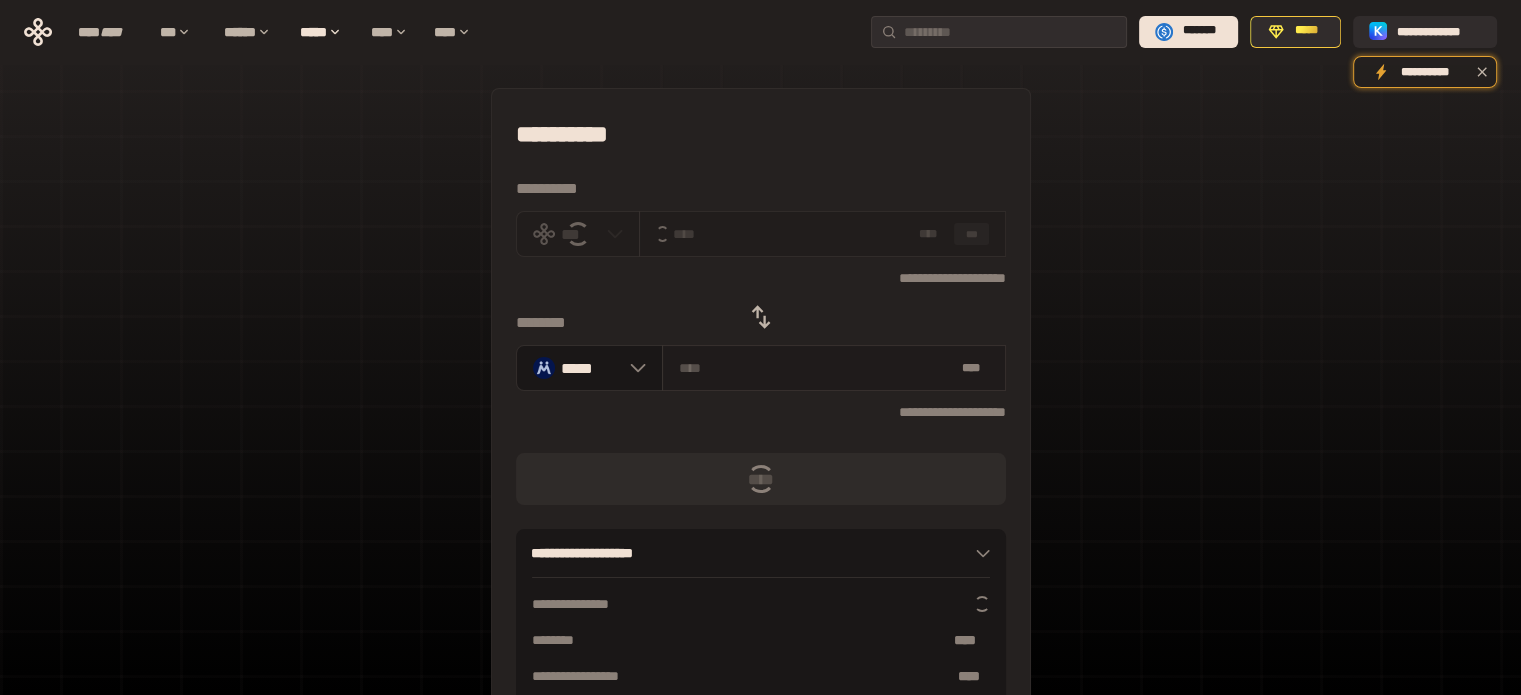 scroll, scrollTop: 0, scrollLeft: 0, axis: both 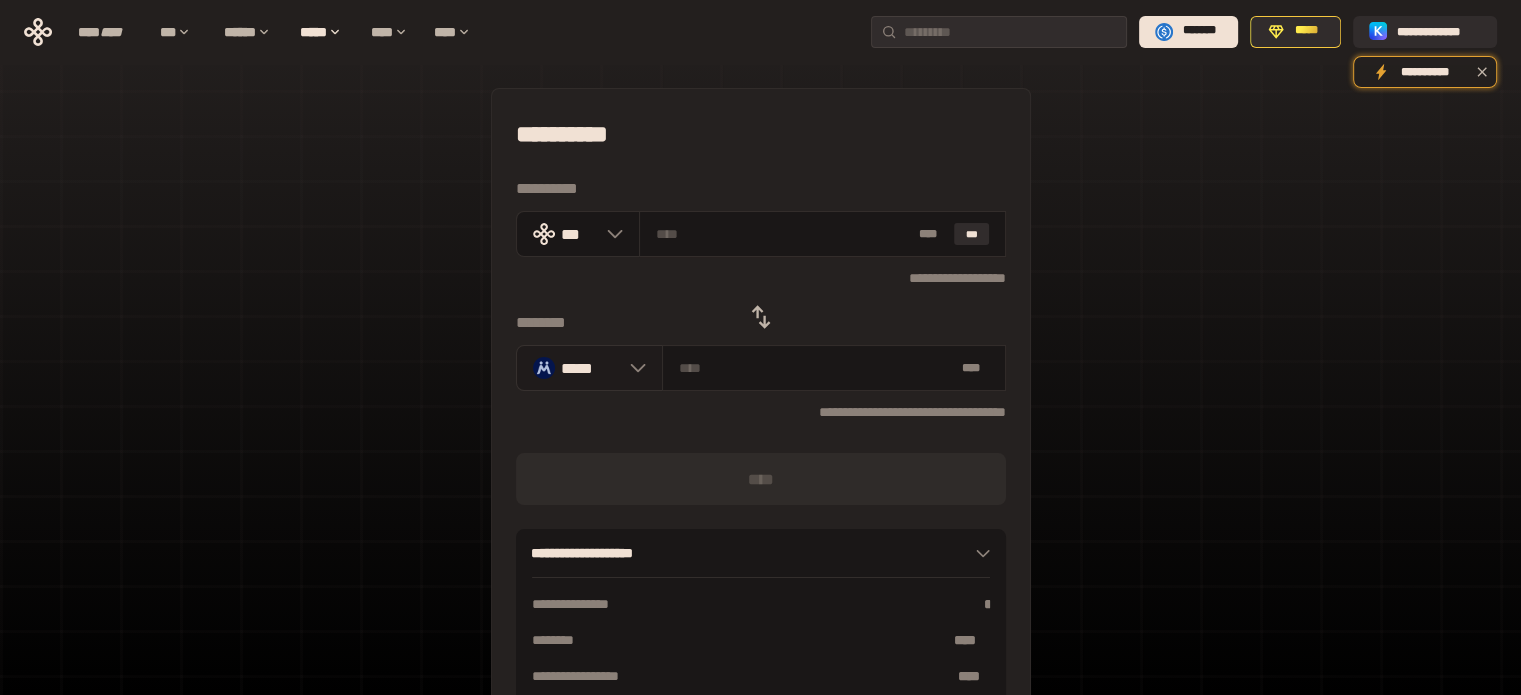 click 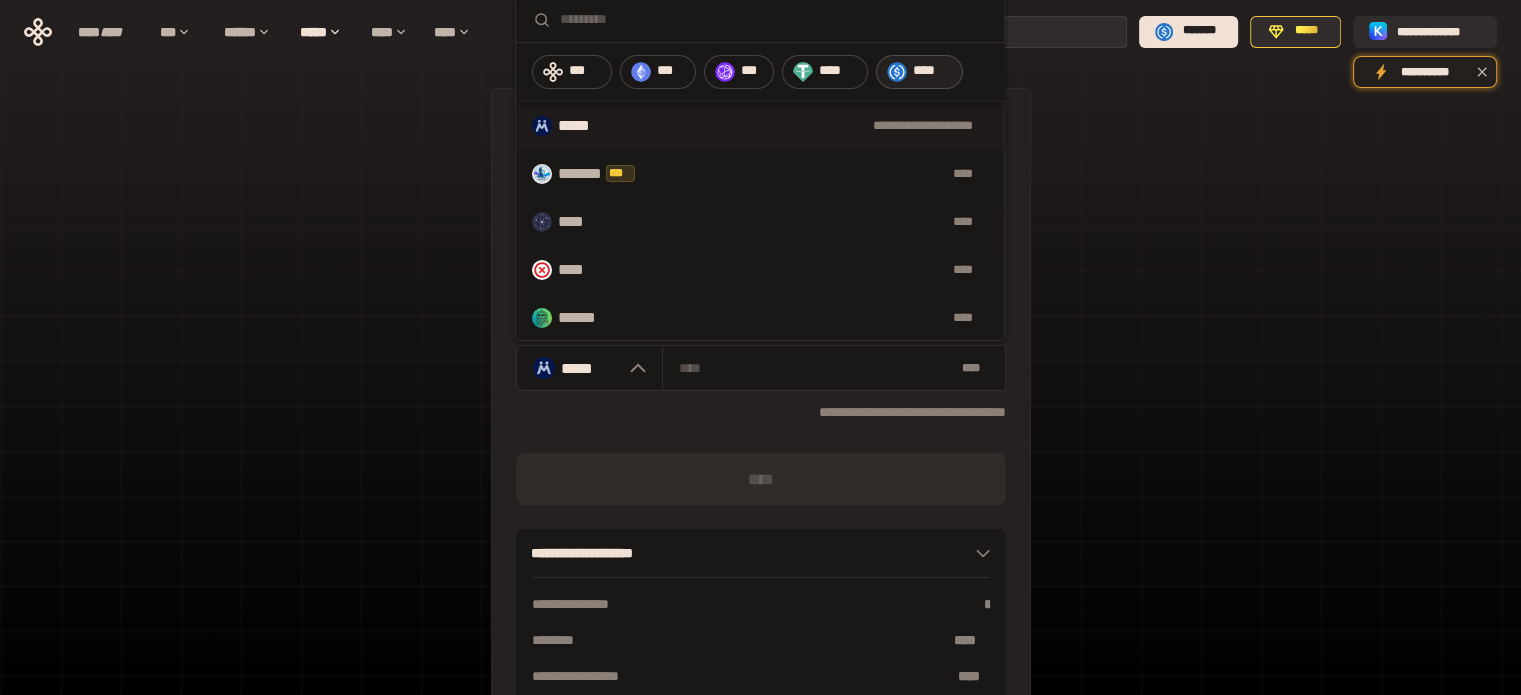 click on "****" at bounding box center (933, 71) 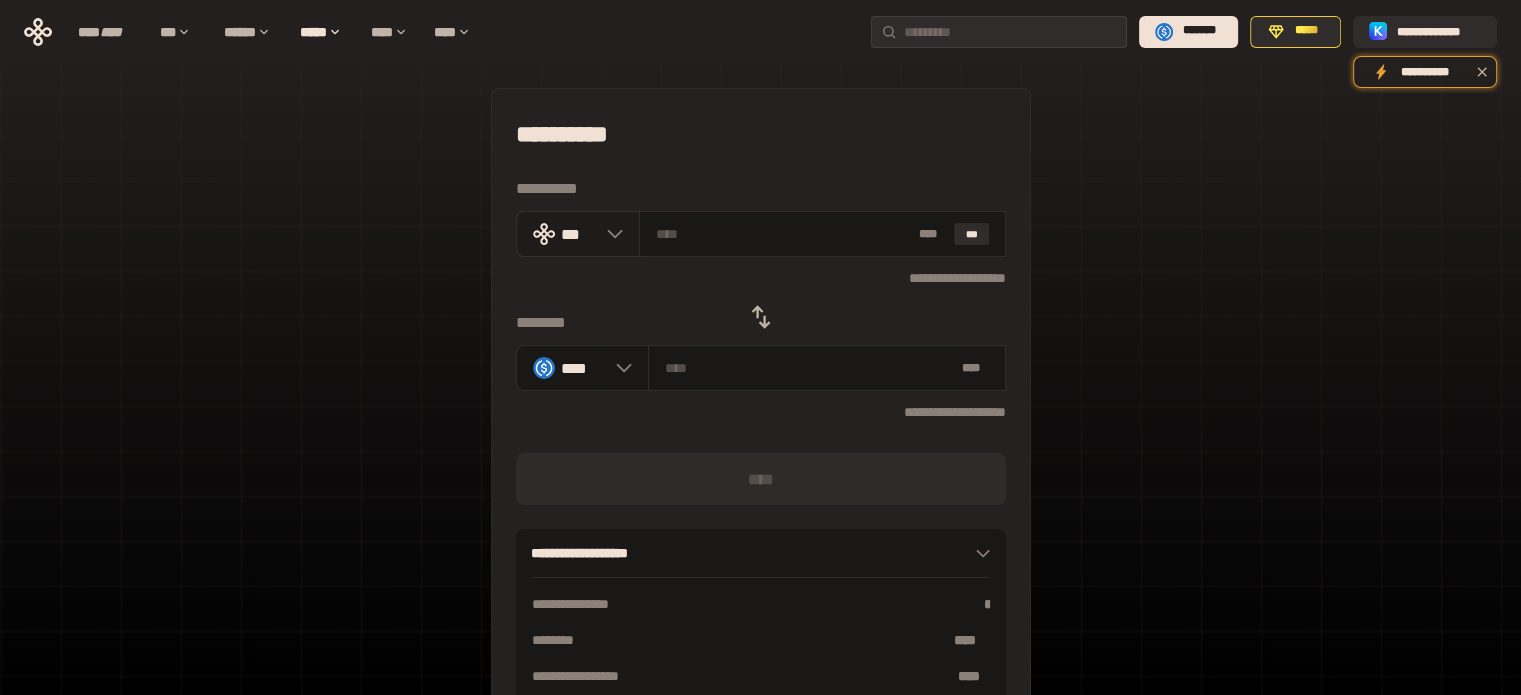 click 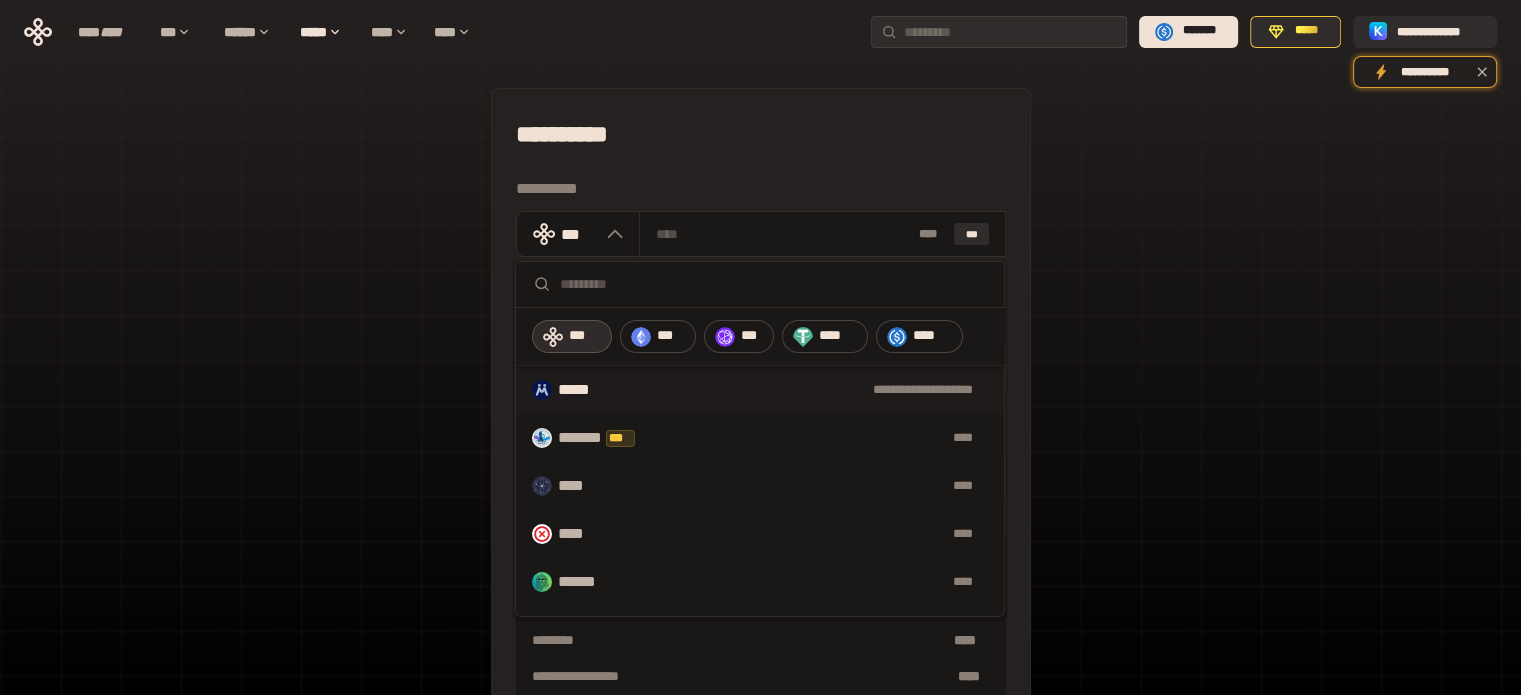 click on "**********" at bounding box center [760, 390] 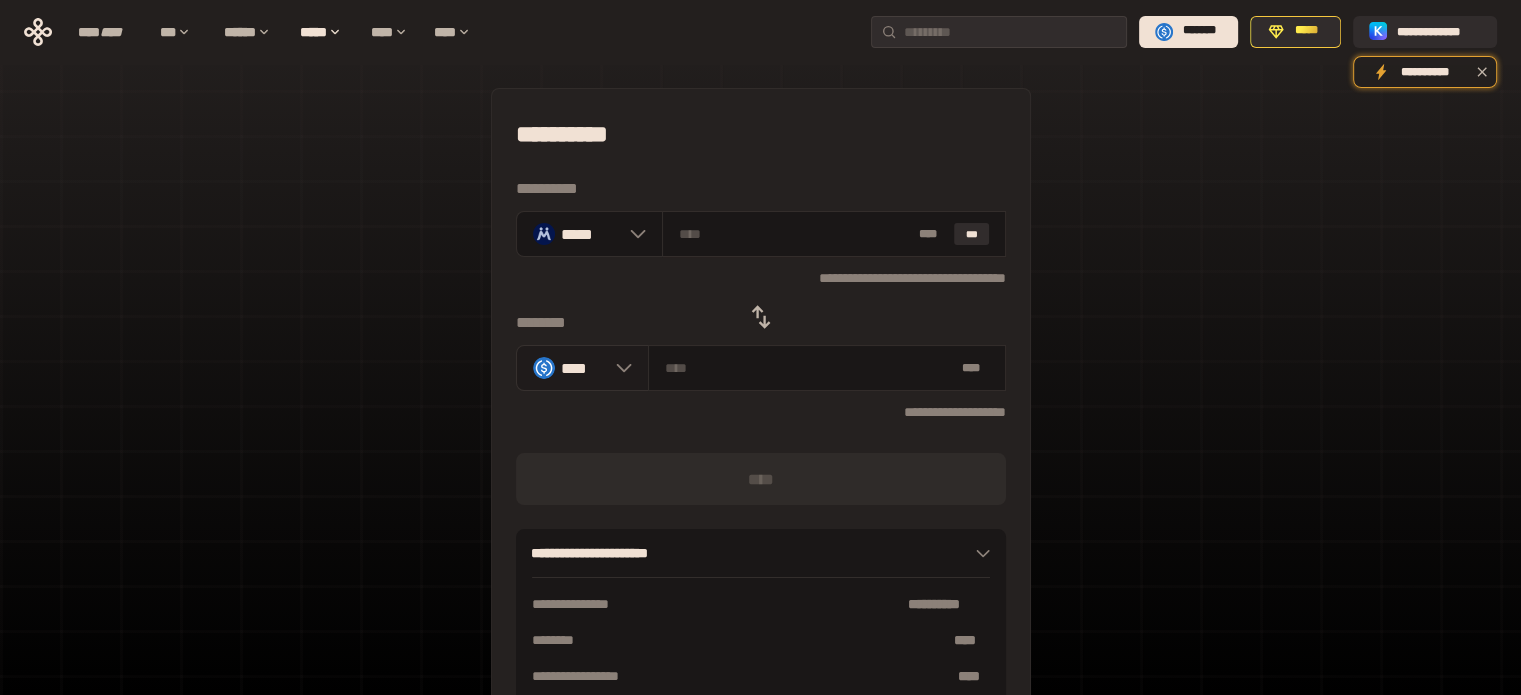 click 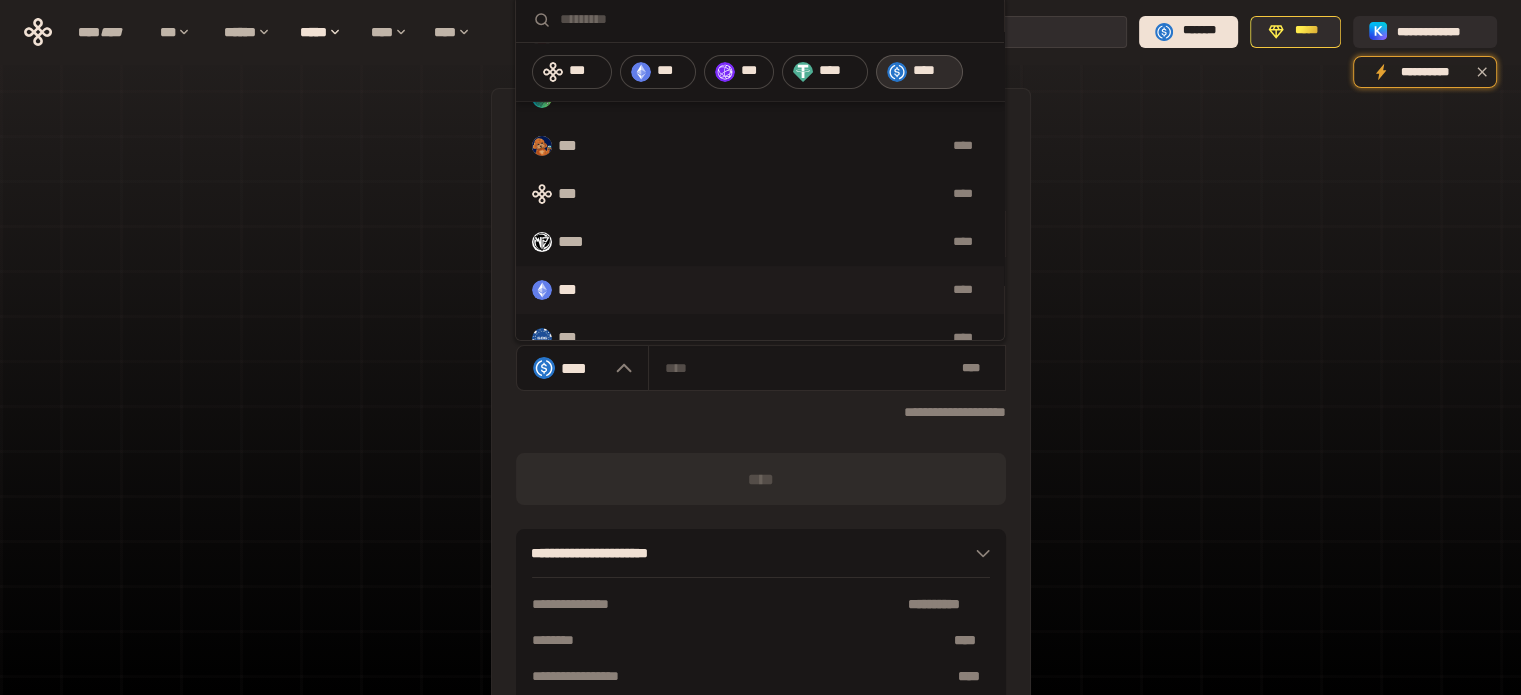 scroll, scrollTop: 120, scrollLeft: 0, axis: vertical 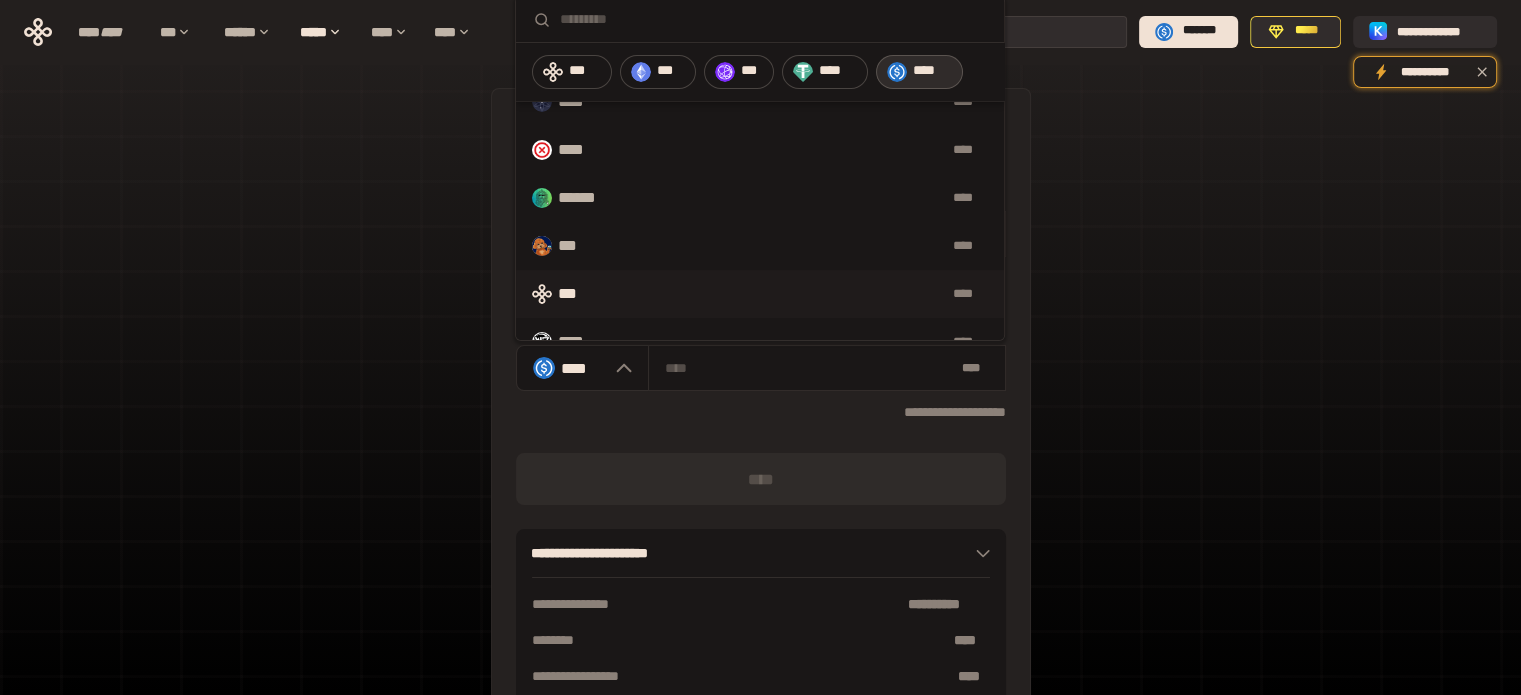 click on "*** ****" at bounding box center (760, 294) 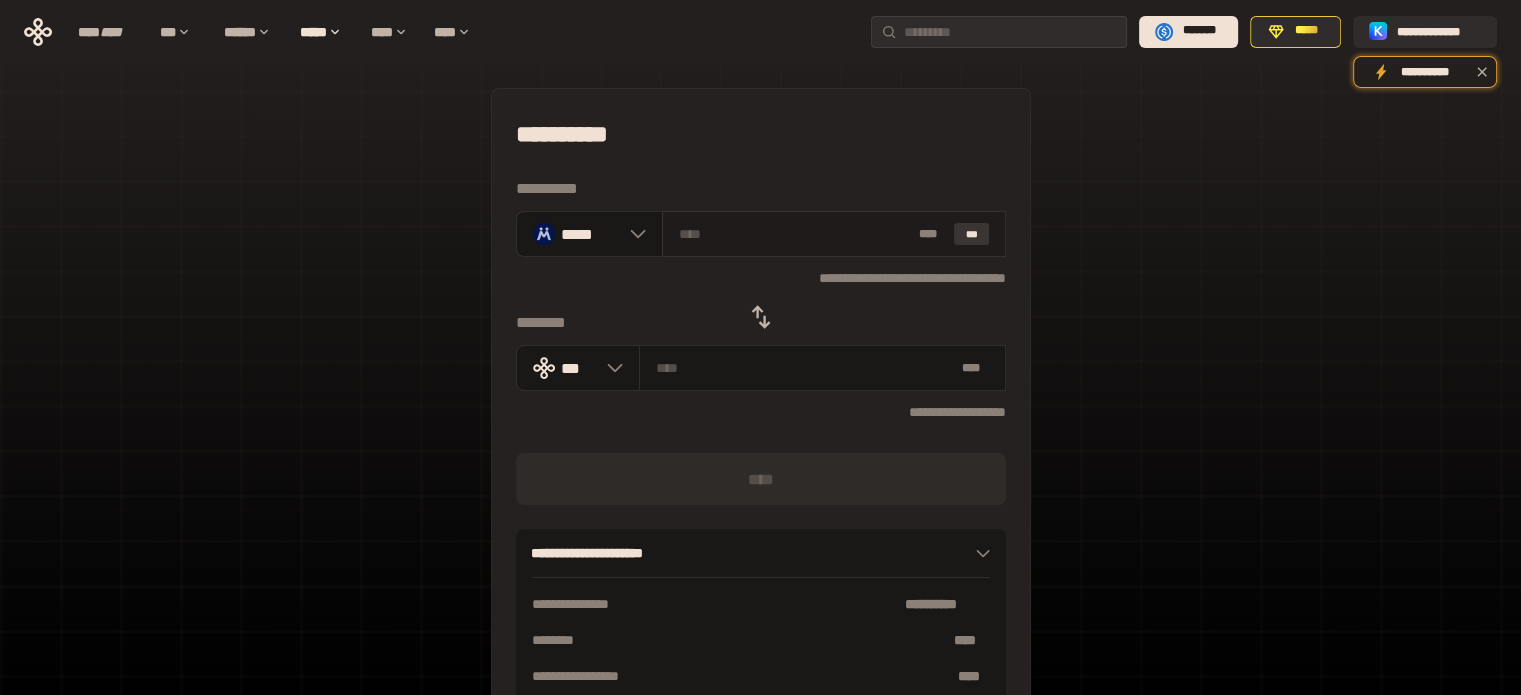 click on "***" at bounding box center [972, 234] 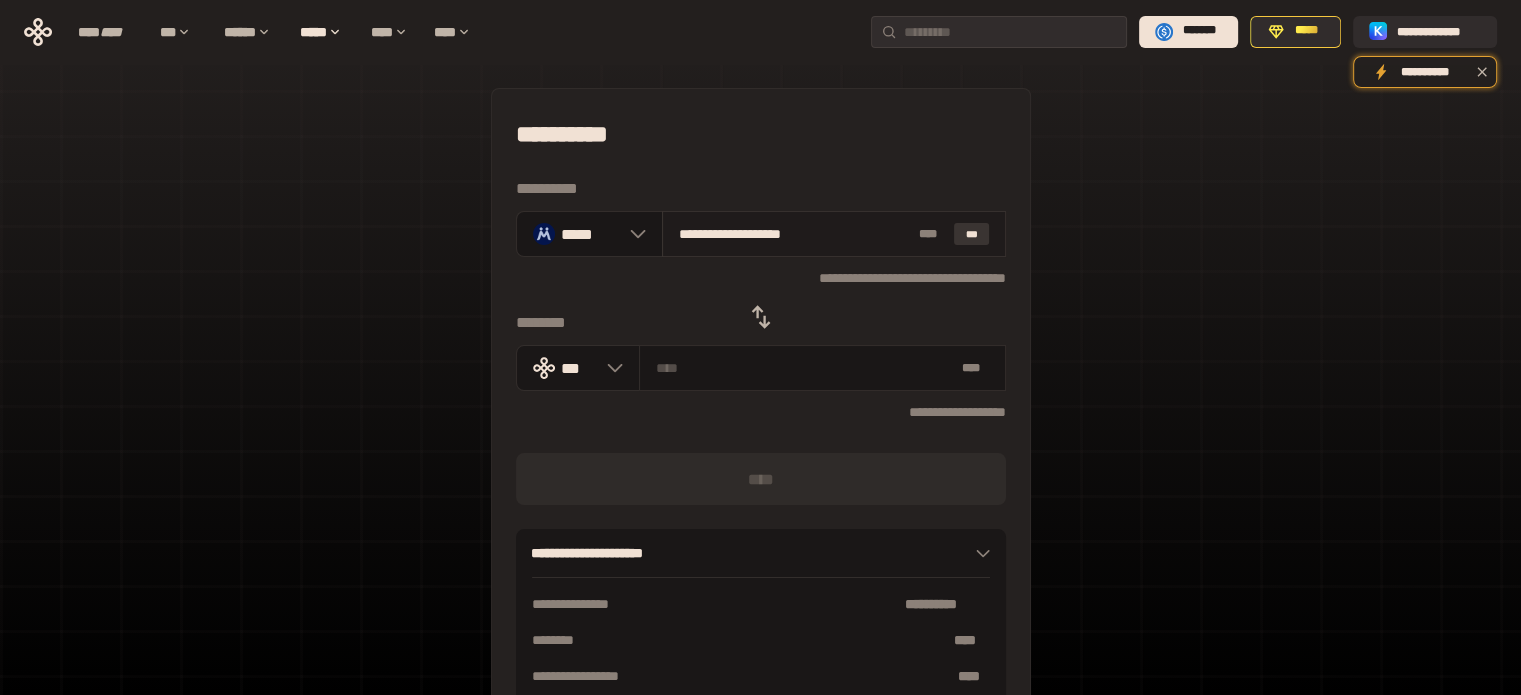 type on "**********" 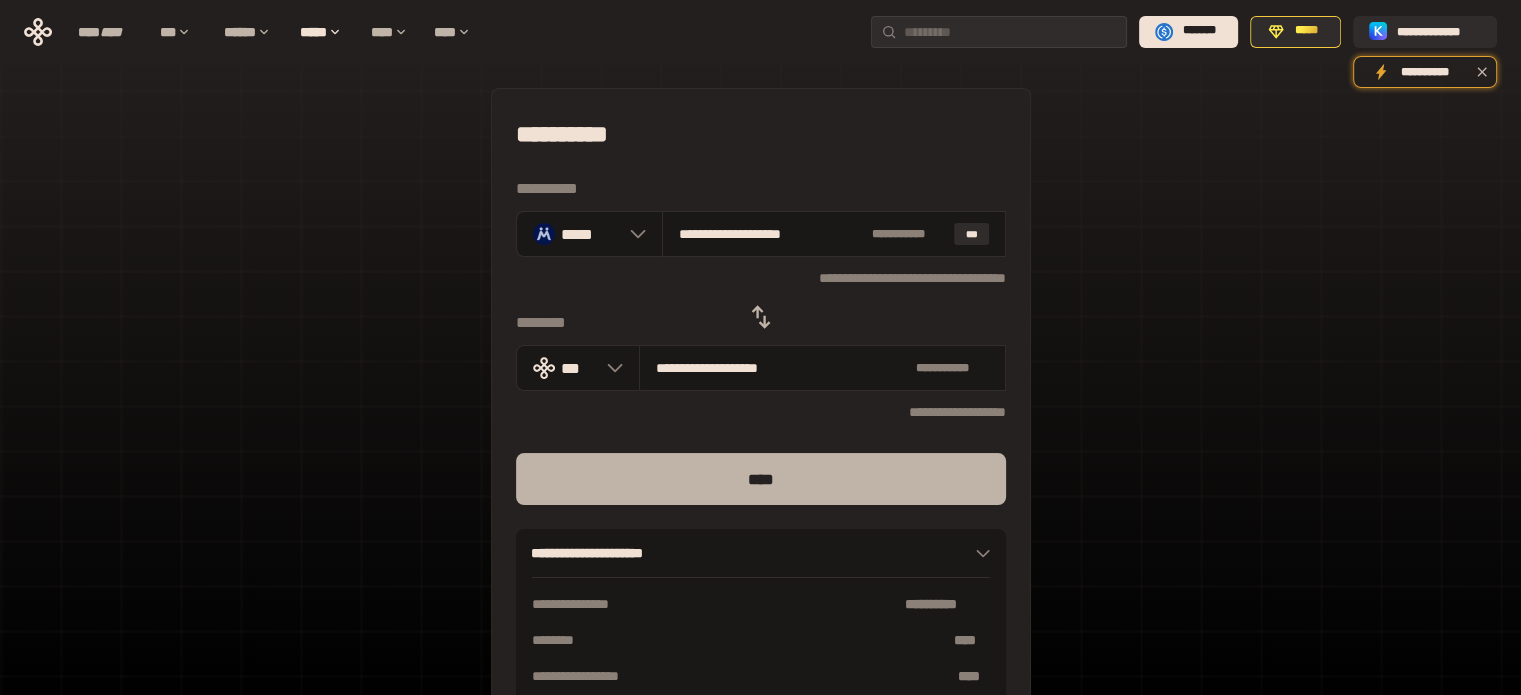 click on "****" at bounding box center [761, 479] 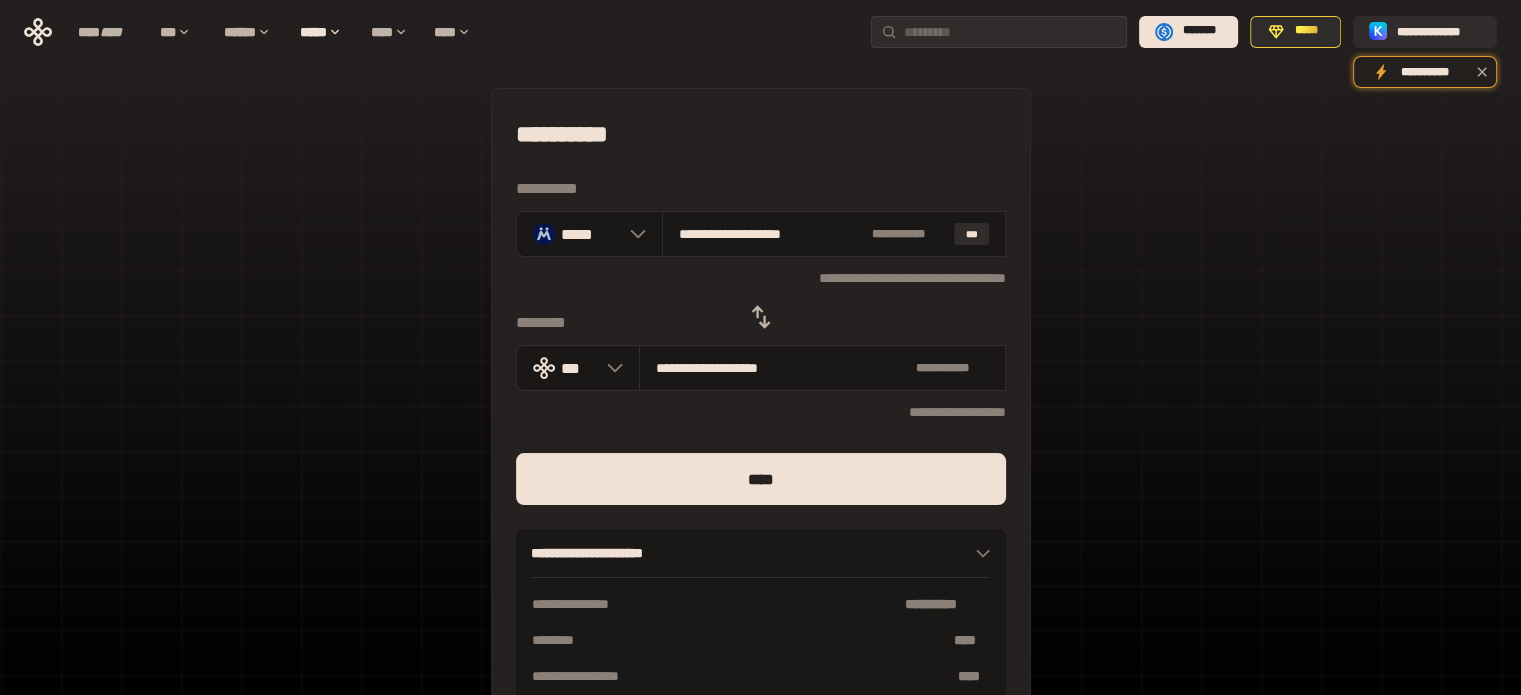 scroll, scrollTop: 0, scrollLeft: 0, axis: both 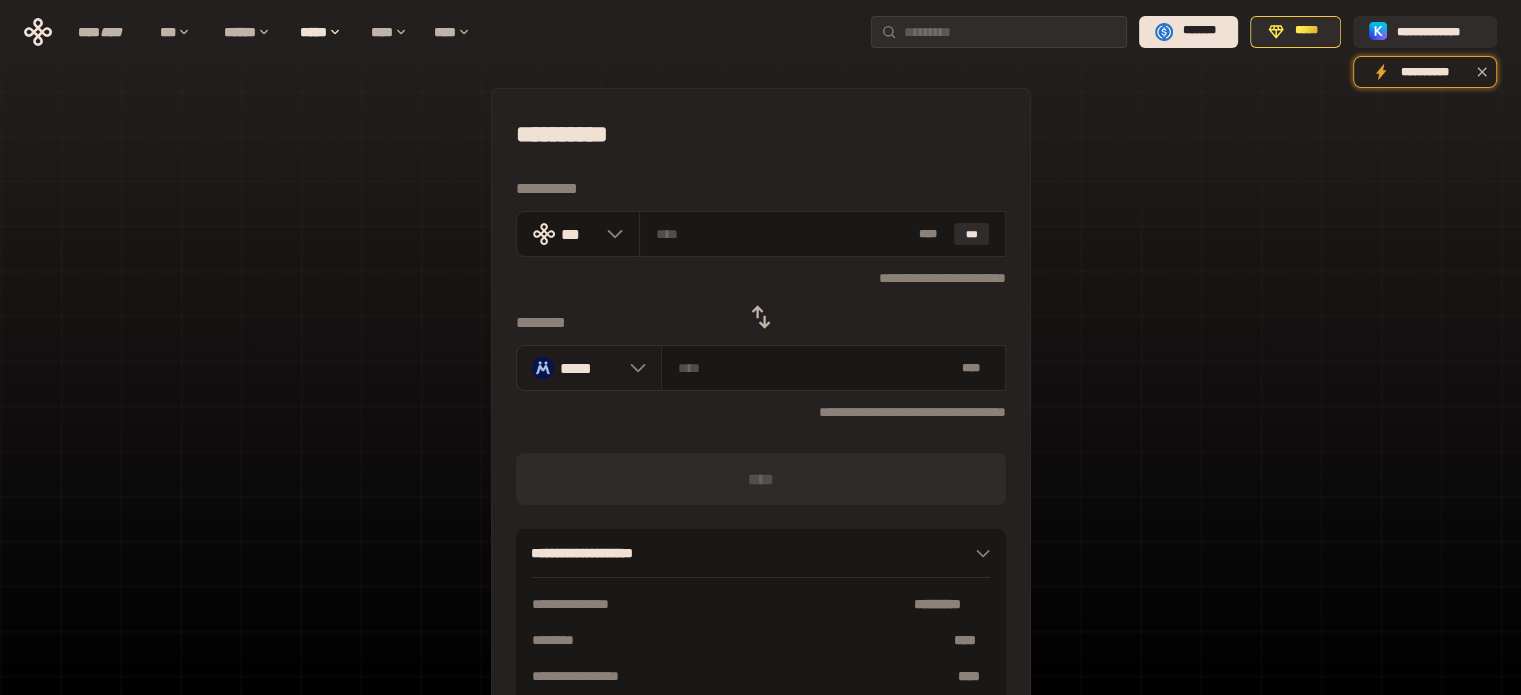 click 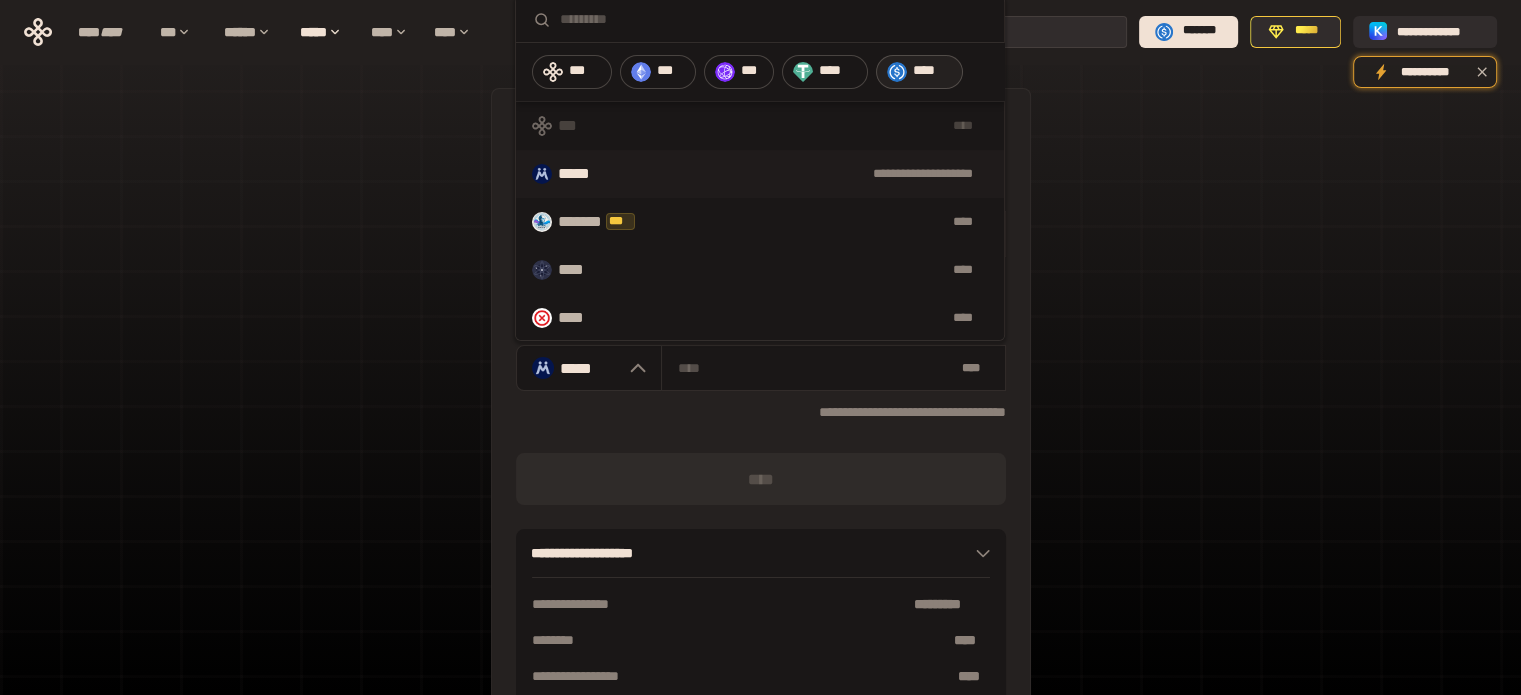 click on "****" at bounding box center (933, 71) 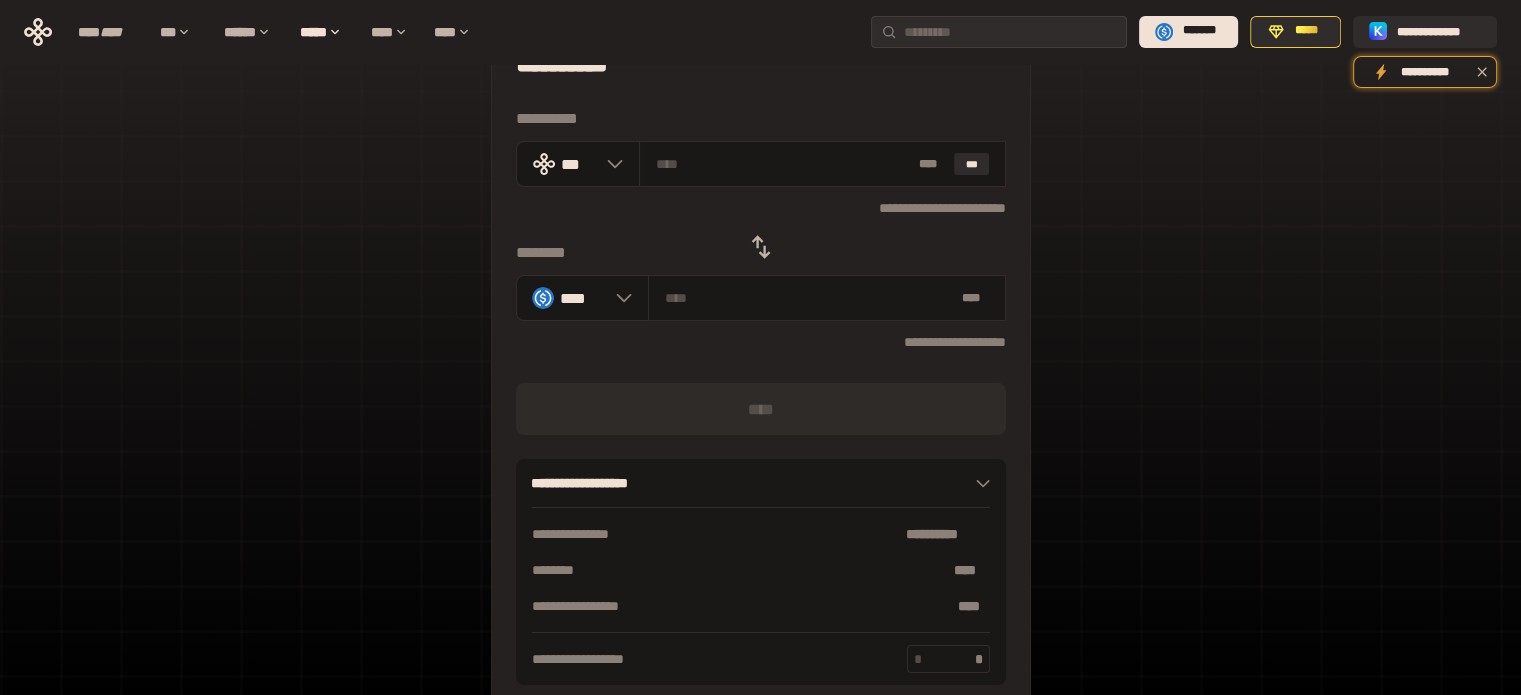 scroll, scrollTop: 0, scrollLeft: 0, axis: both 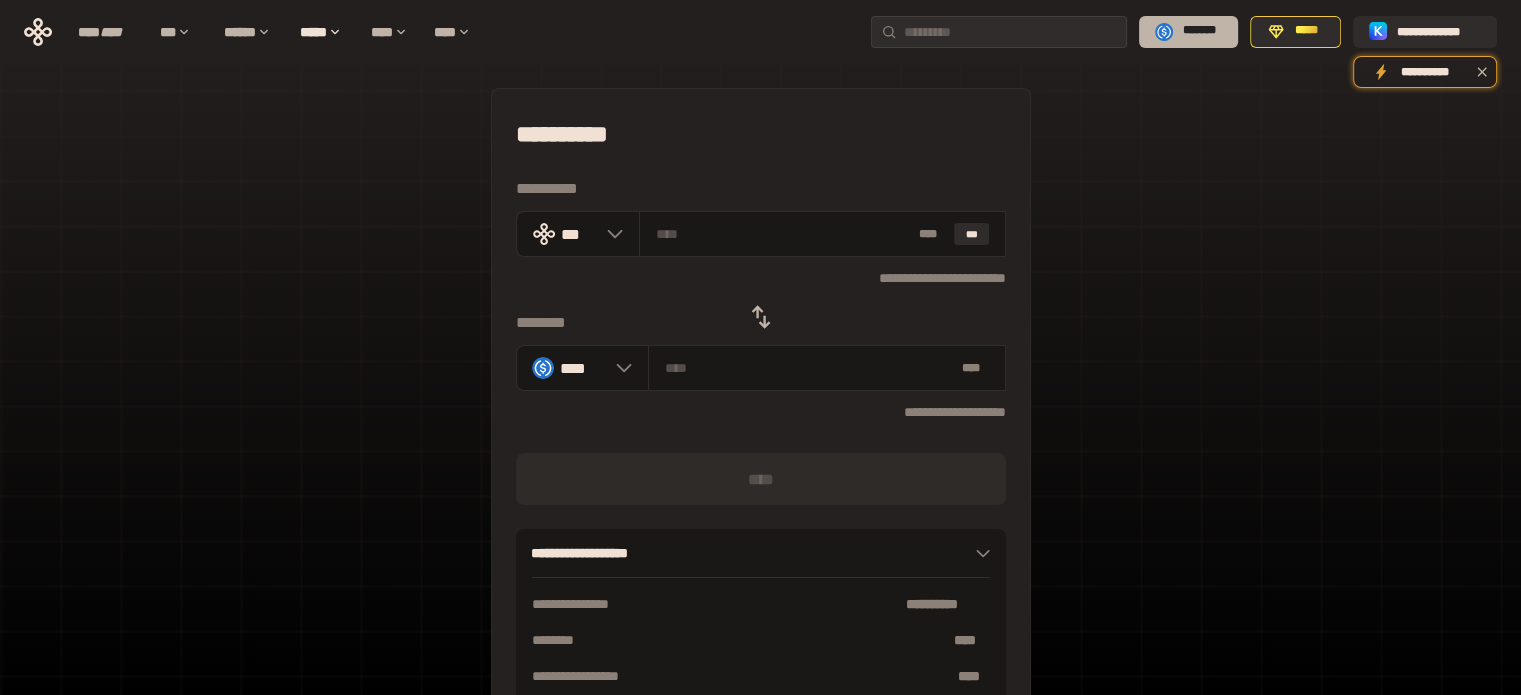 click on "*******" at bounding box center [1199, 31] 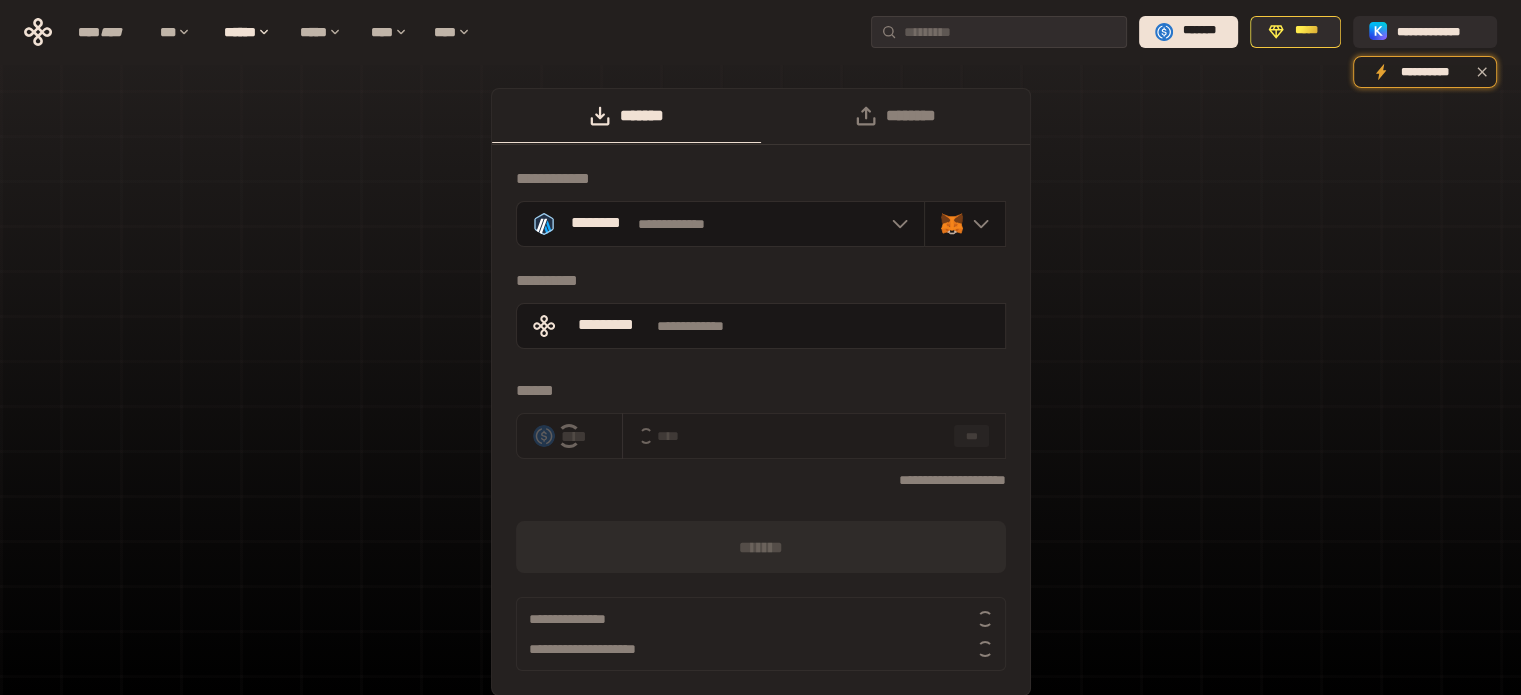 scroll, scrollTop: 0, scrollLeft: 0, axis: both 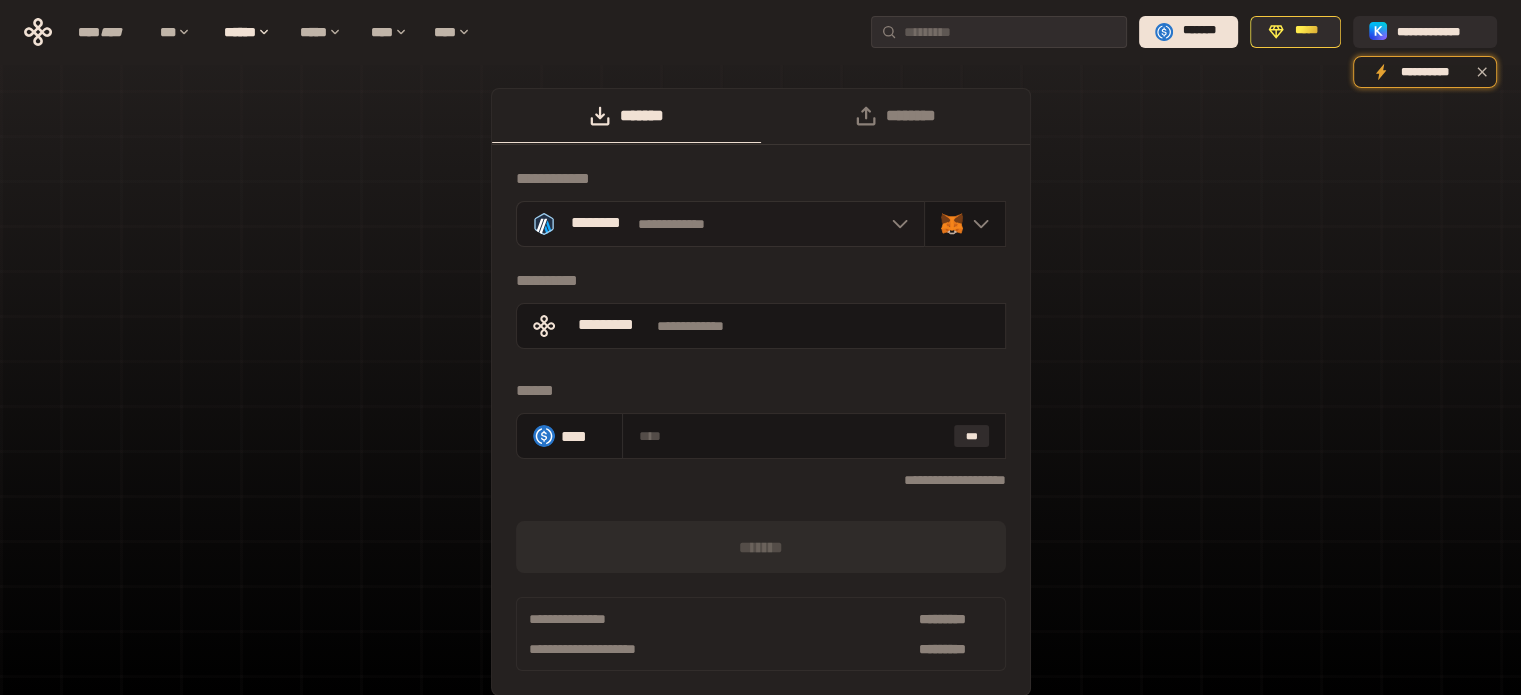 click 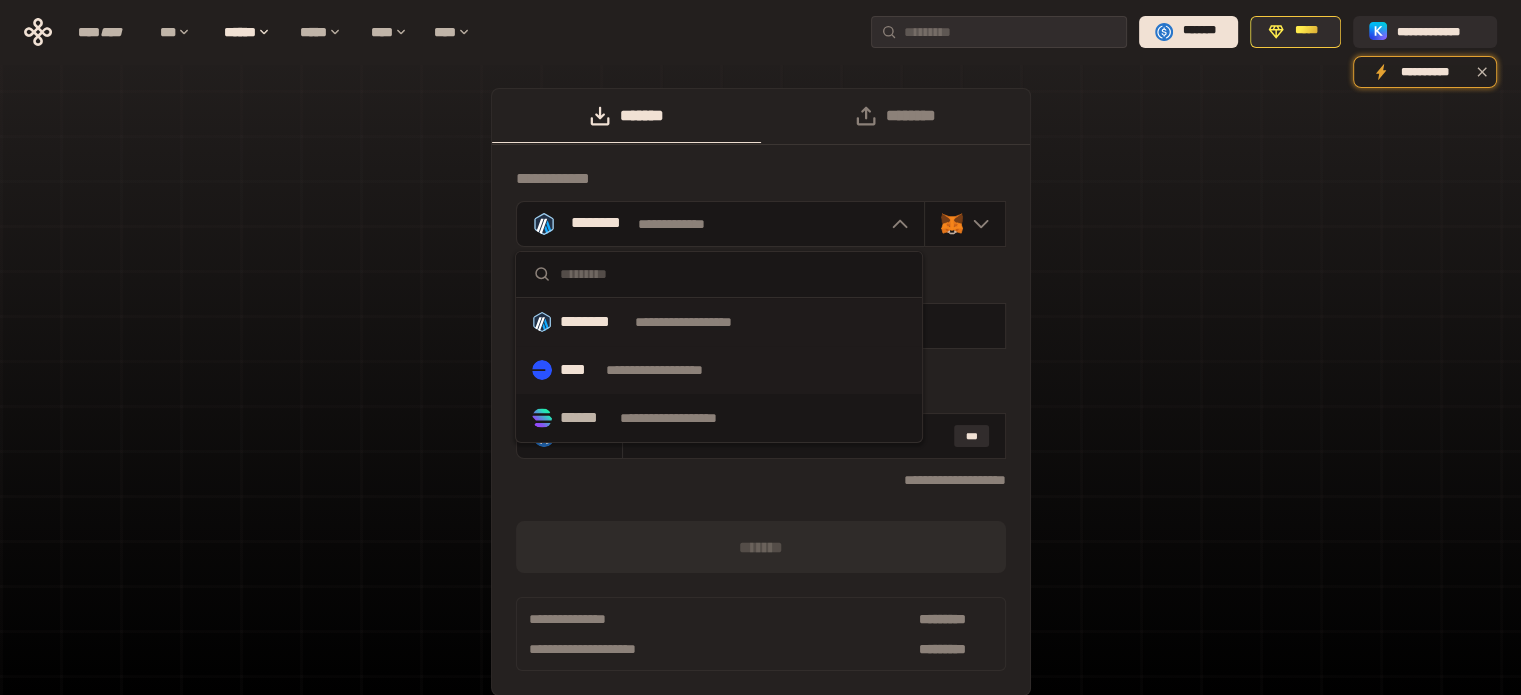 click on "**********" at bounding box center (673, 370) 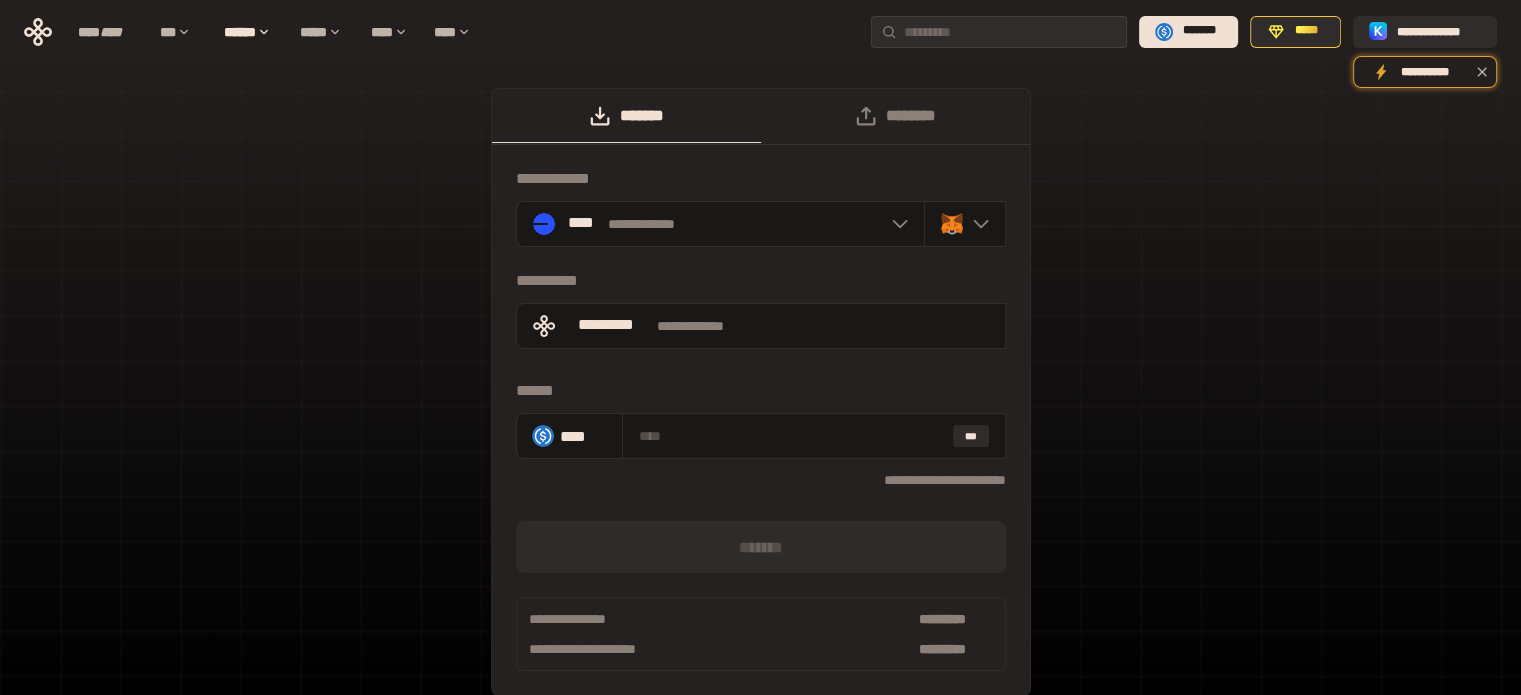 click on "**********" at bounding box center (760, 402) 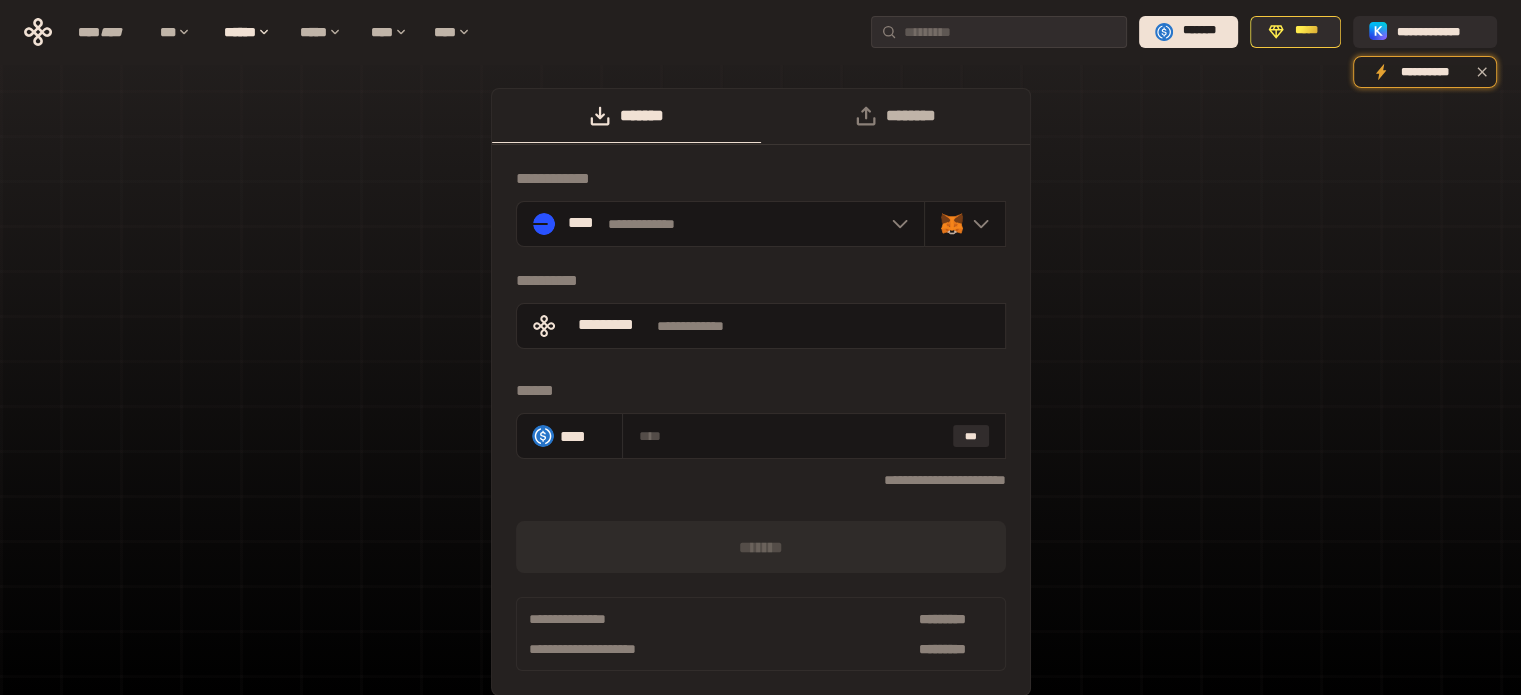 click on "********" at bounding box center [895, 116] 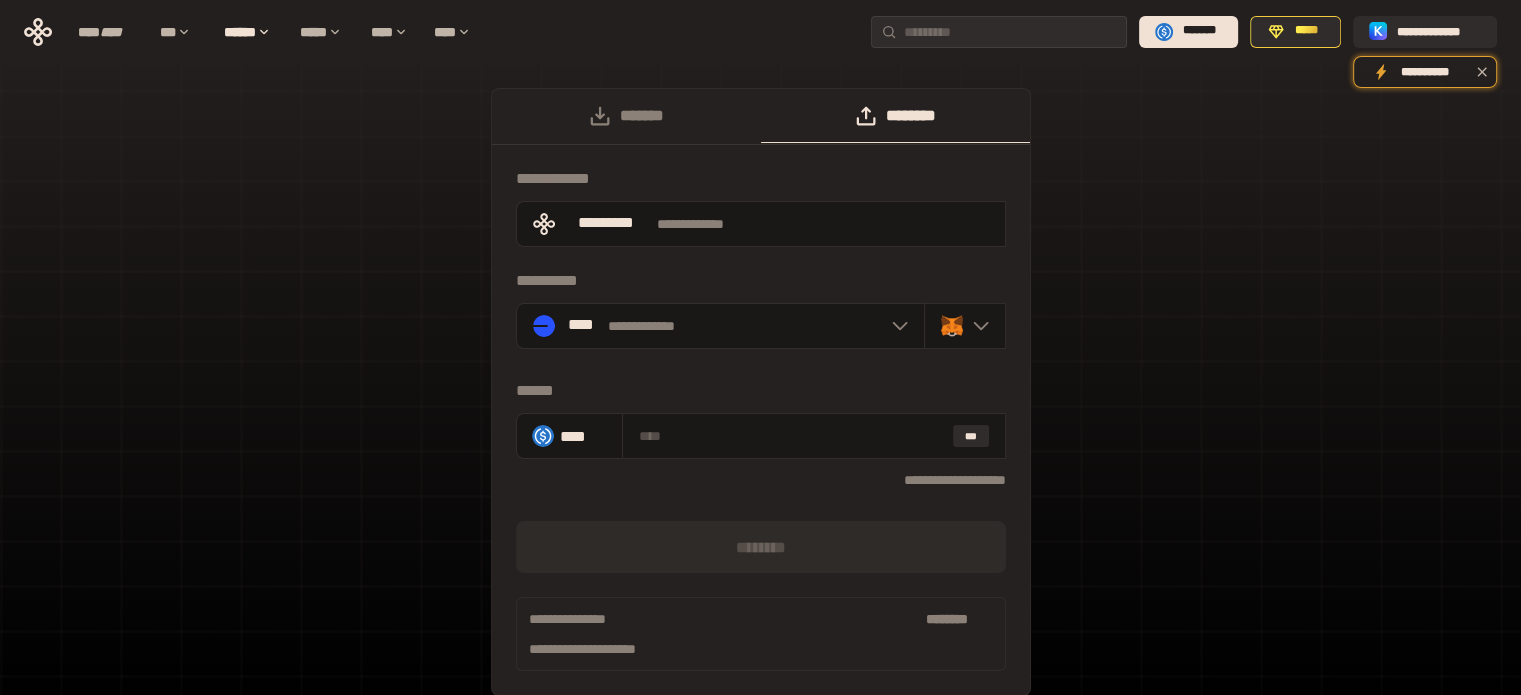 scroll, scrollTop: 0, scrollLeft: 0, axis: both 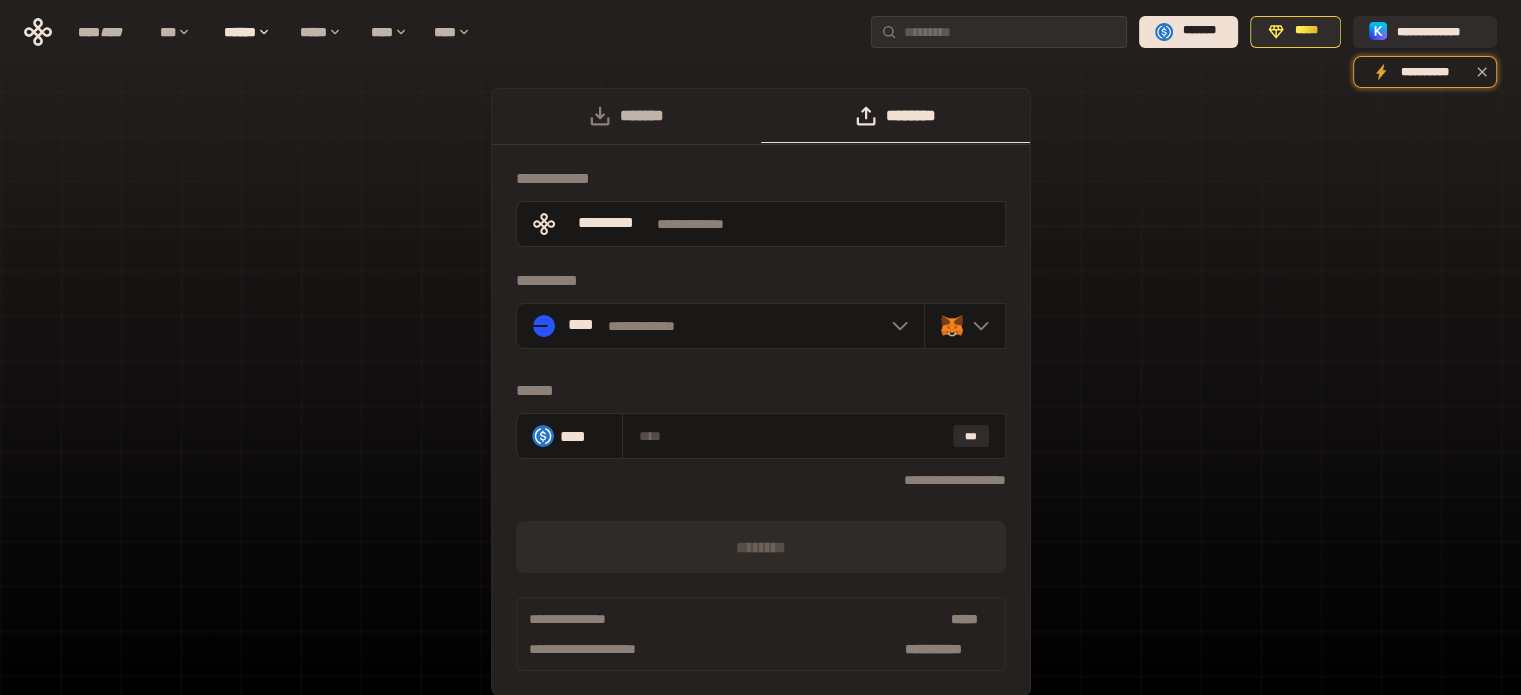 click on "*******" at bounding box center (626, 116) 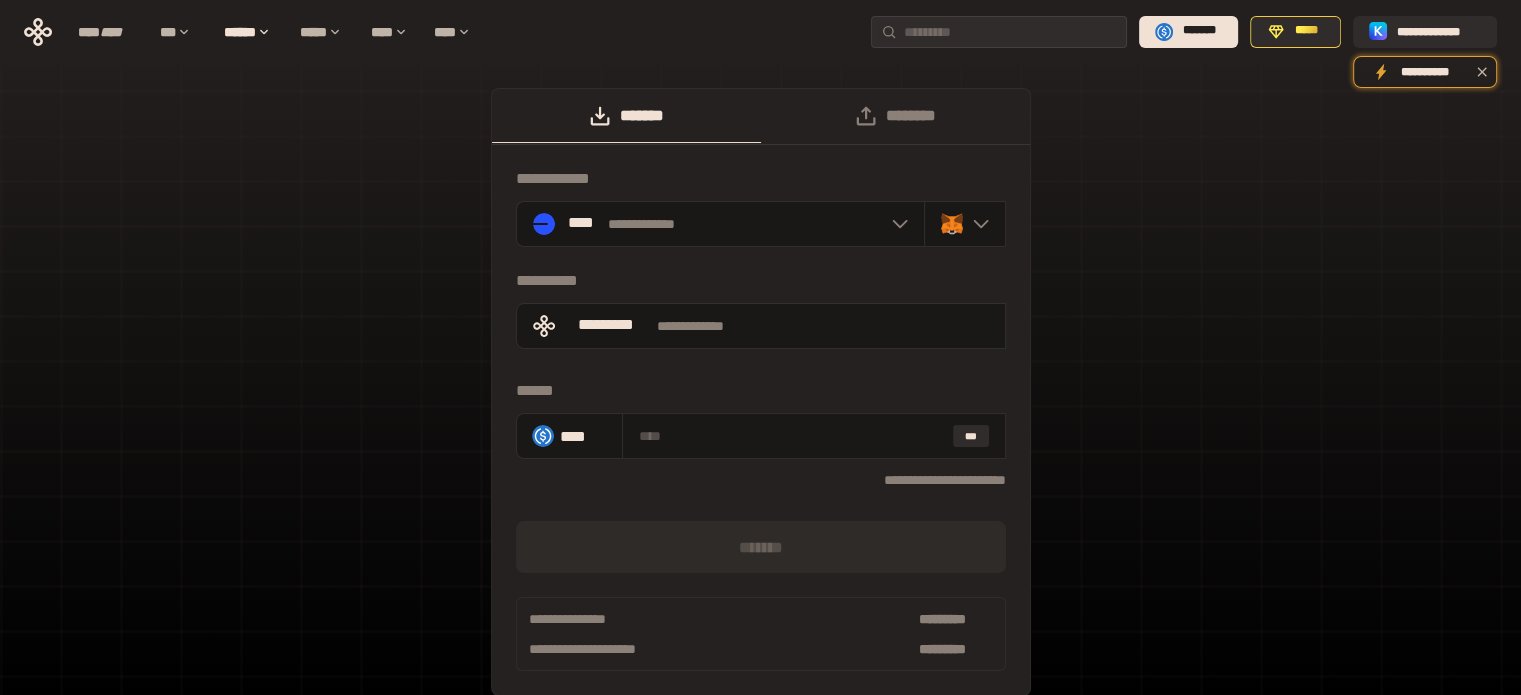 scroll, scrollTop: 0, scrollLeft: 0, axis: both 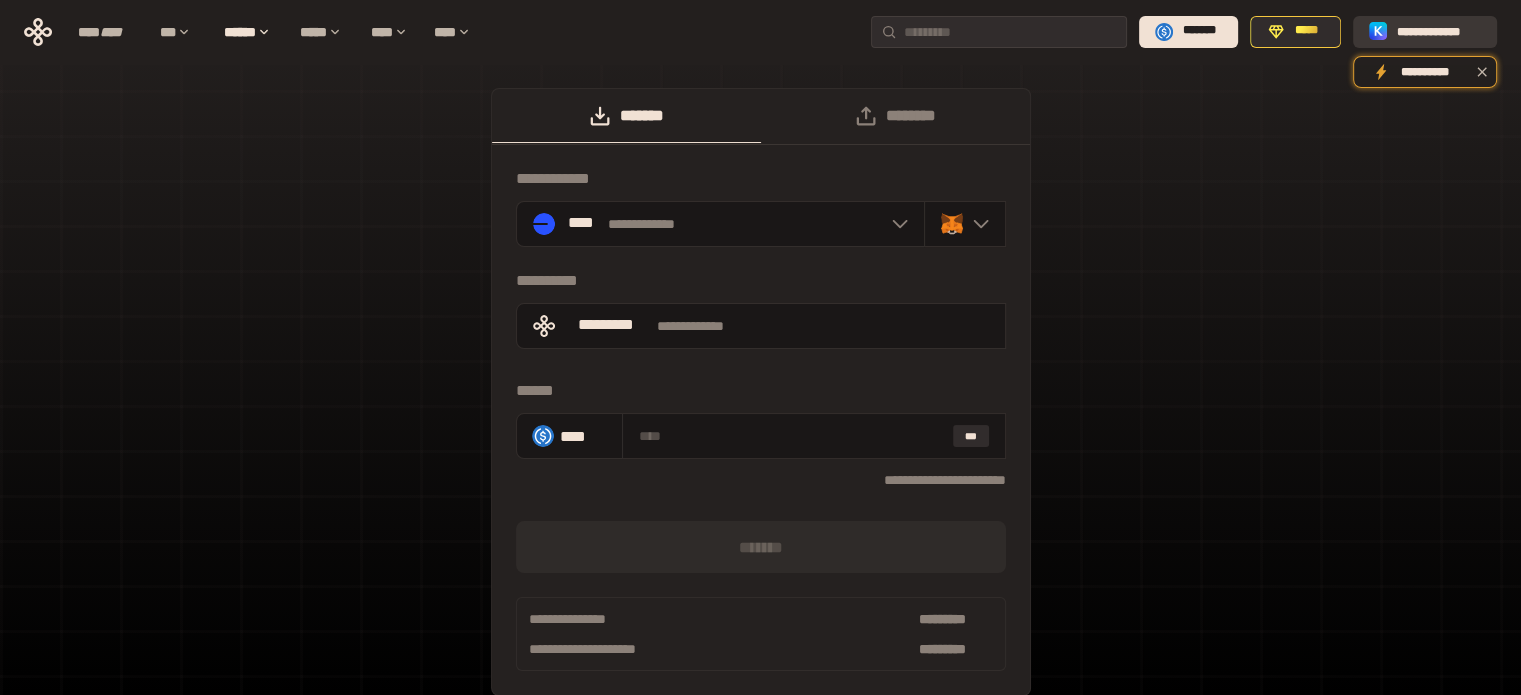 click on "**********" at bounding box center (1439, 31) 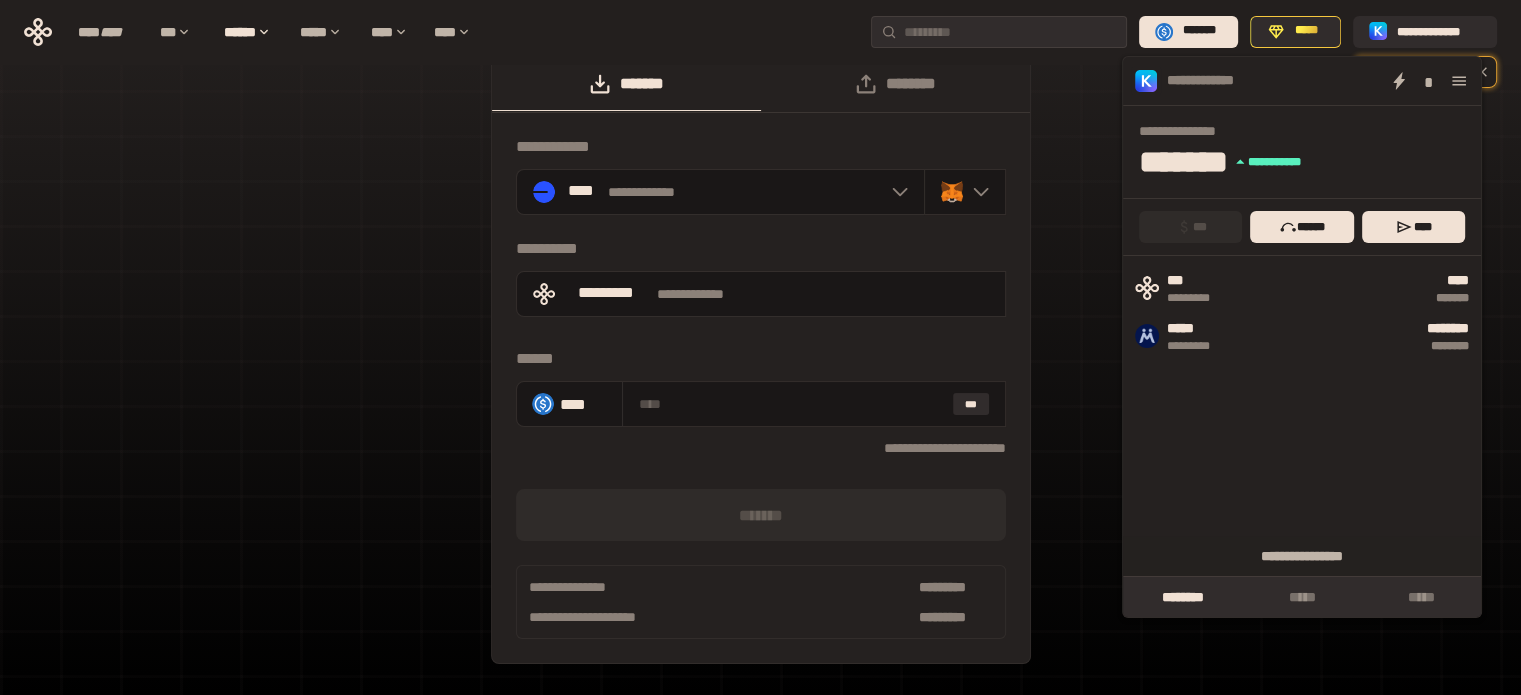 scroll, scrollTop: 0, scrollLeft: 0, axis: both 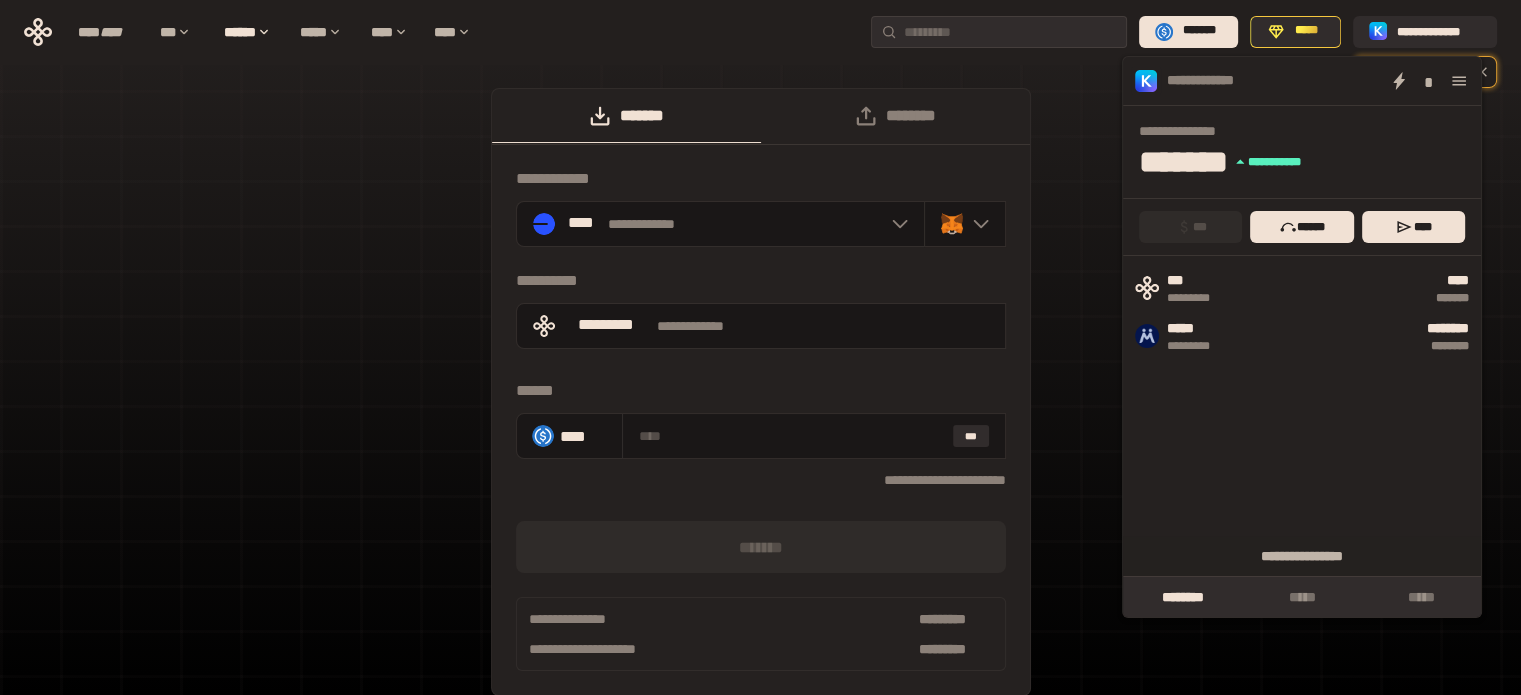 click 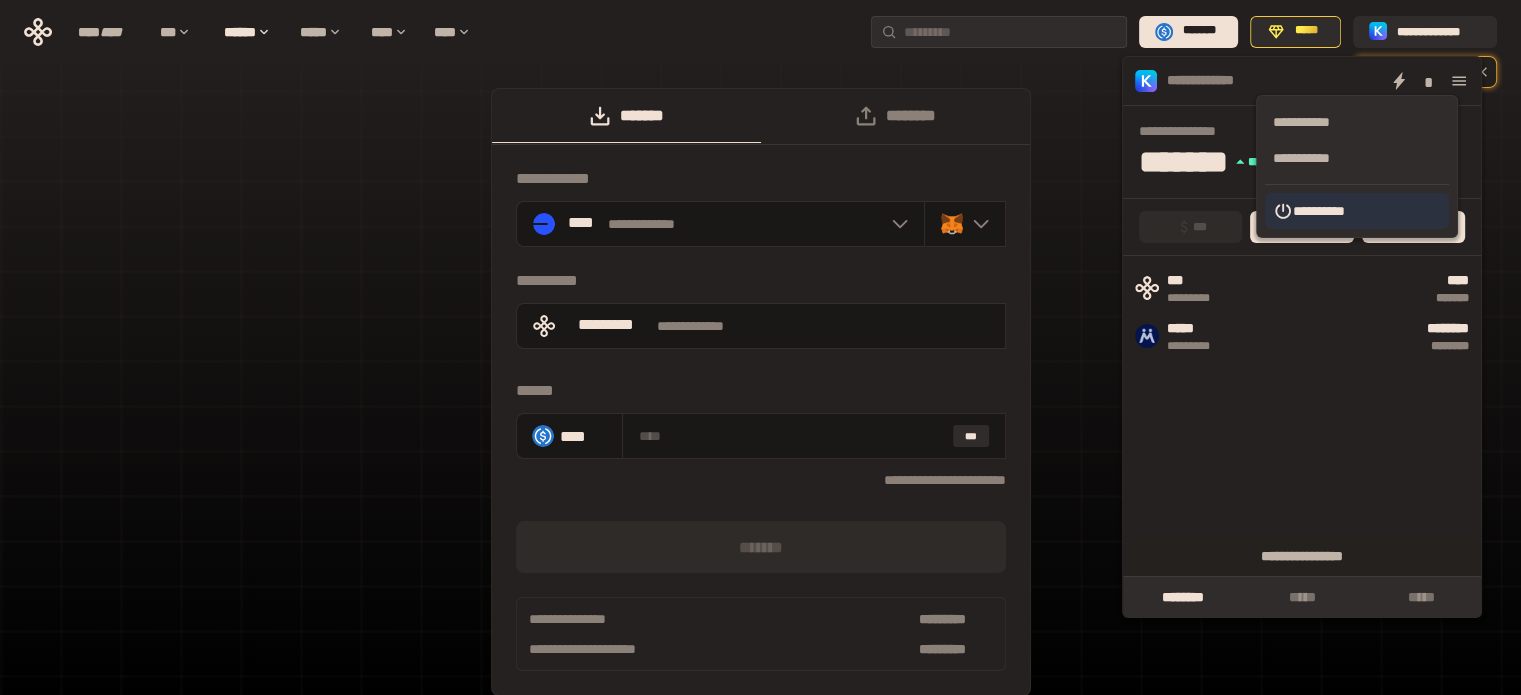 click on "**********" at bounding box center [1357, 211] 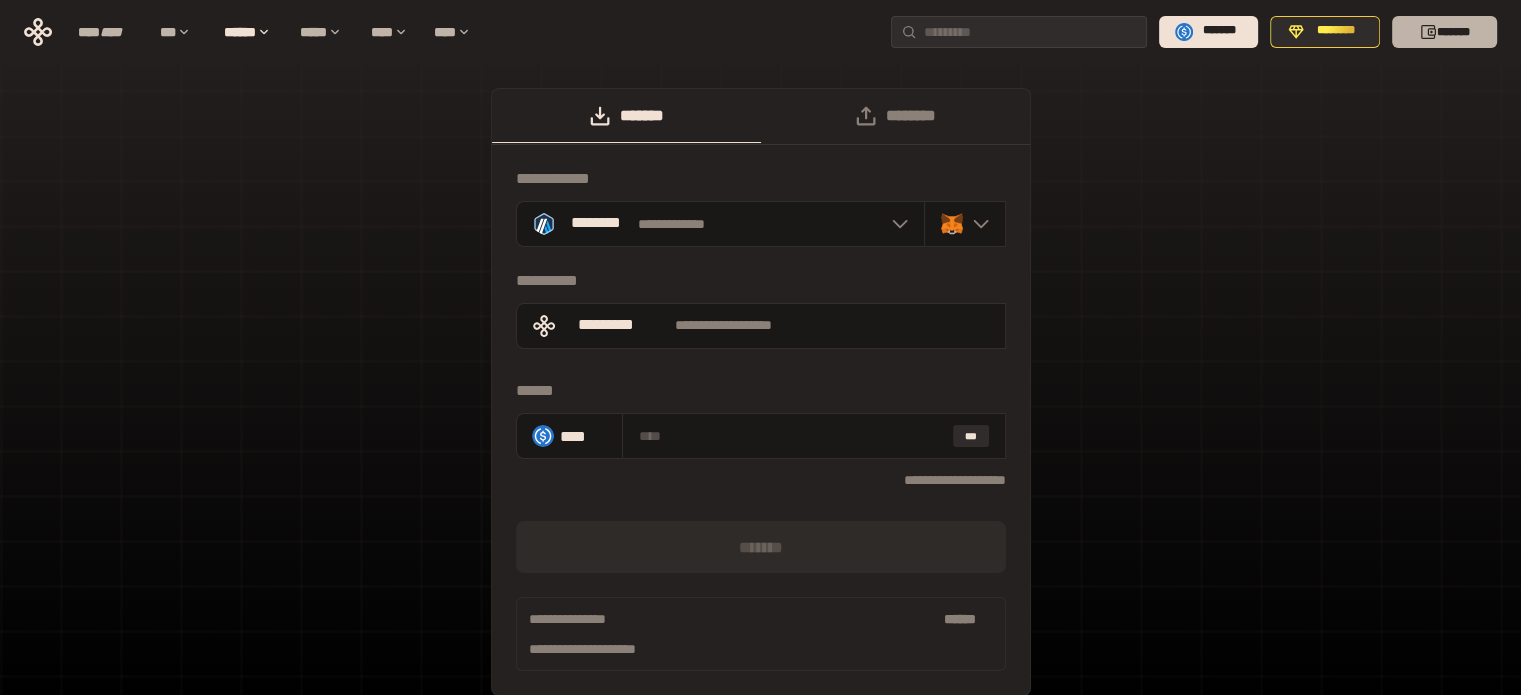 scroll, scrollTop: 0, scrollLeft: 0, axis: both 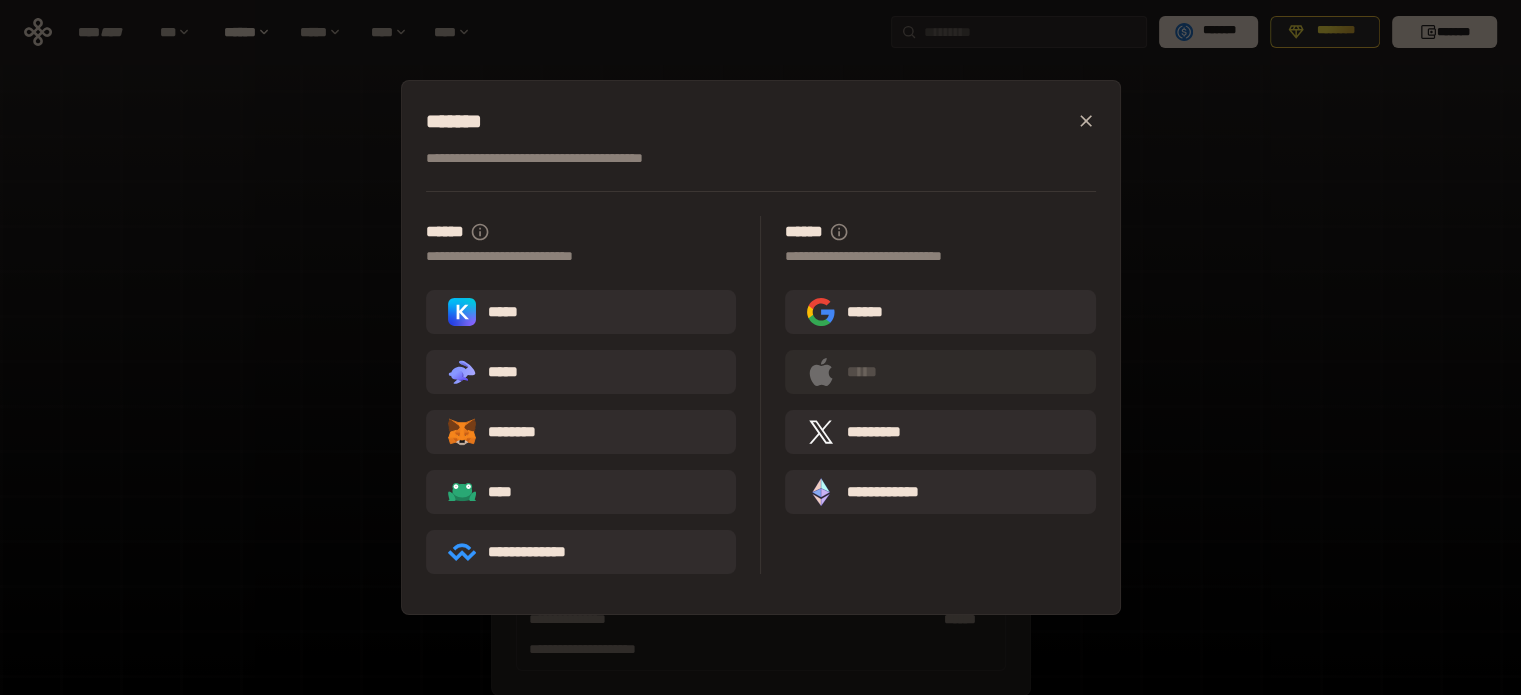 click on "*****" at bounding box center [581, 312] 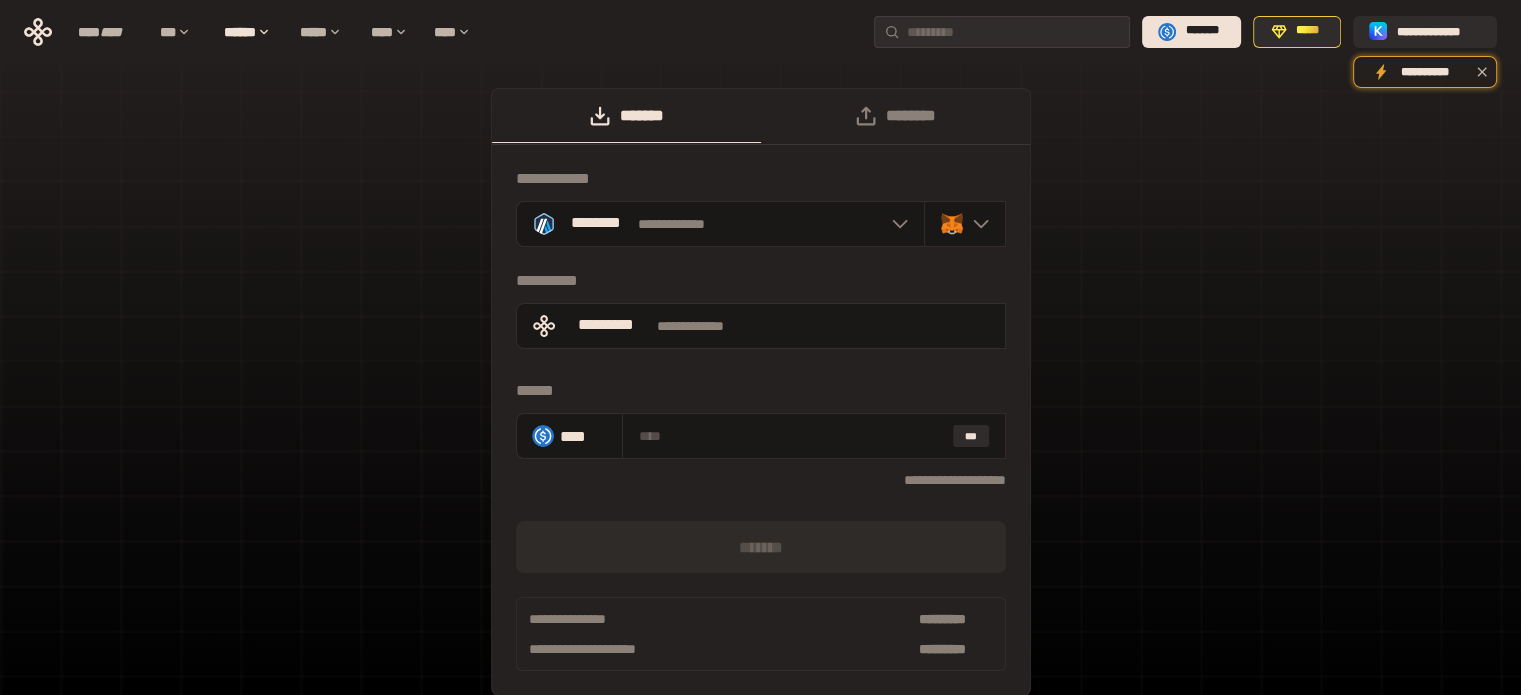 click on "**********" at bounding box center (760, 402) 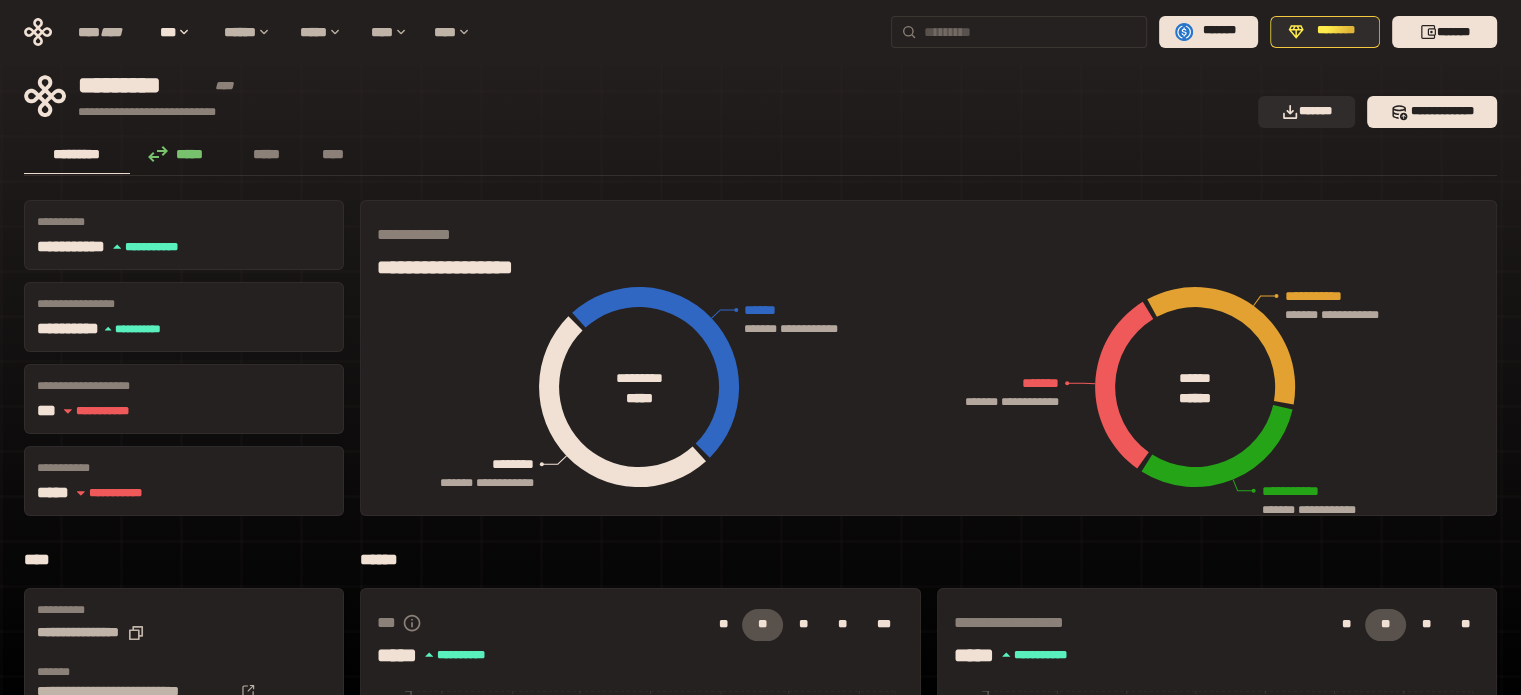 scroll, scrollTop: 0, scrollLeft: 0, axis: both 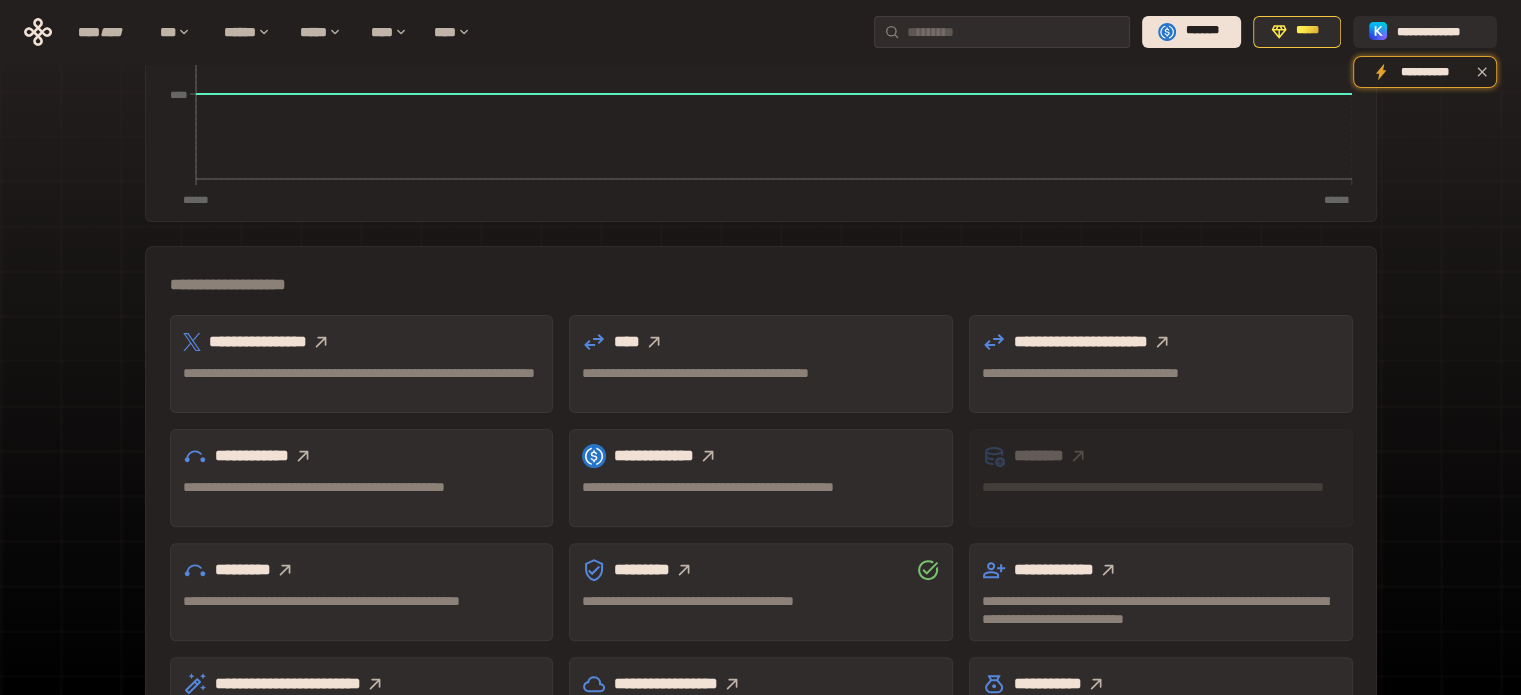 click 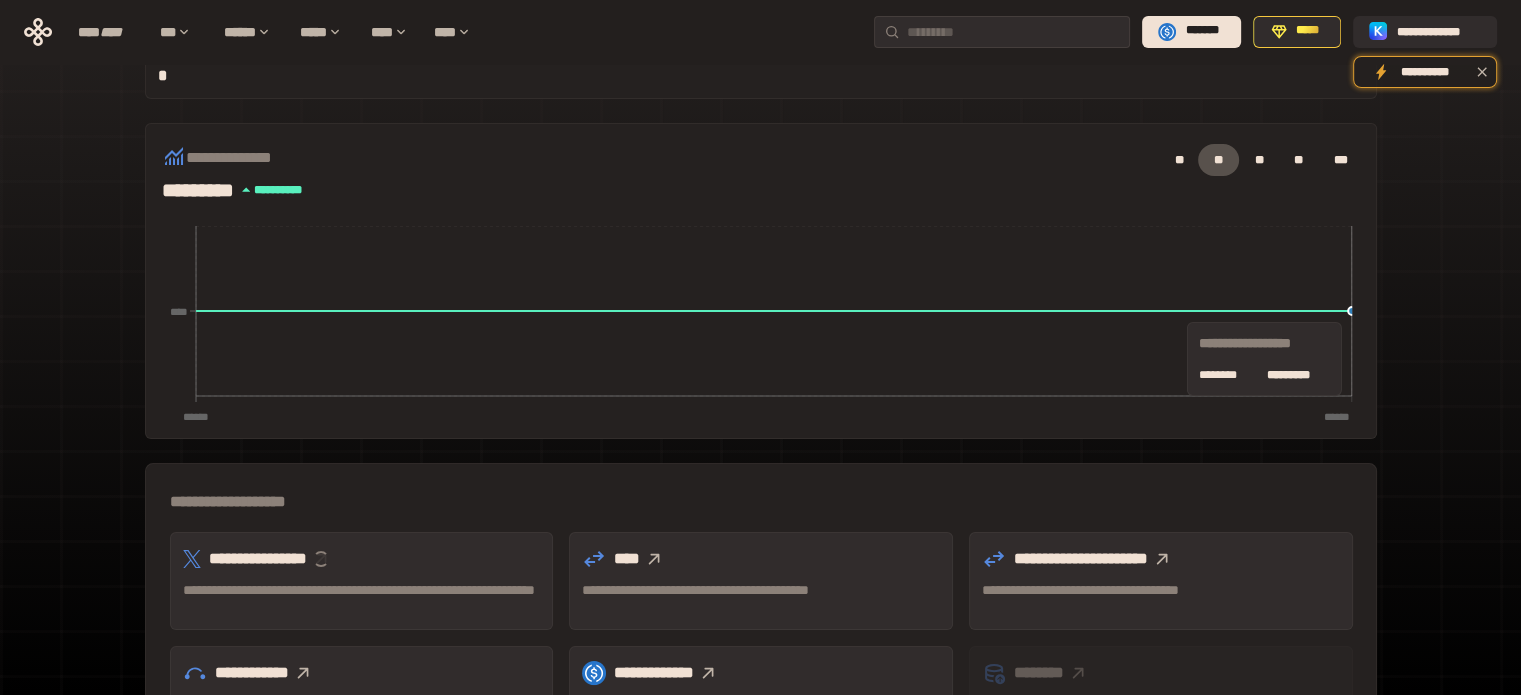 scroll, scrollTop: 500, scrollLeft: 0, axis: vertical 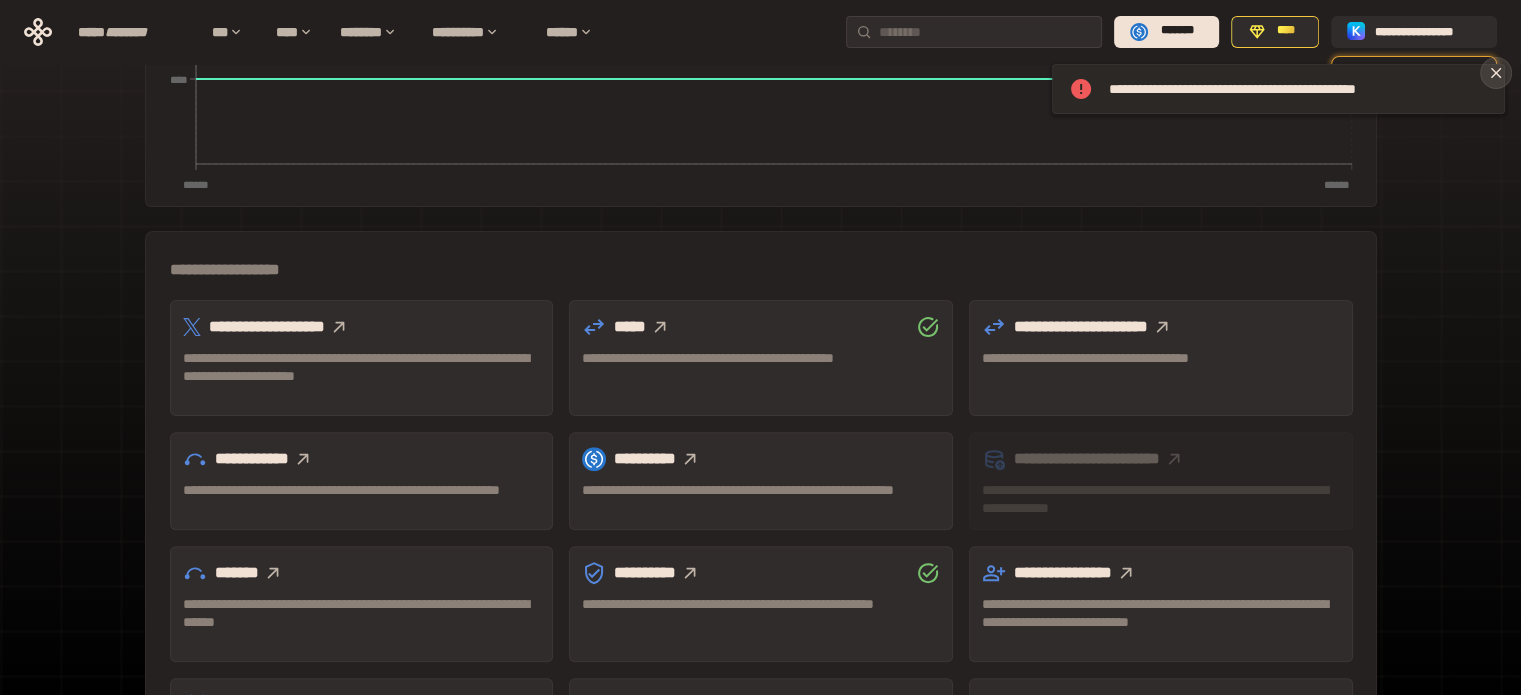 click 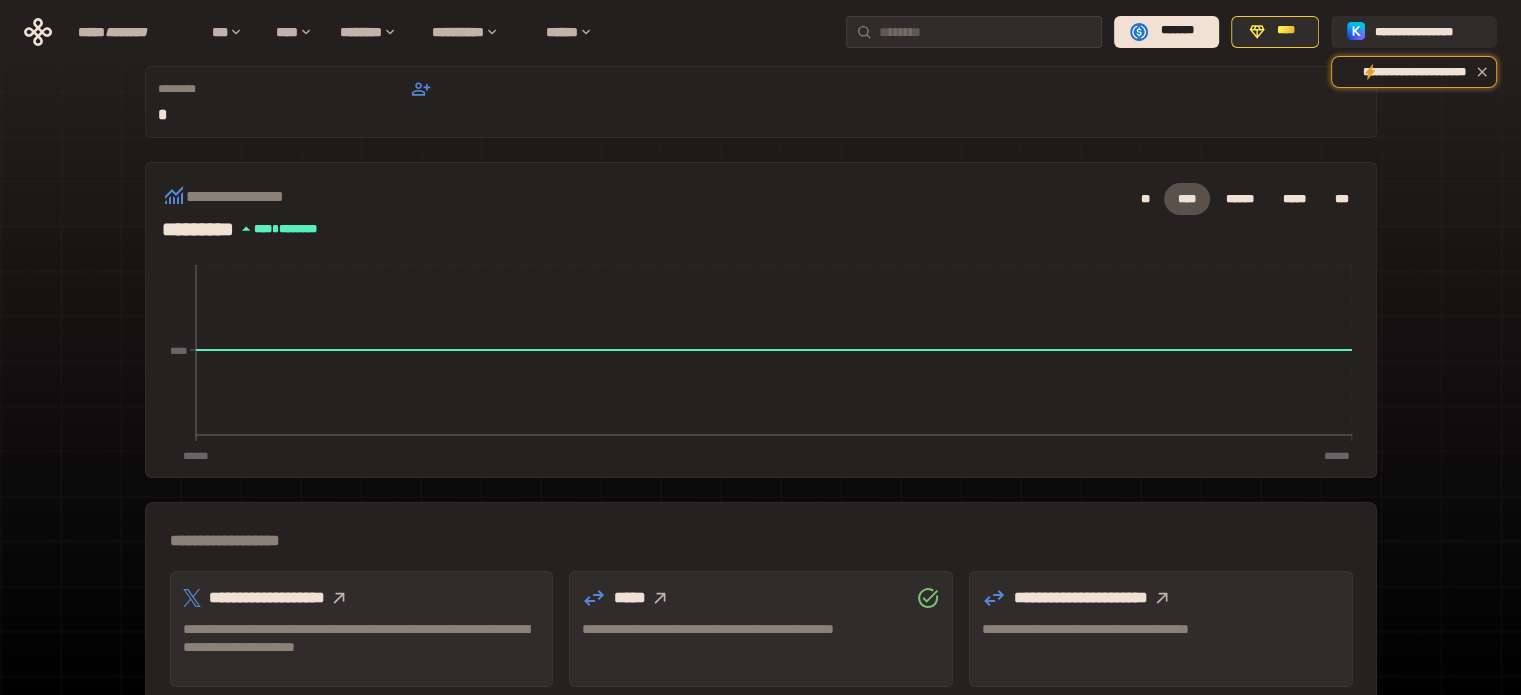 scroll, scrollTop: 144, scrollLeft: 0, axis: vertical 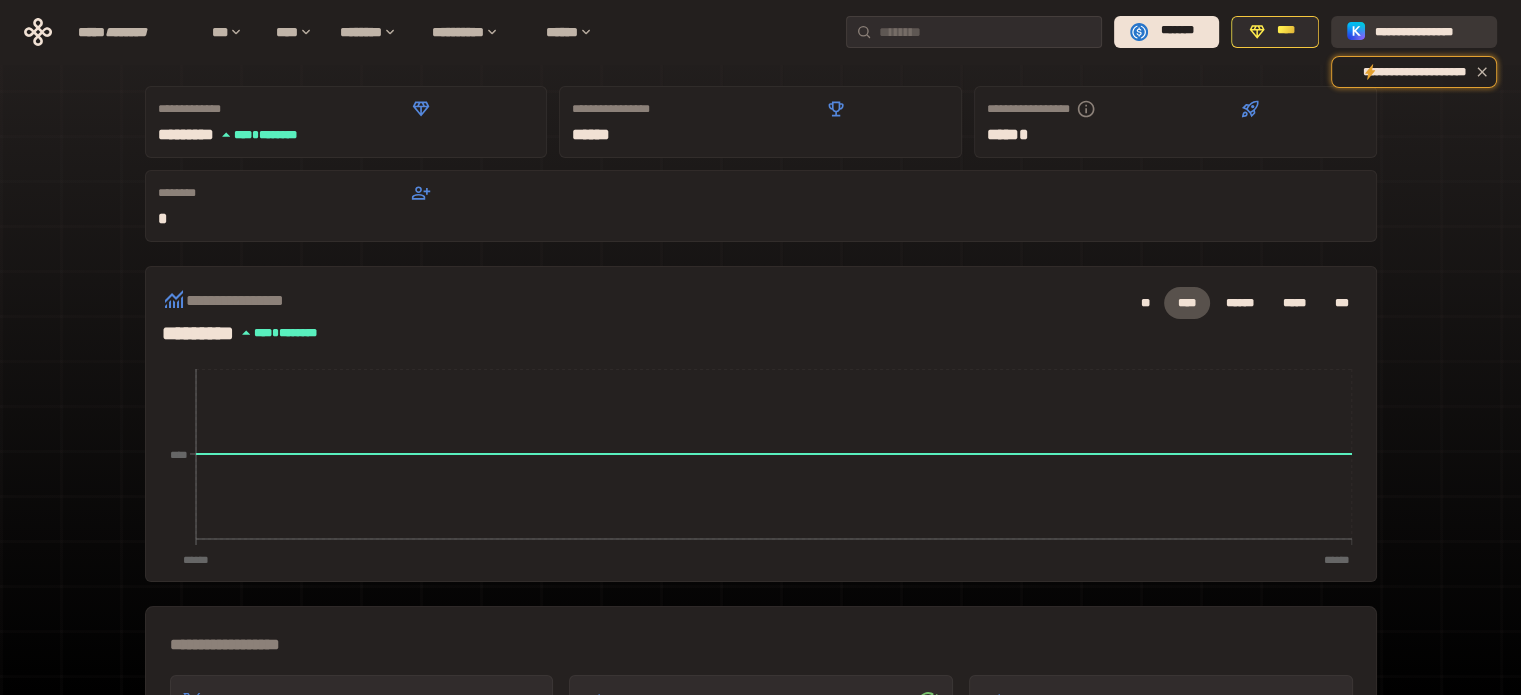 click on "**********" at bounding box center (1414, 32) 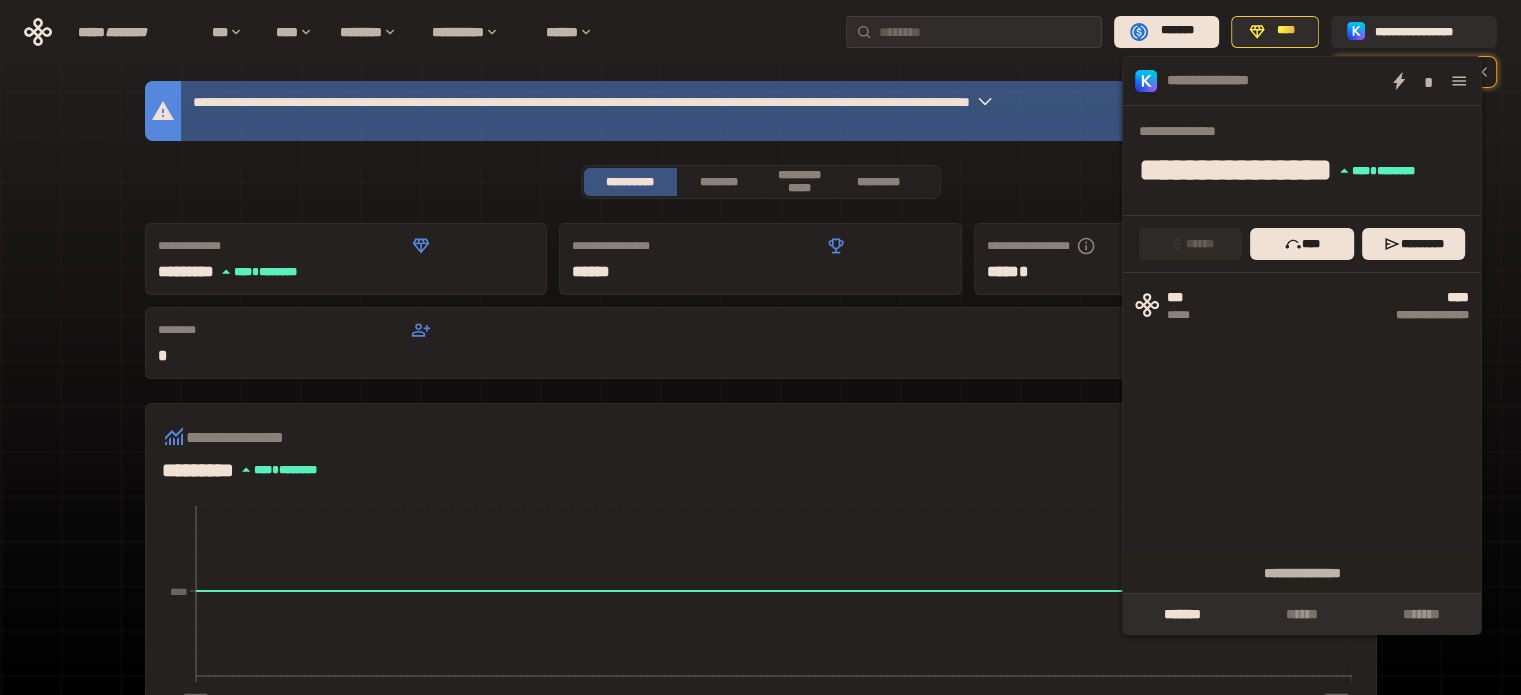 scroll, scrollTop: 0, scrollLeft: 0, axis: both 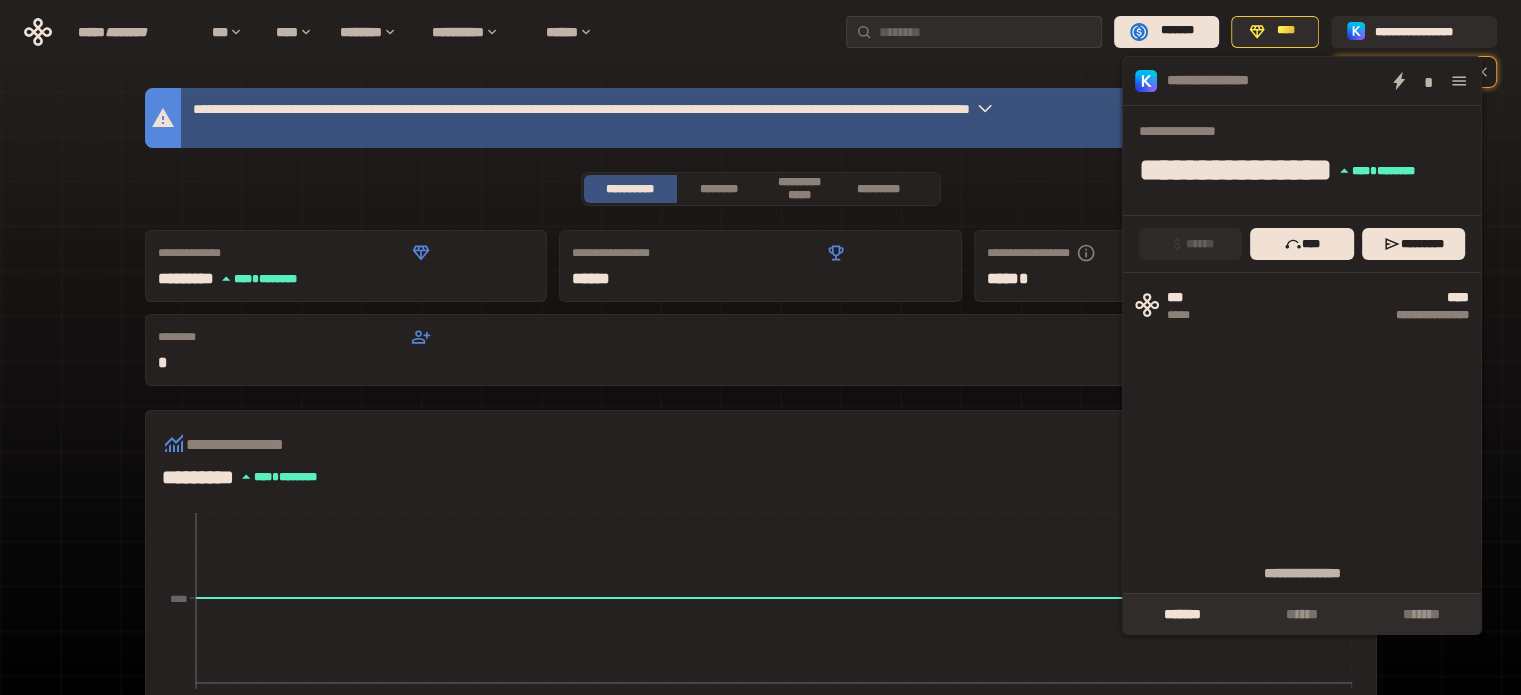 click 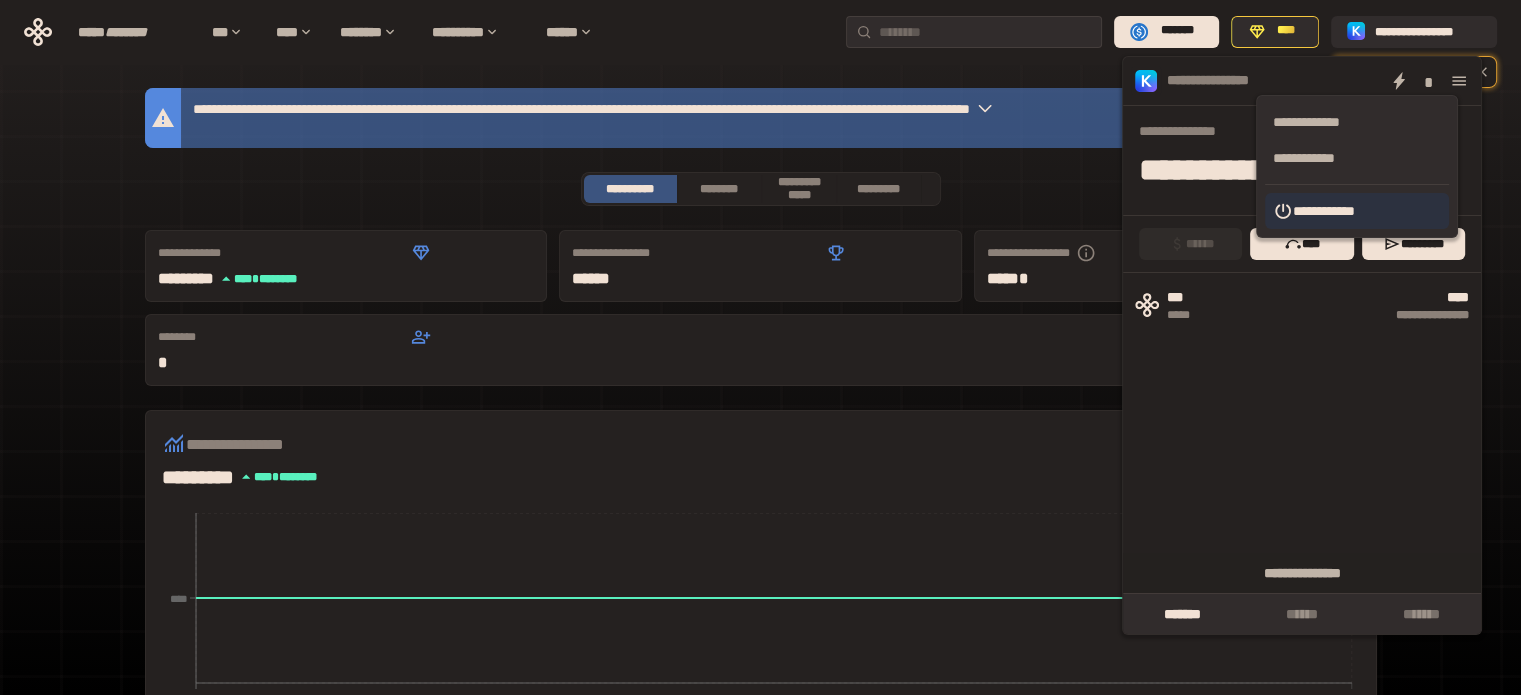 click on "**********" at bounding box center [1324, 211] 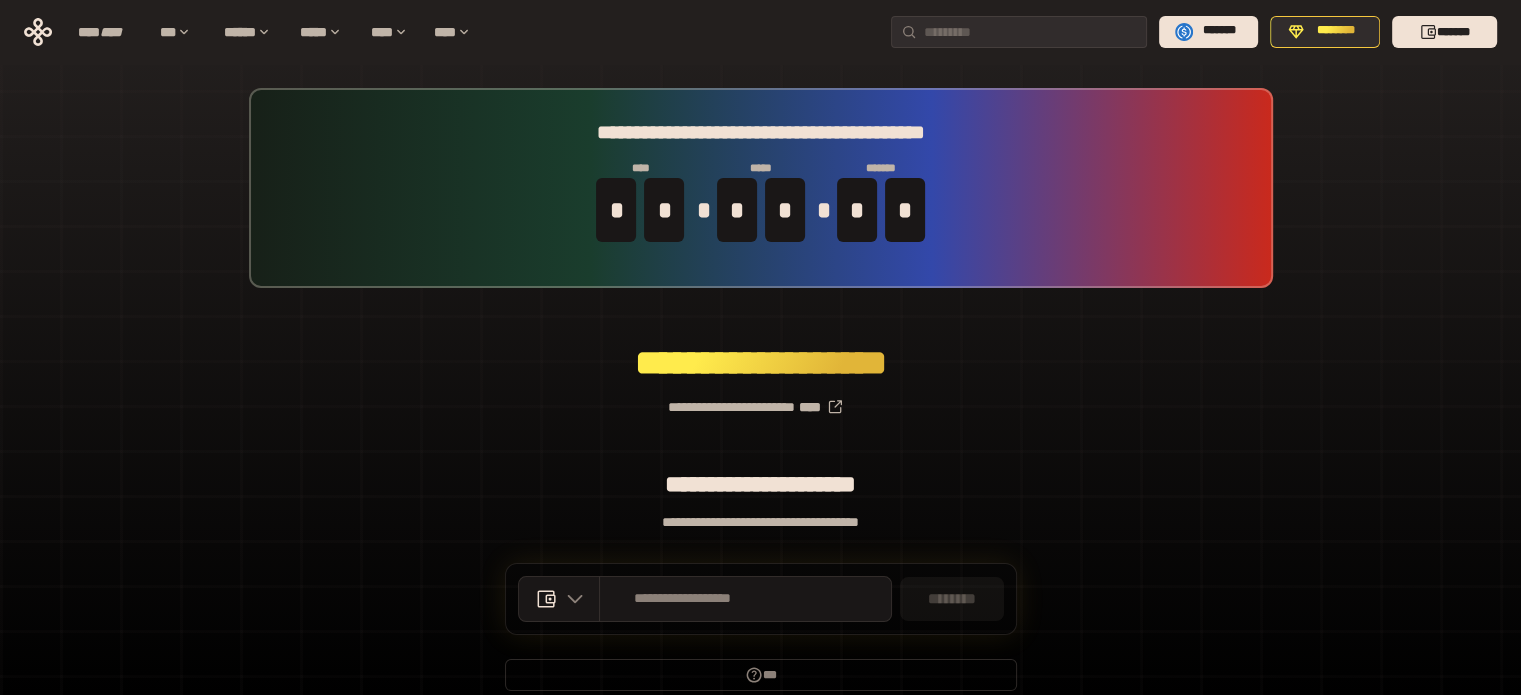 scroll, scrollTop: 0, scrollLeft: 0, axis: both 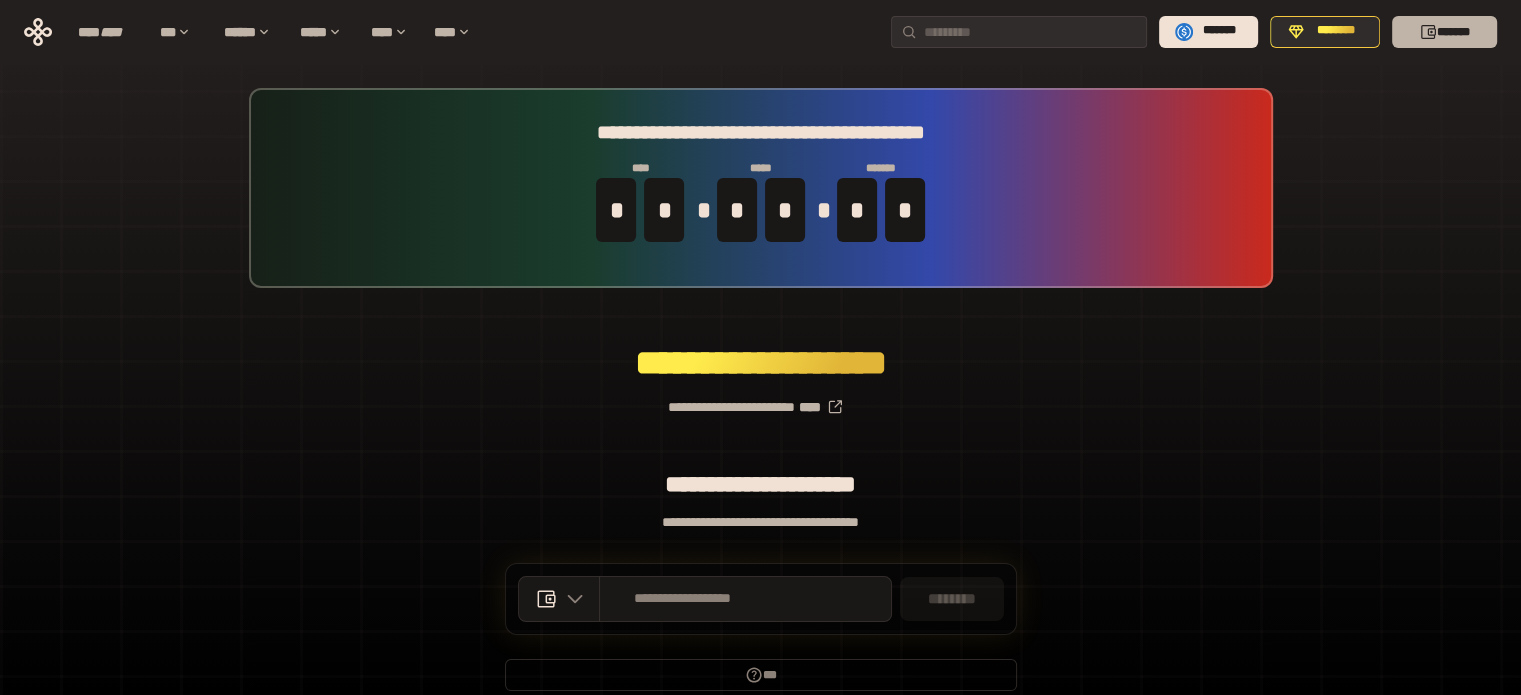 click on "*******" at bounding box center [1444, 32] 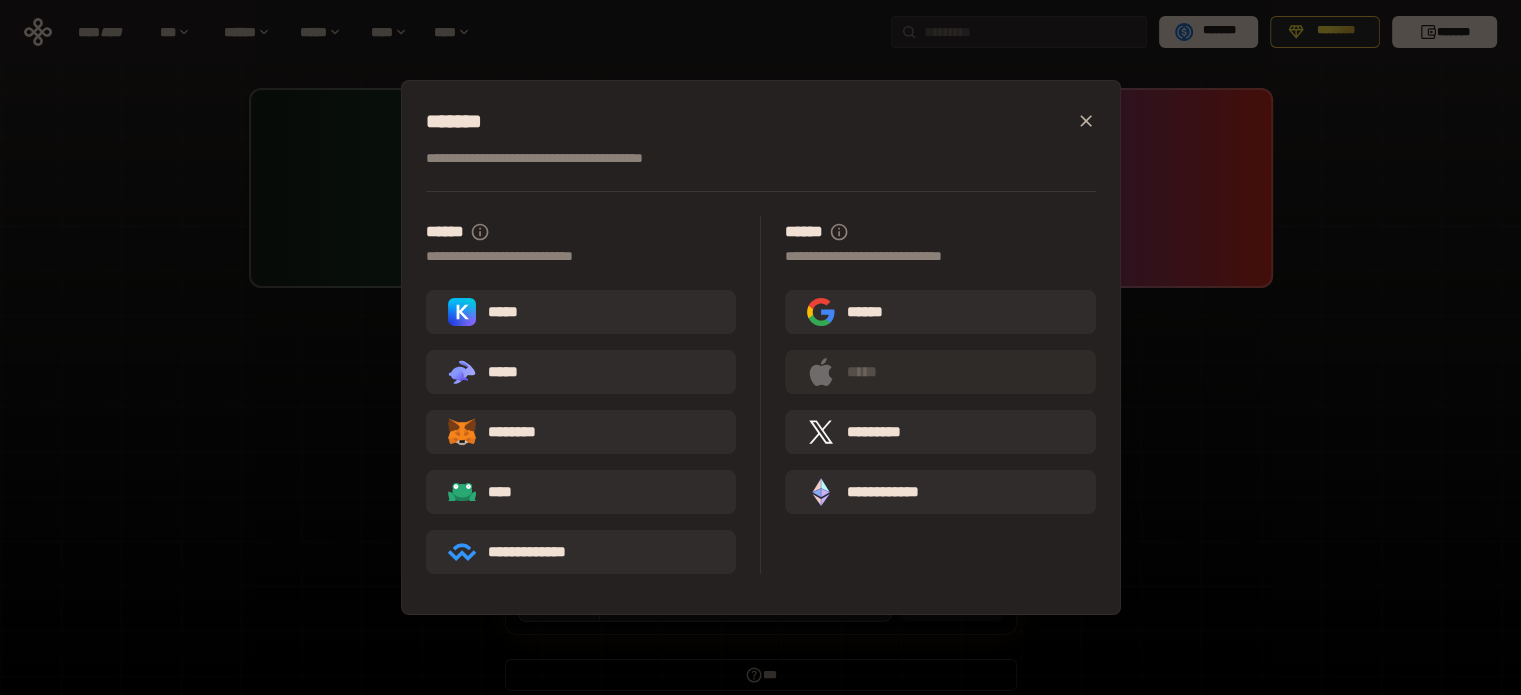 click on "*****" at bounding box center [487, 312] 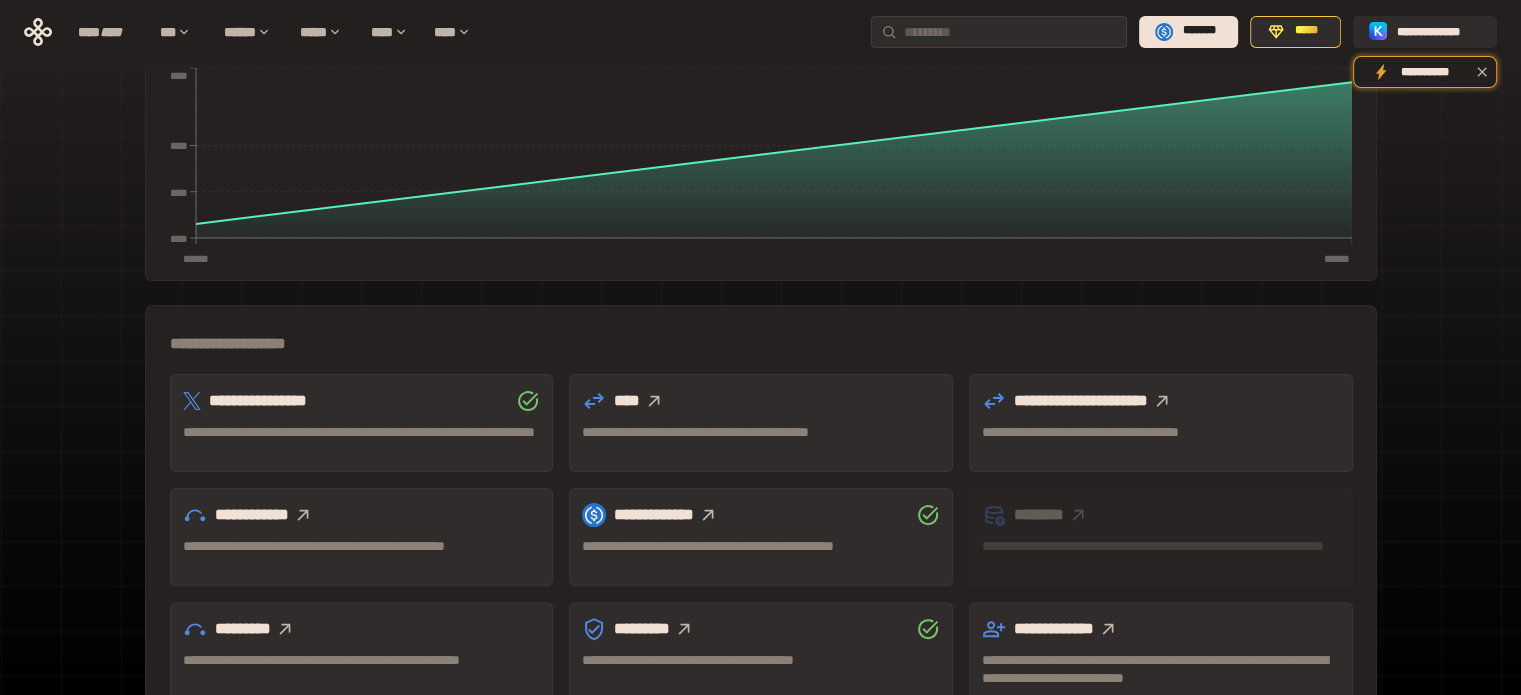 scroll, scrollTop: 589, scrollLeft: 0, axis: vertical 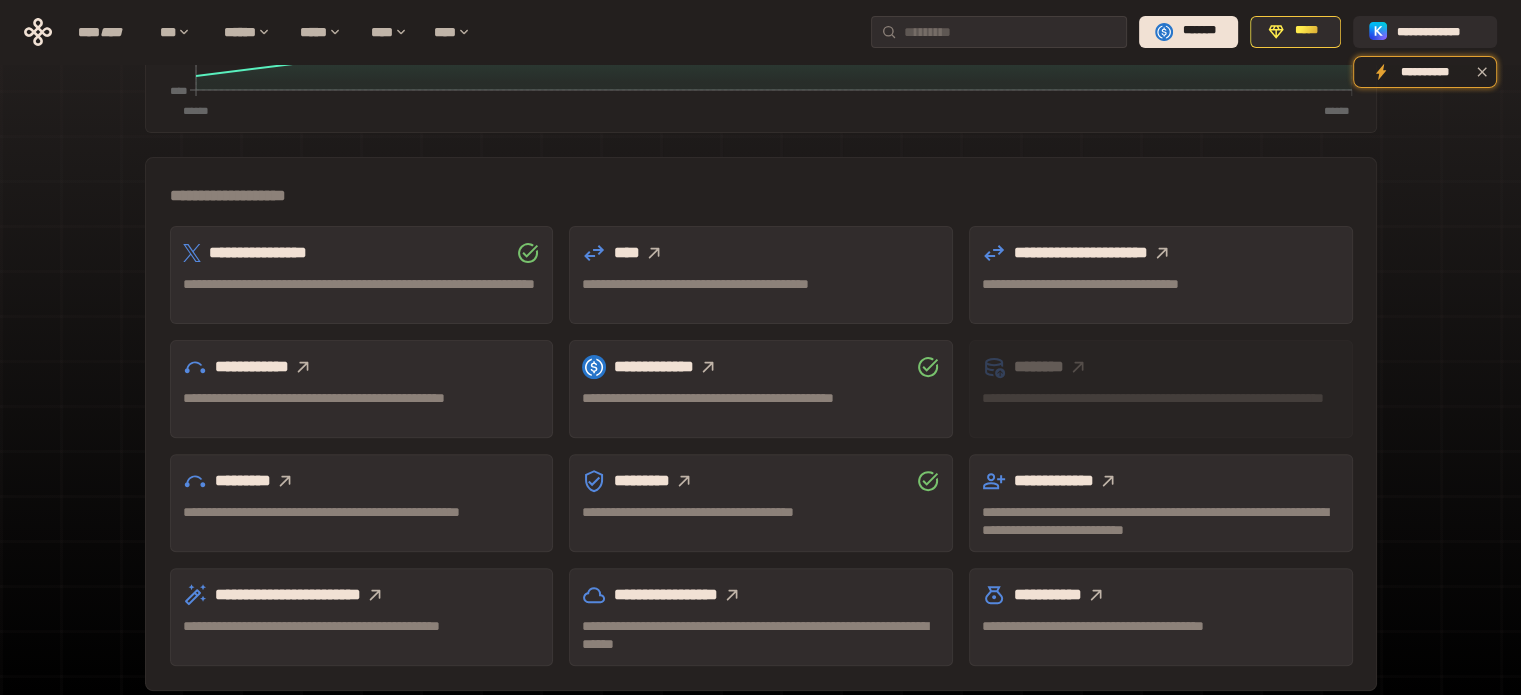 click 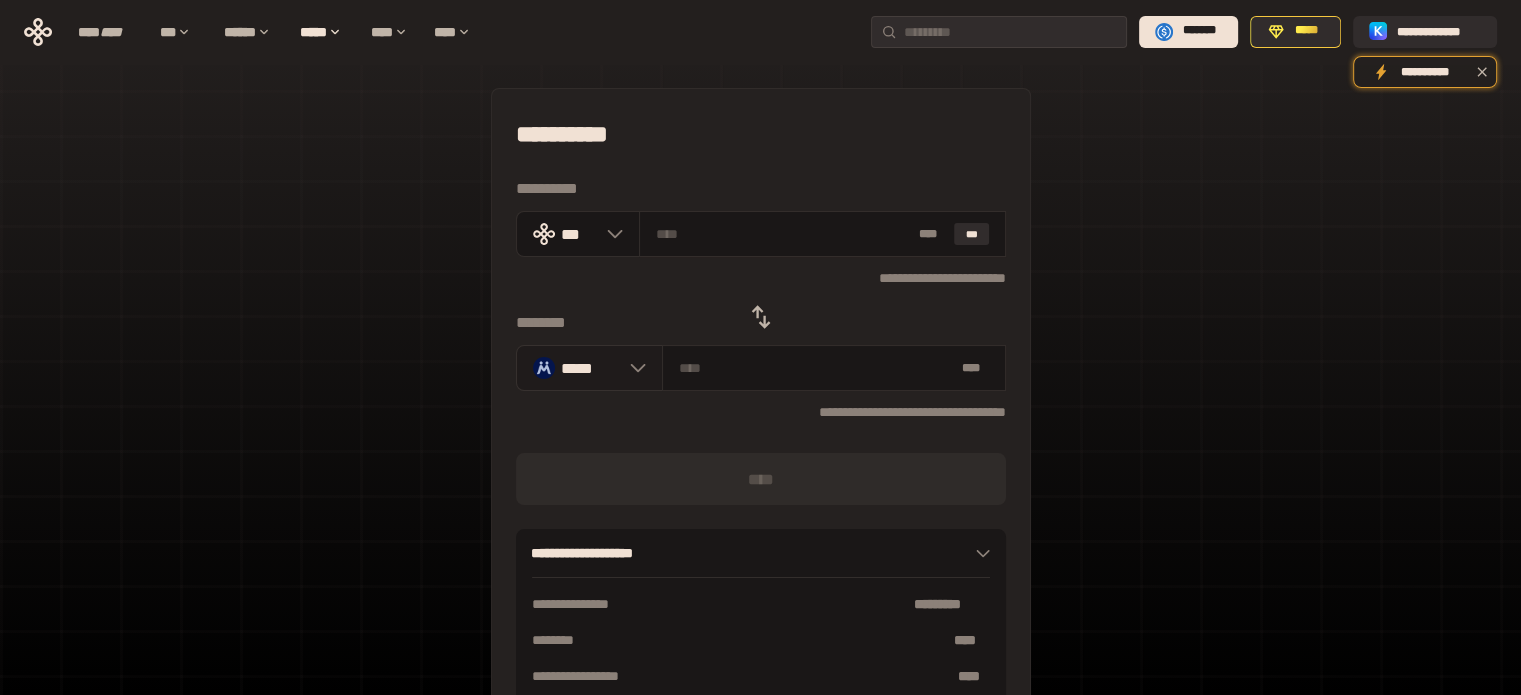 scroll, scrollTop: 0, scrollLeft: 0, axis: both 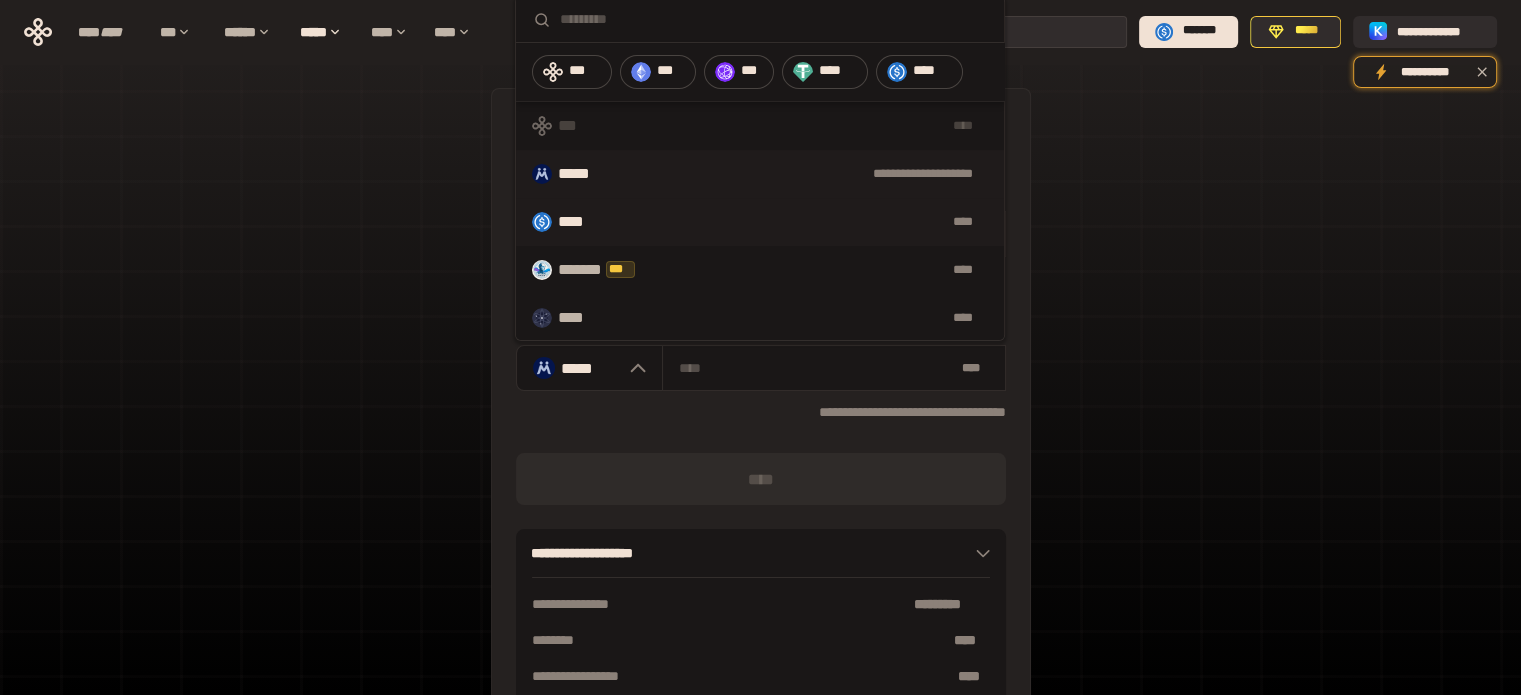 click on "**** ****" at bounding box center [760, 222] 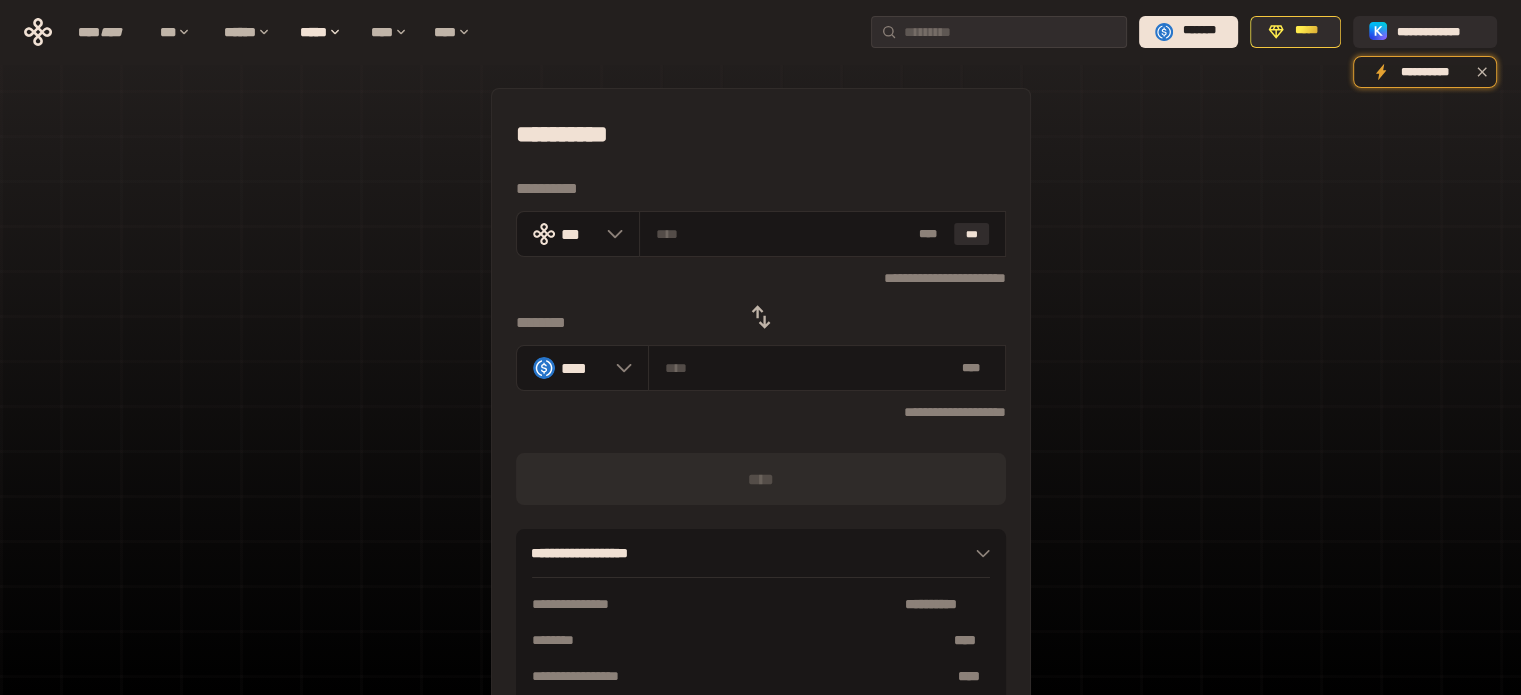 click 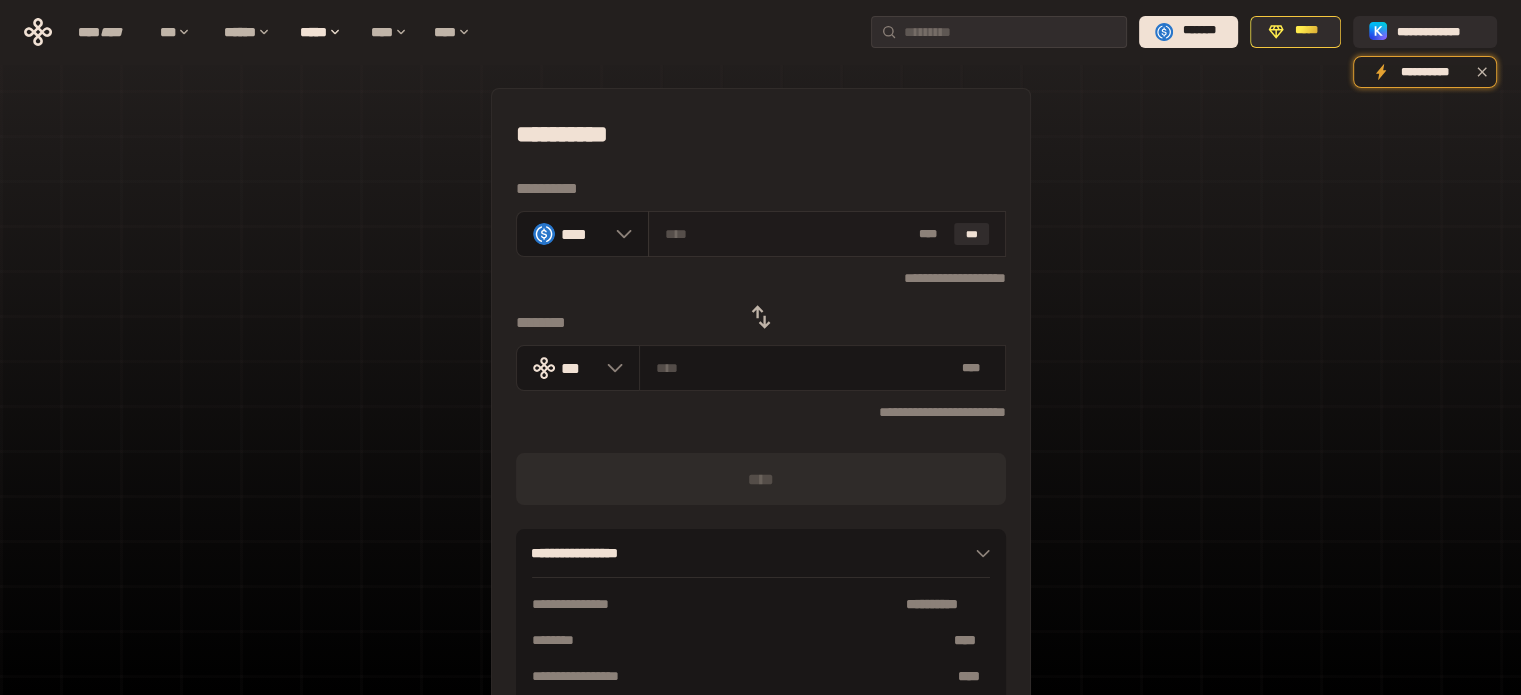 click at bounding box center (788, 234) 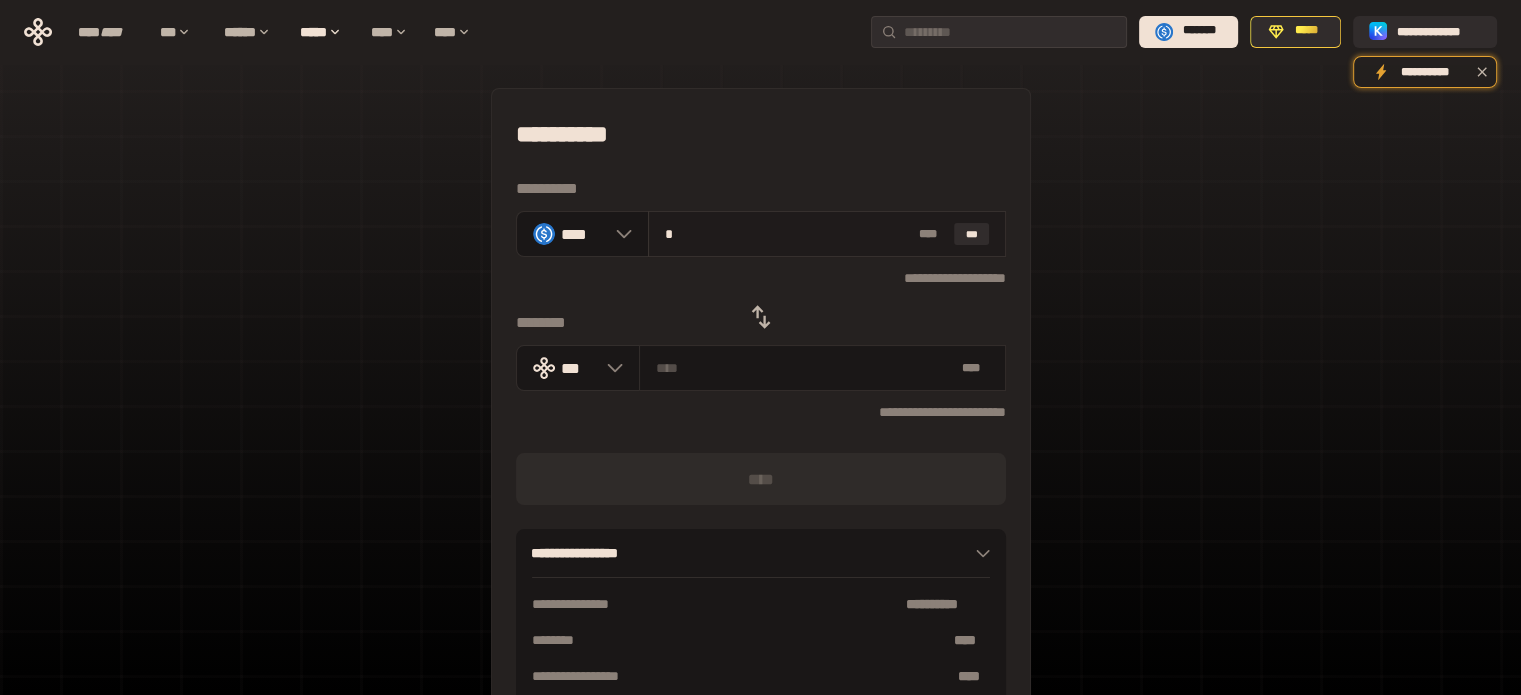 type on "**********" 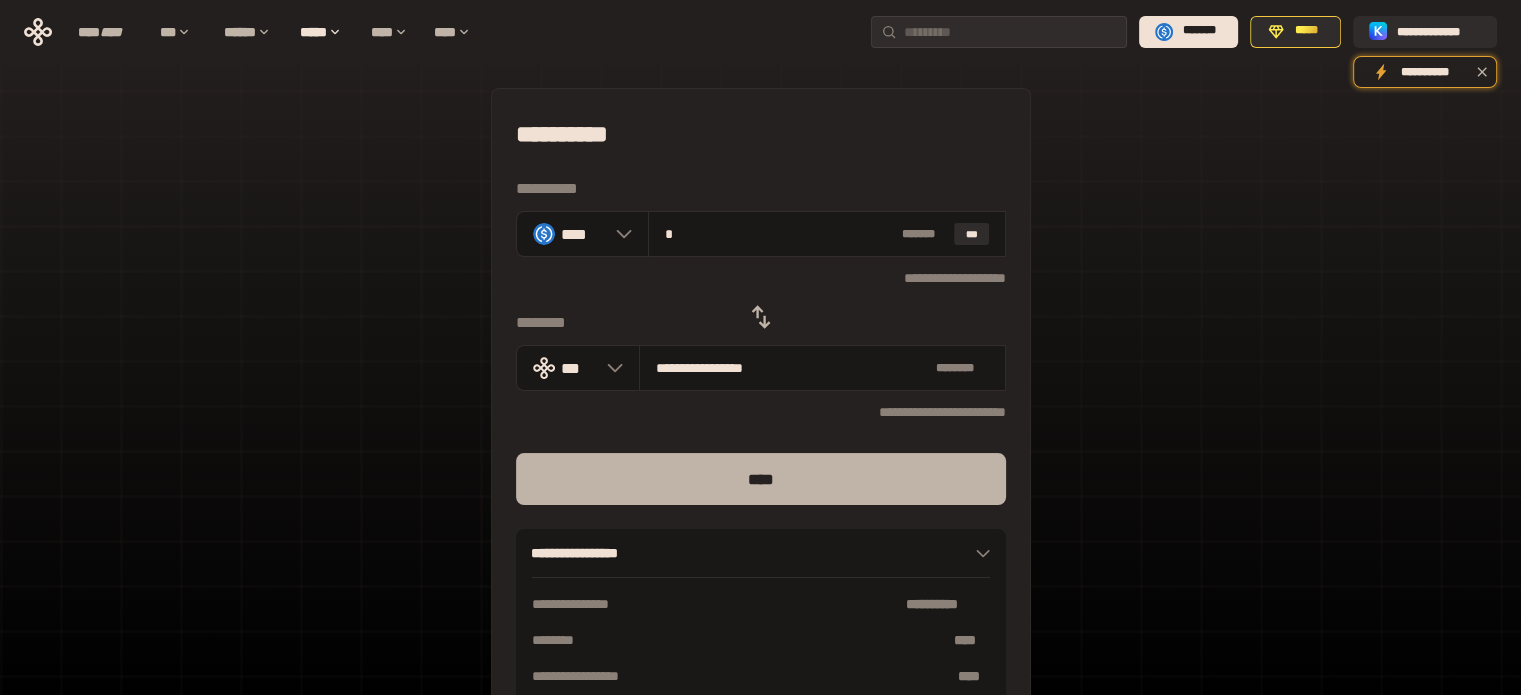 type on "*" 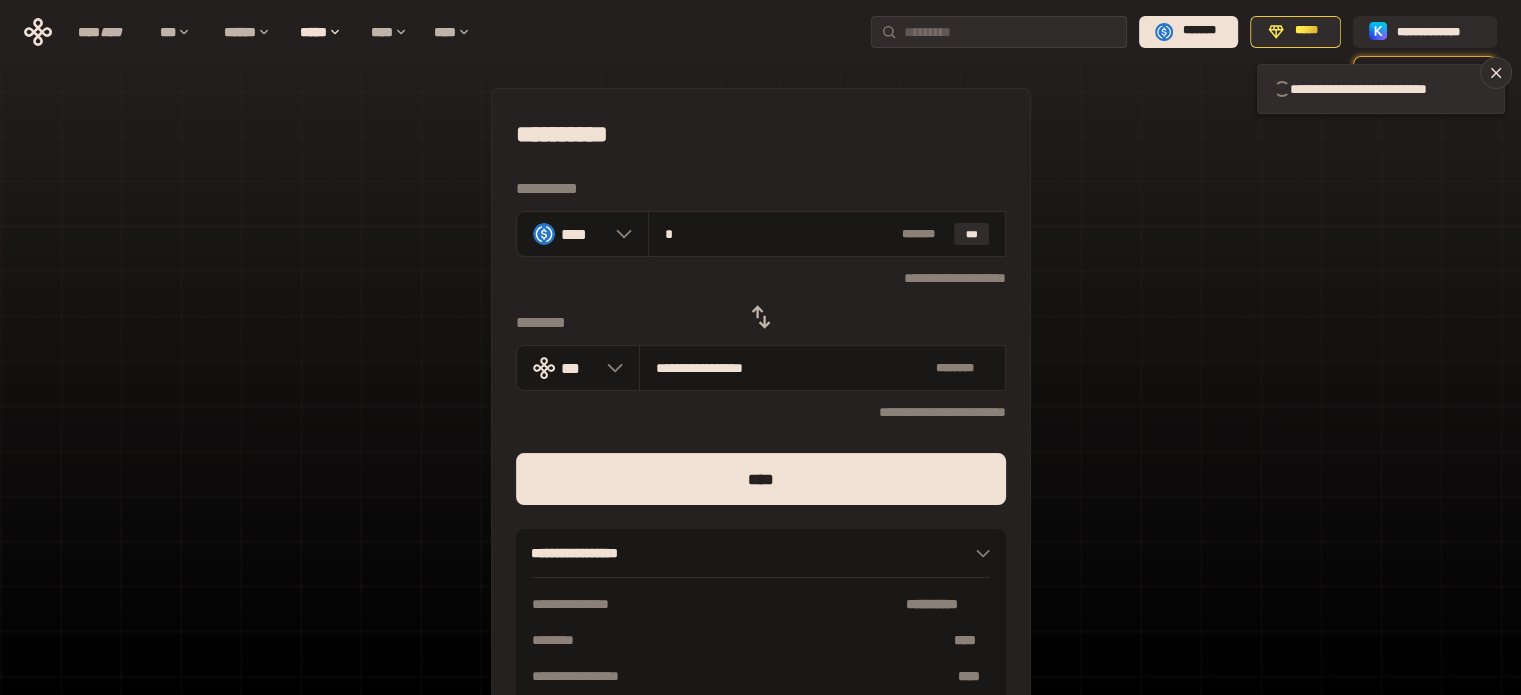 type 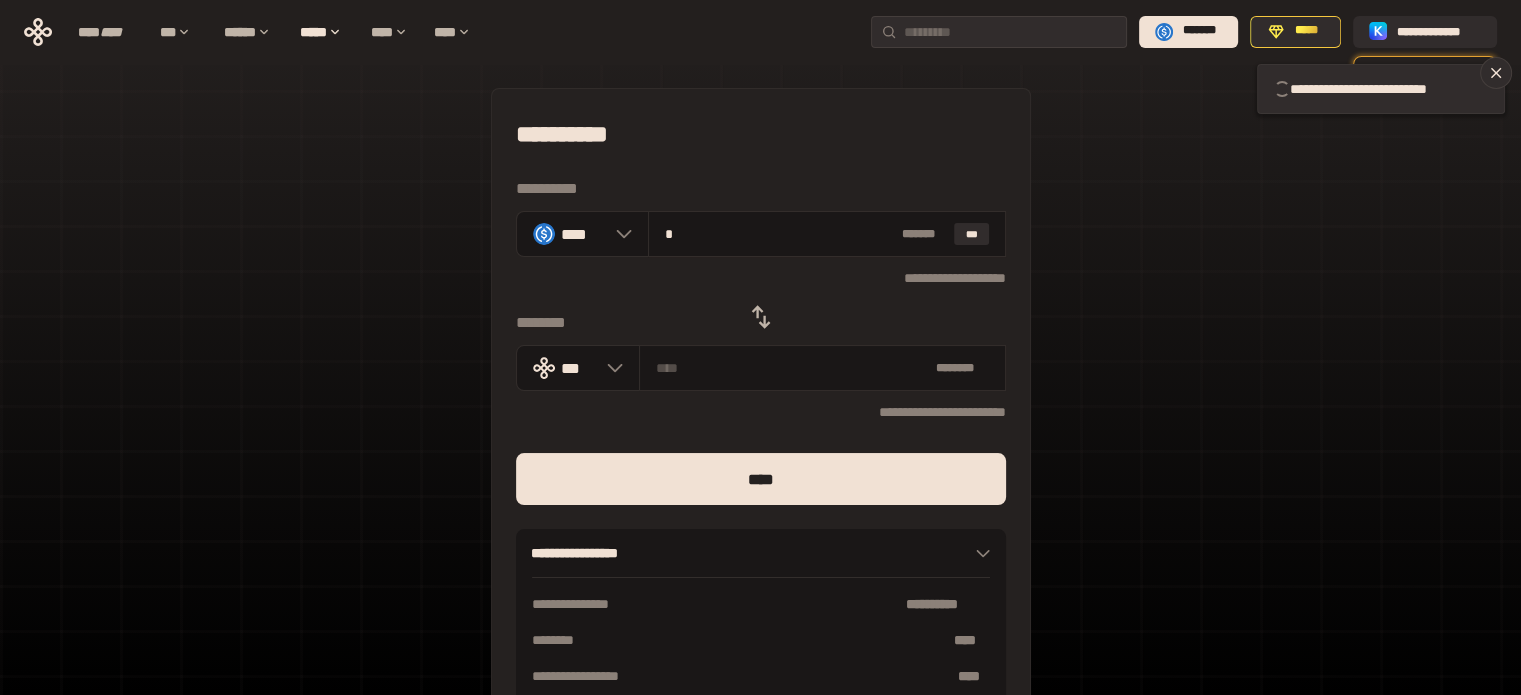 type 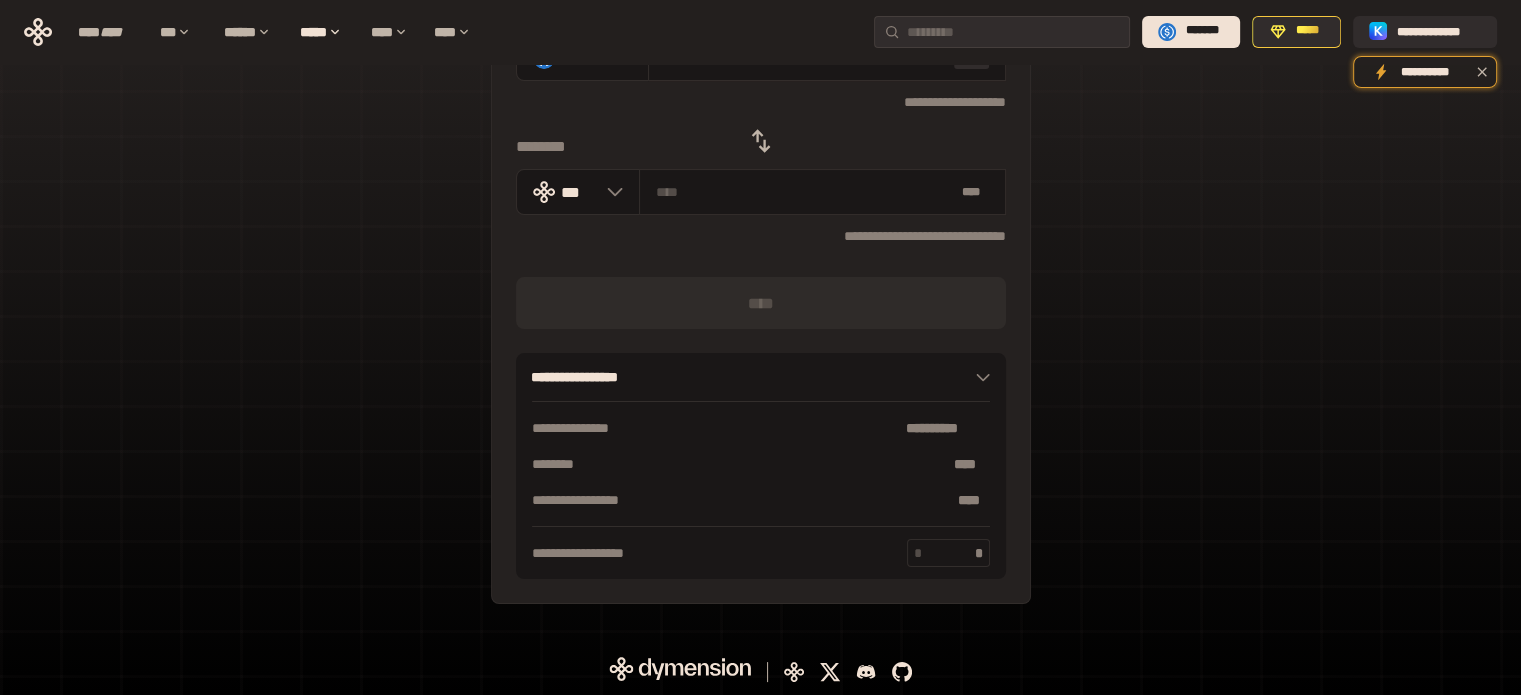 scroll, scrollTop: 0, scrollLeft: 0, axis: both 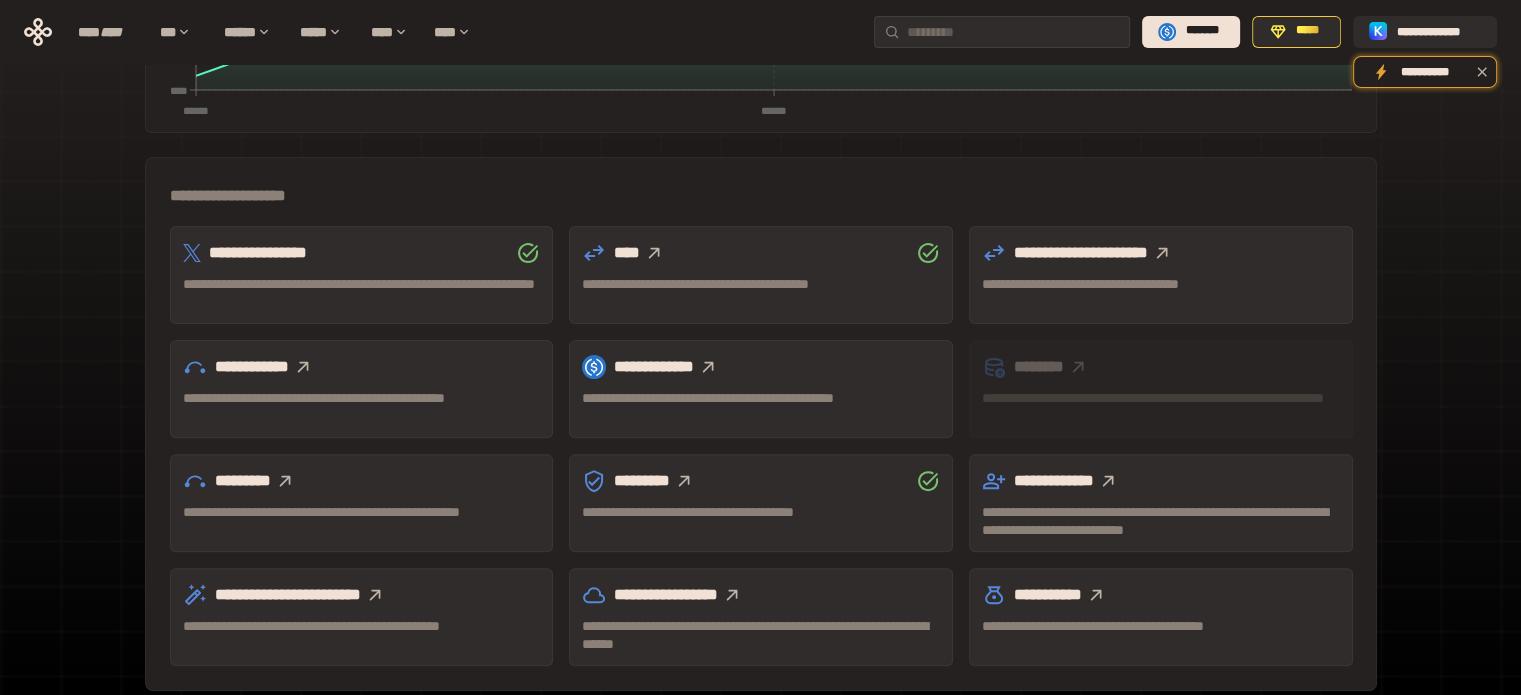 click 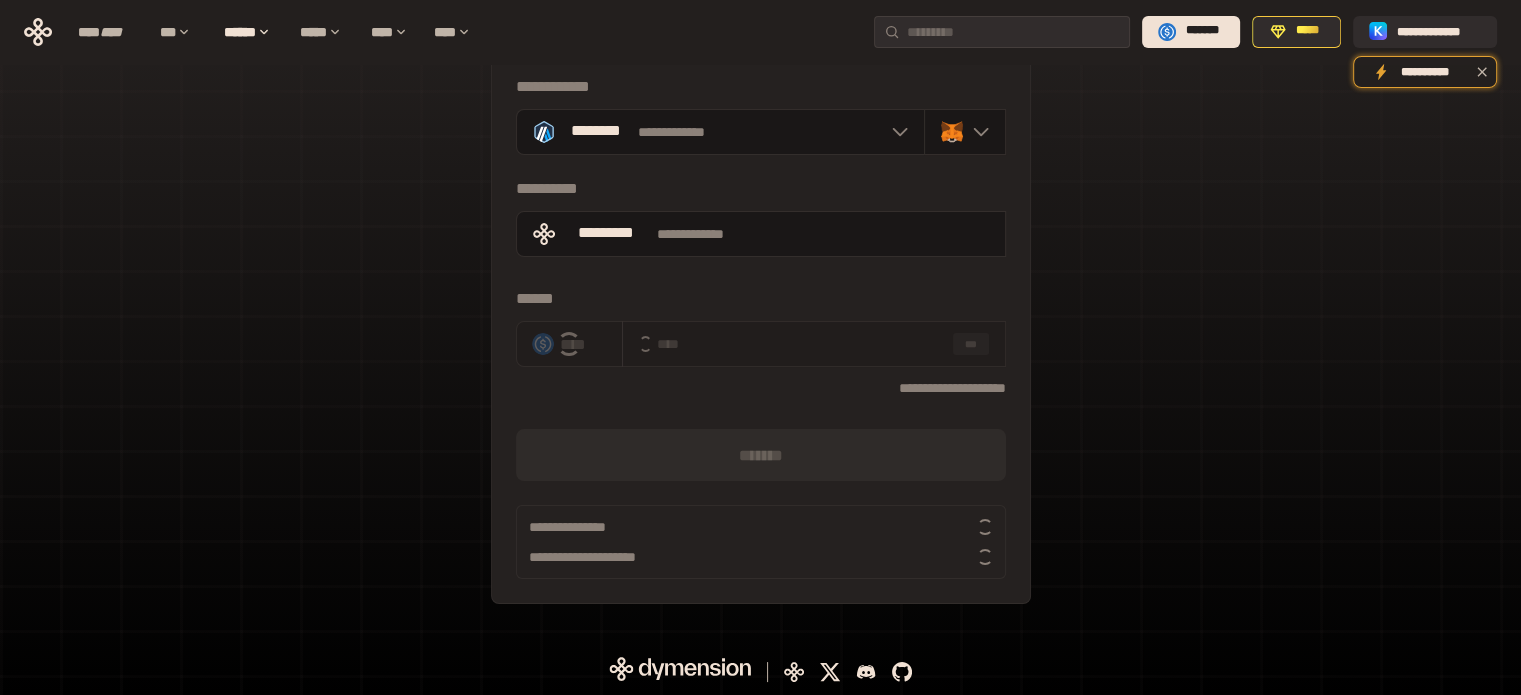 scroll, scrollTop: 0, scrollLeft: 0, axis: both 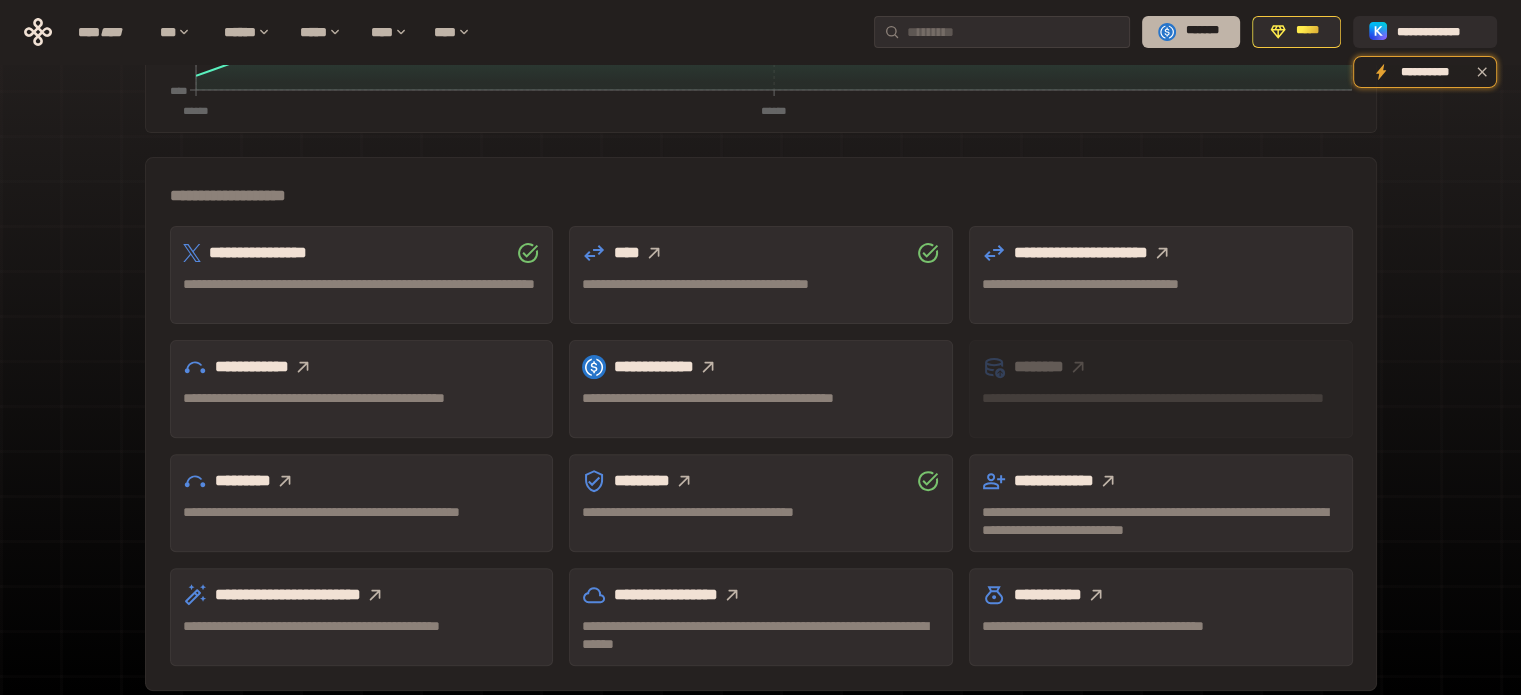 click on "*******" at bounding box center [1202, 31] 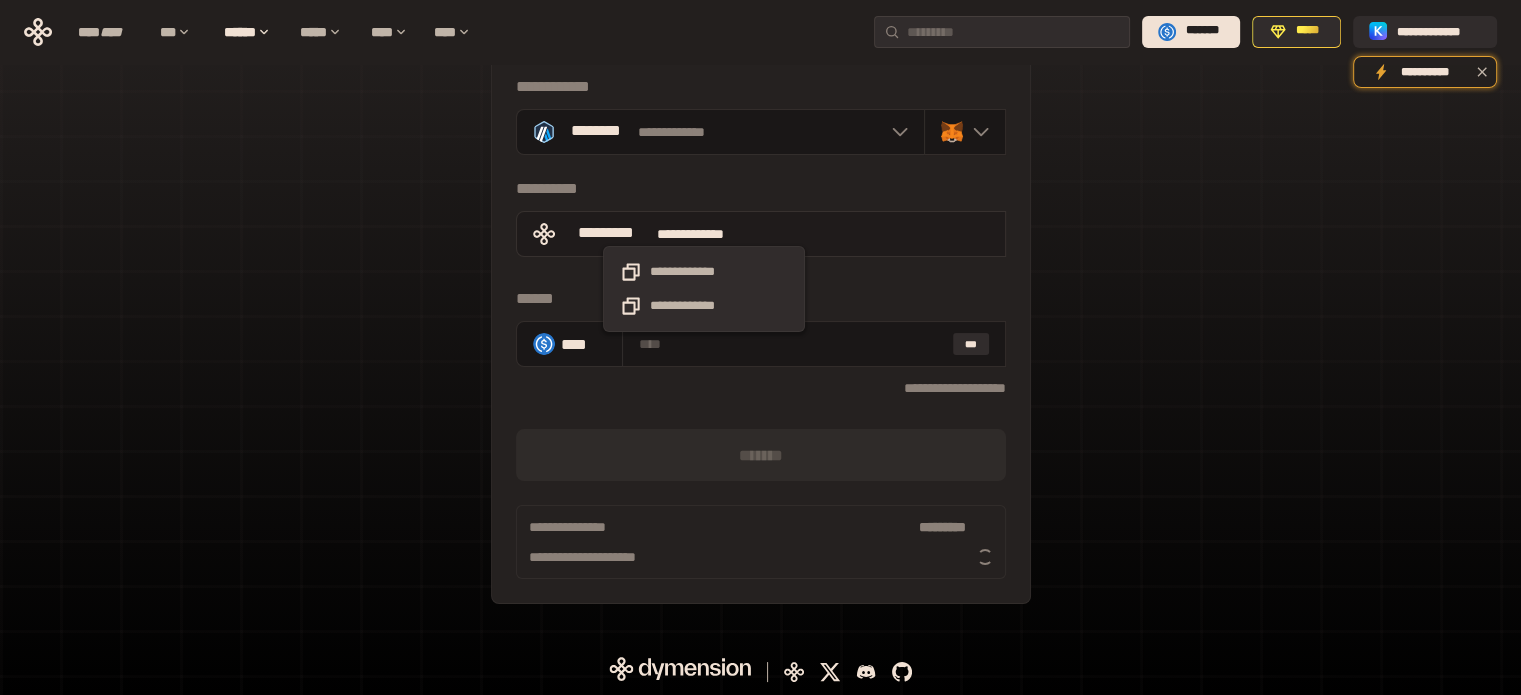 scroll, scrollTop: 0, scrollLeft: 0, axis: both 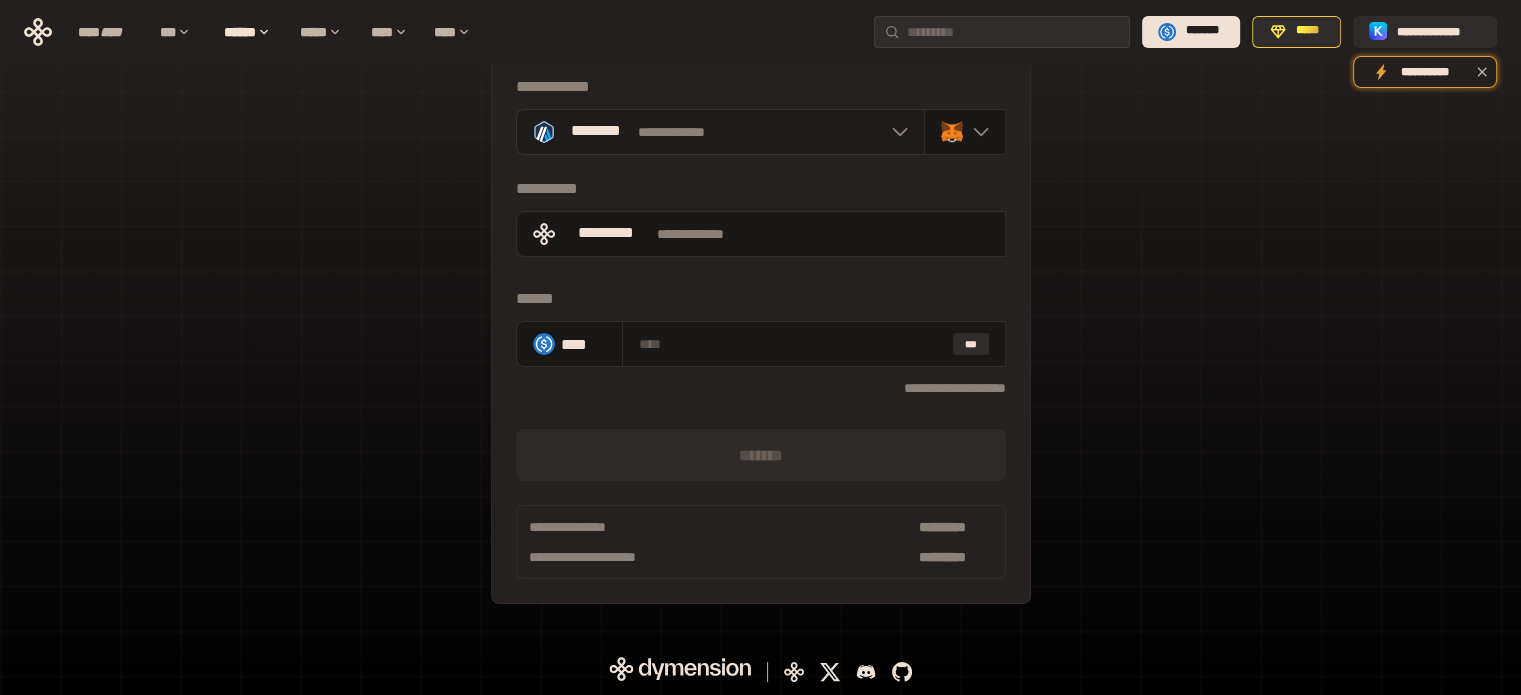 click 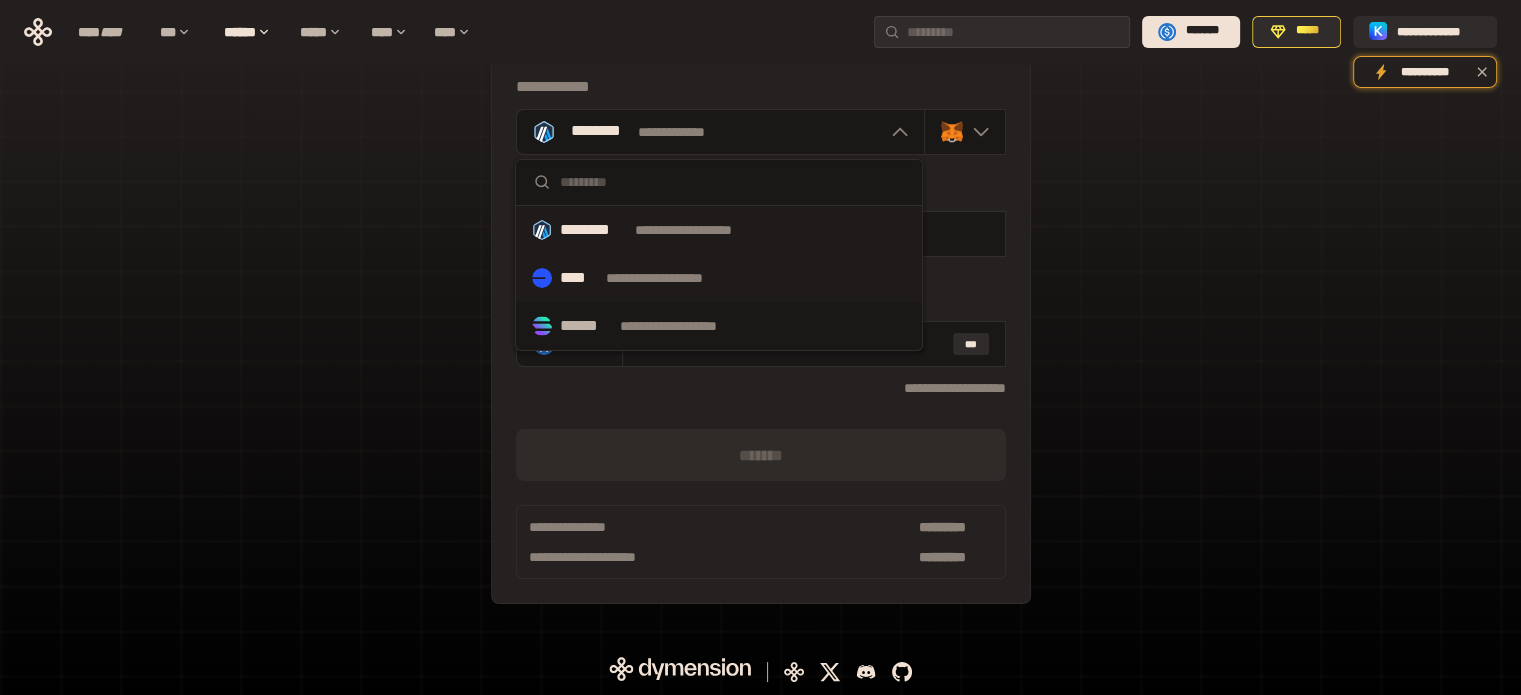 click on "****" at bounding box center (579, 278) 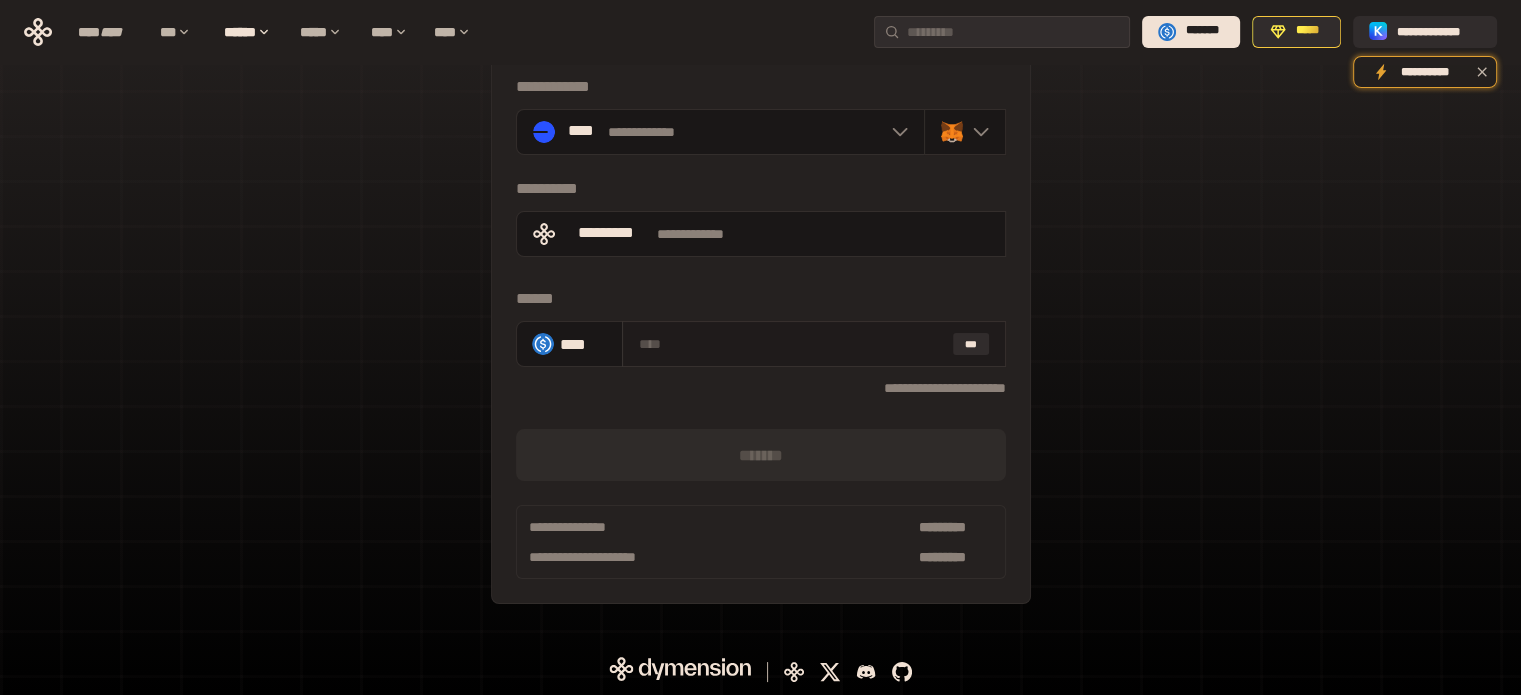 click at bounding box center (792, 344) 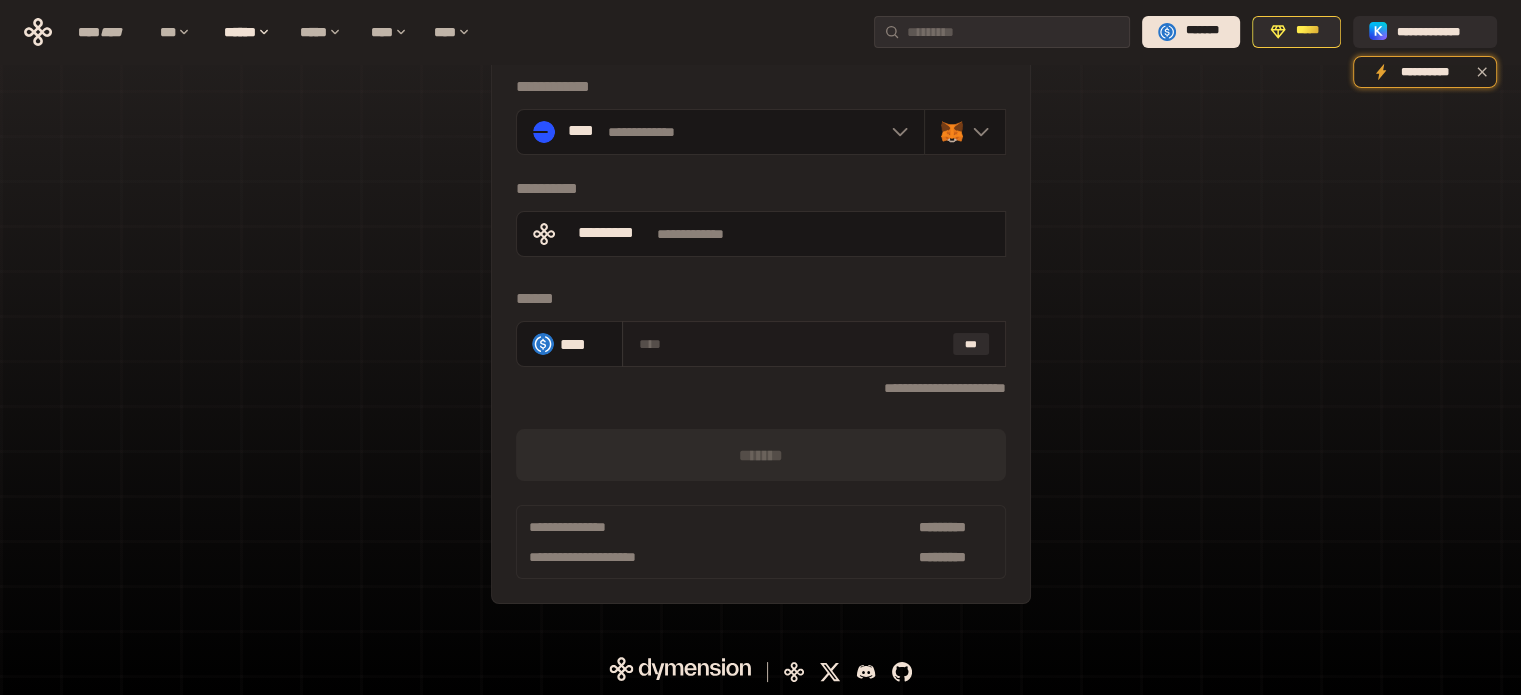 type on "*" 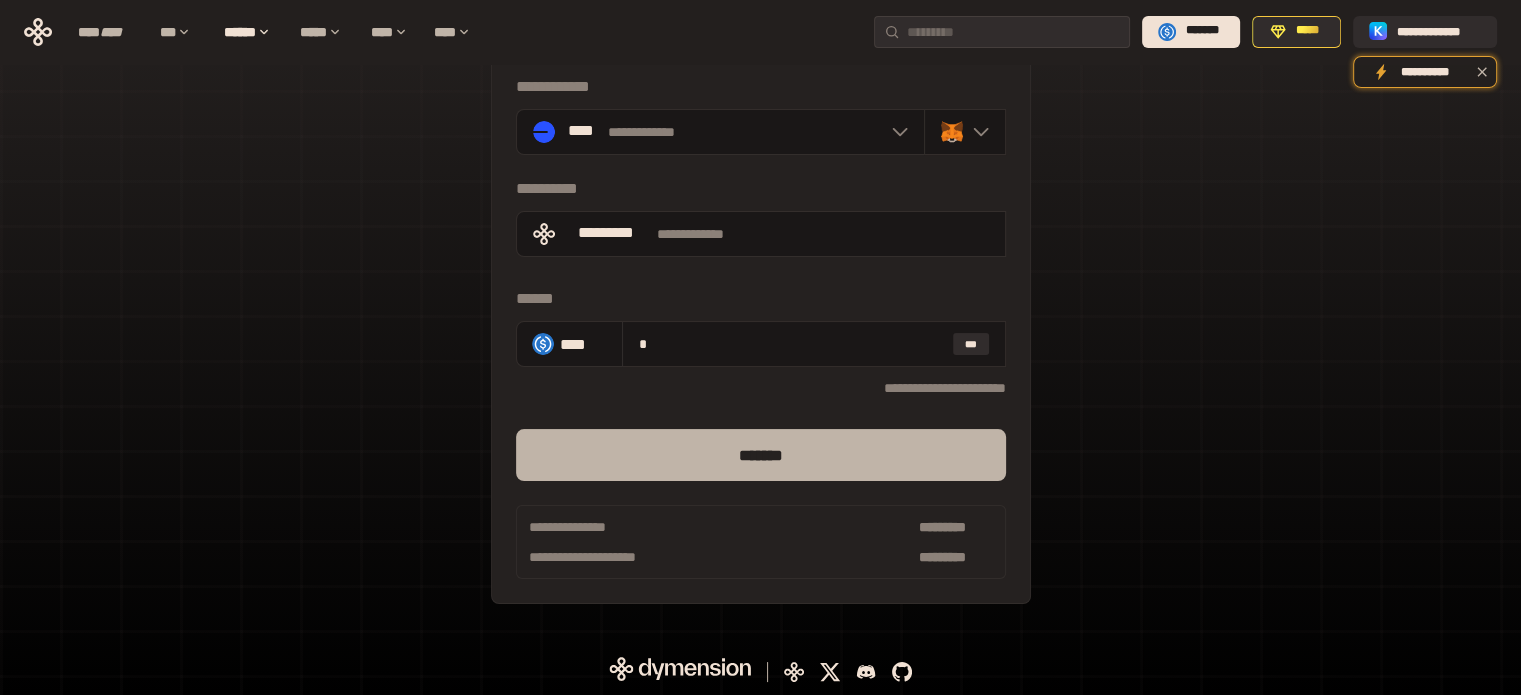 type on "*" 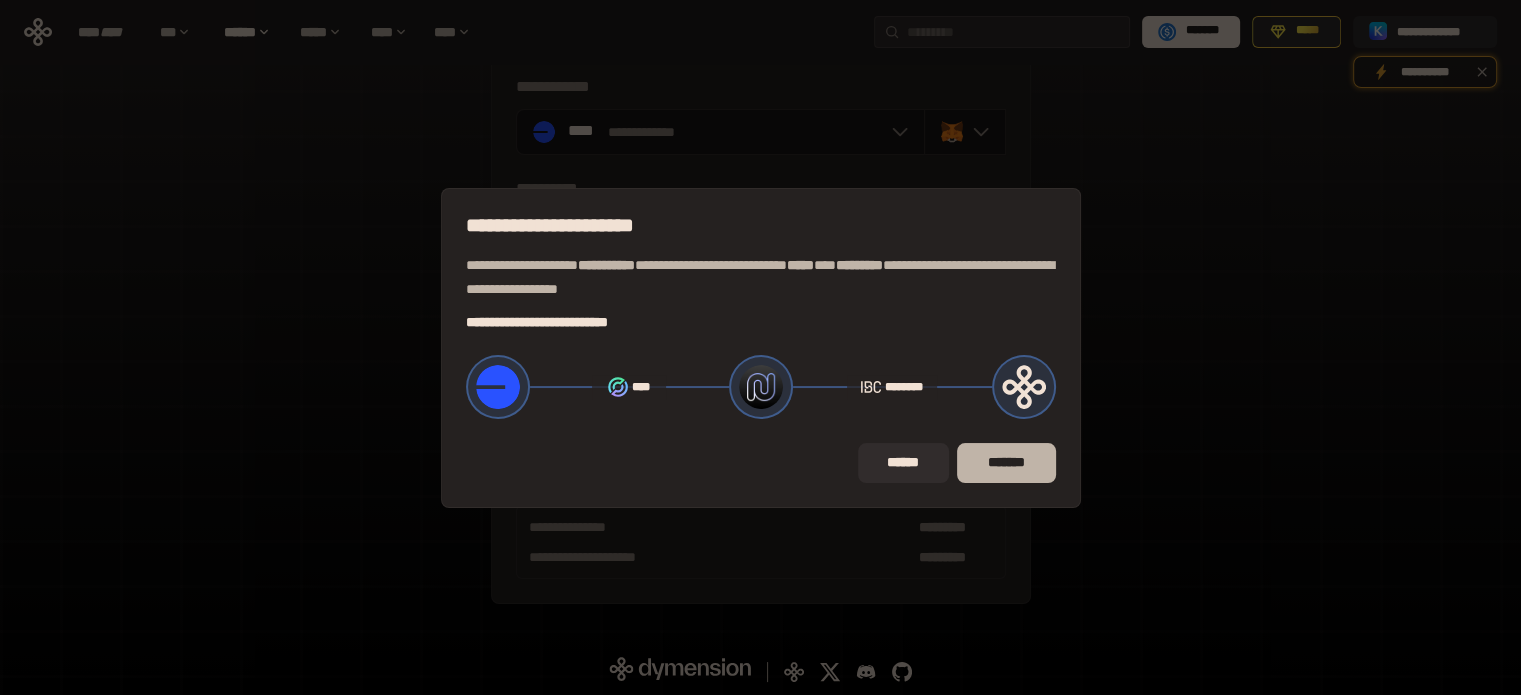 click on "*******" at bounding box center [1006, 463] 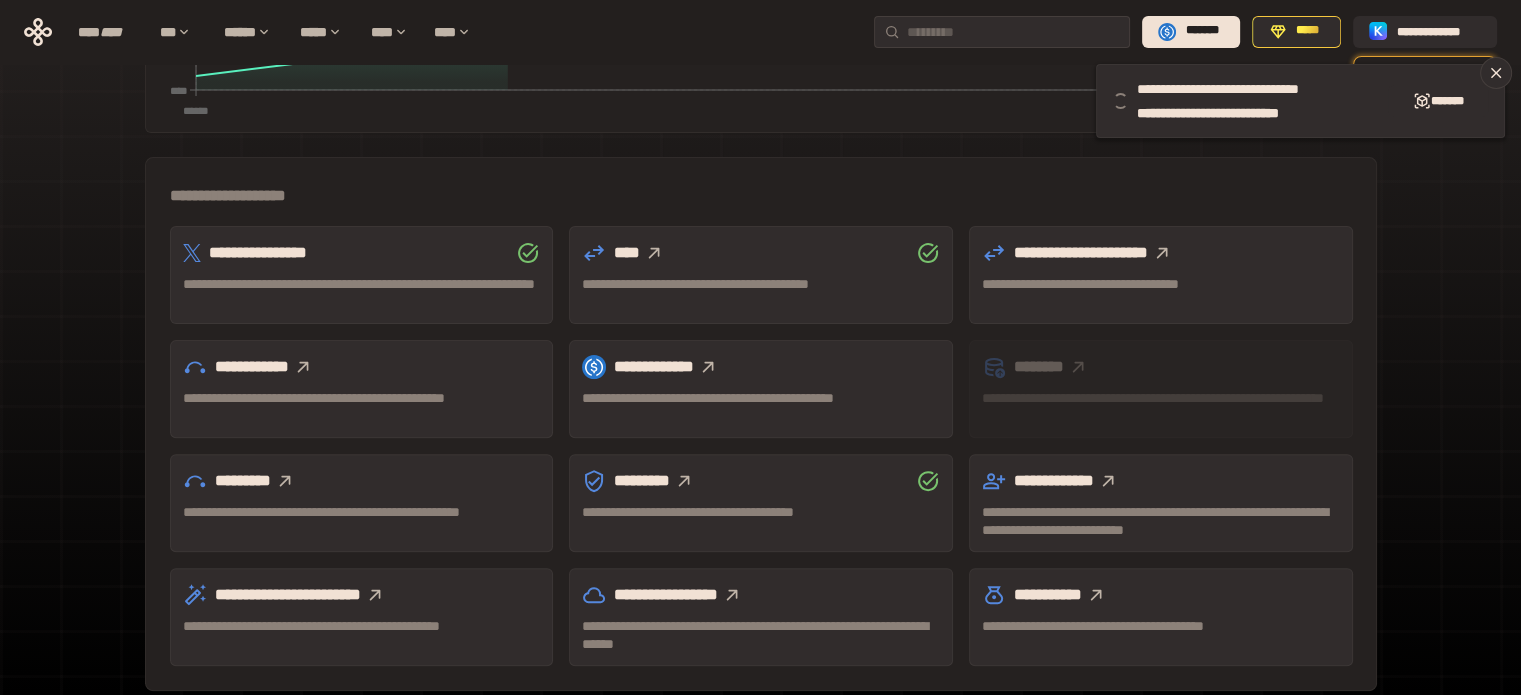 scroll, scrollTop: 0, scrollLeft: 0, axis: both 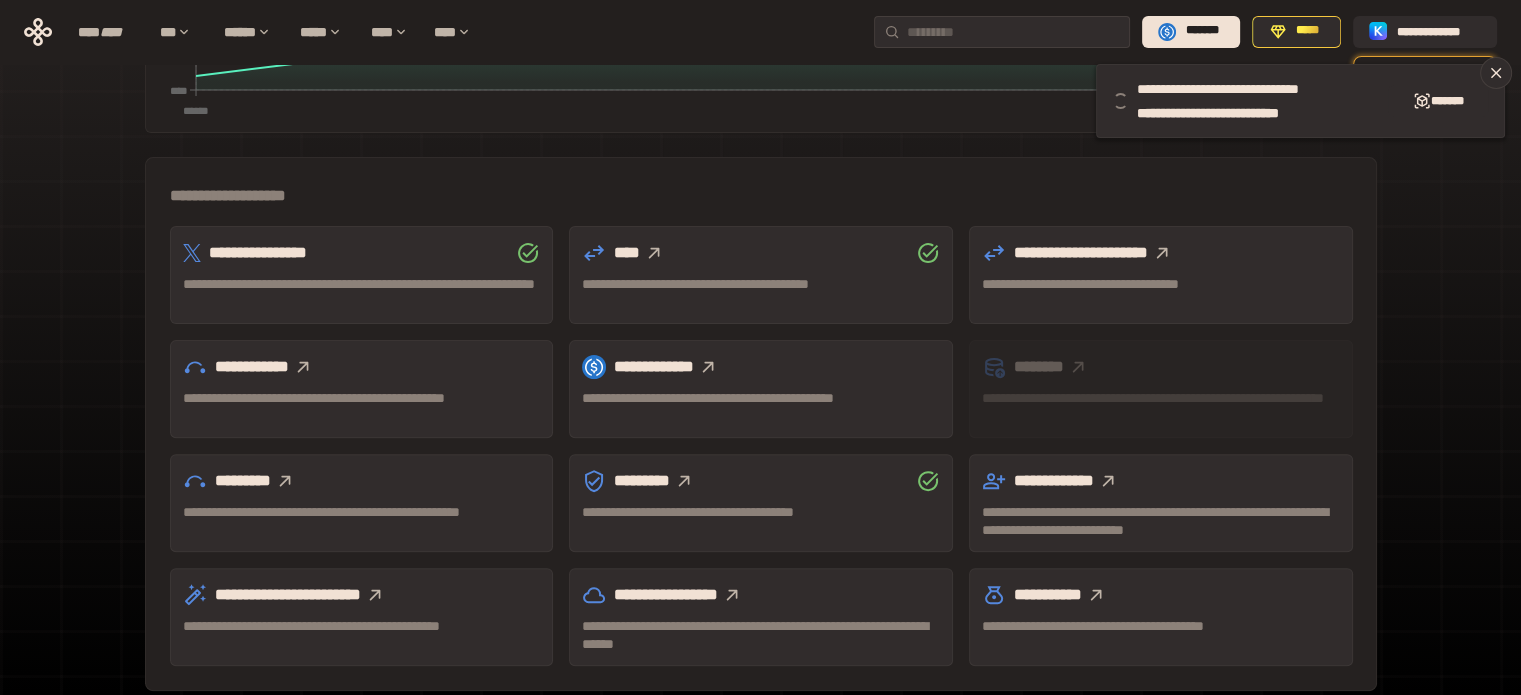 click 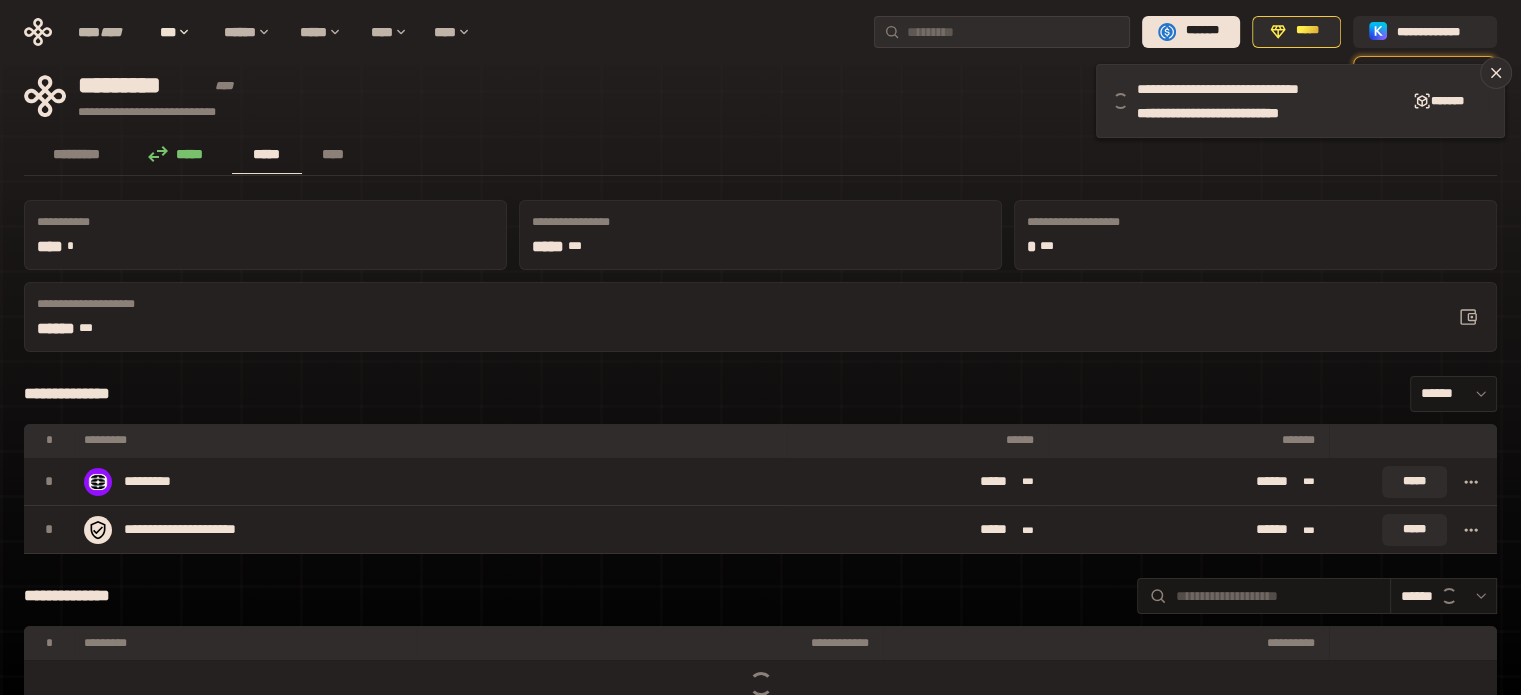 scroll, scrollTop: 0, scrollLeft: 0, axis: both 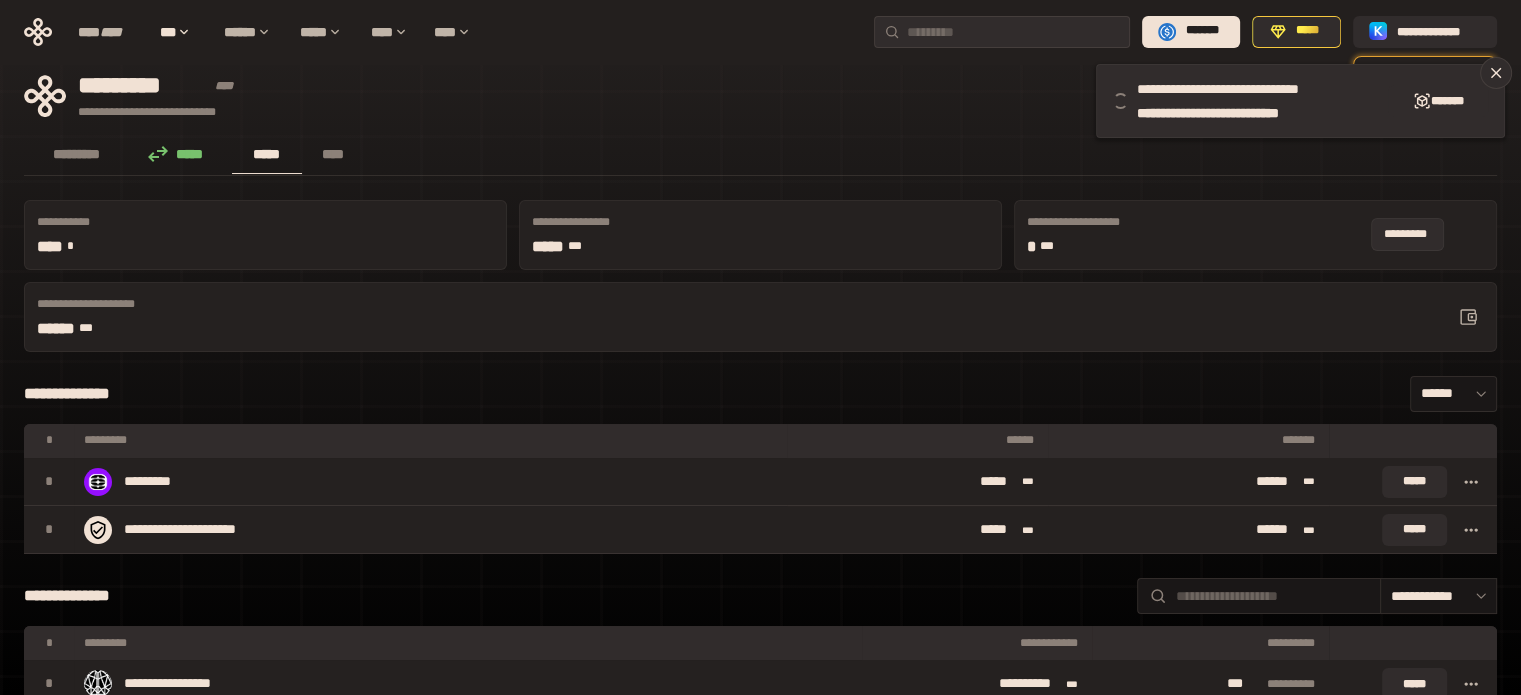 click 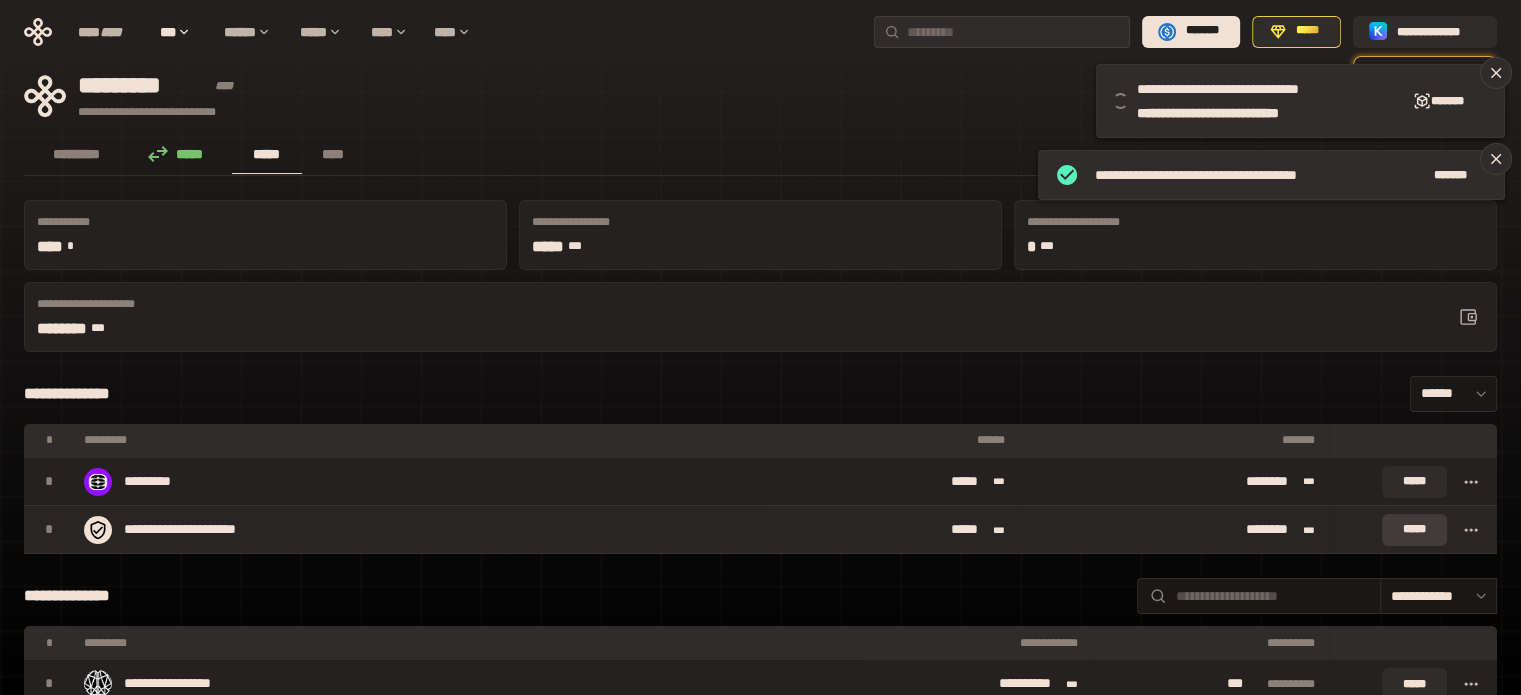click on "*****" at bounding box center (1414, 530) 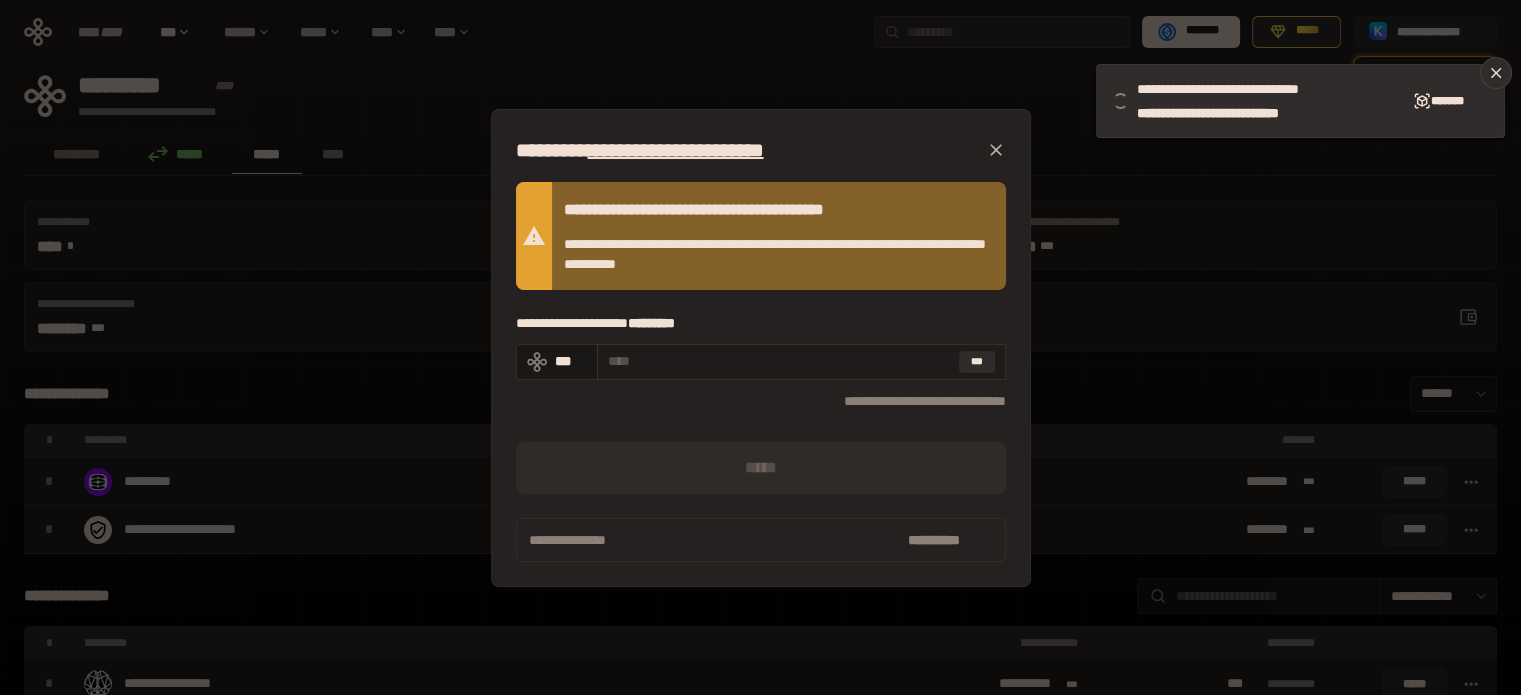 click at bounding box center [779, 361] 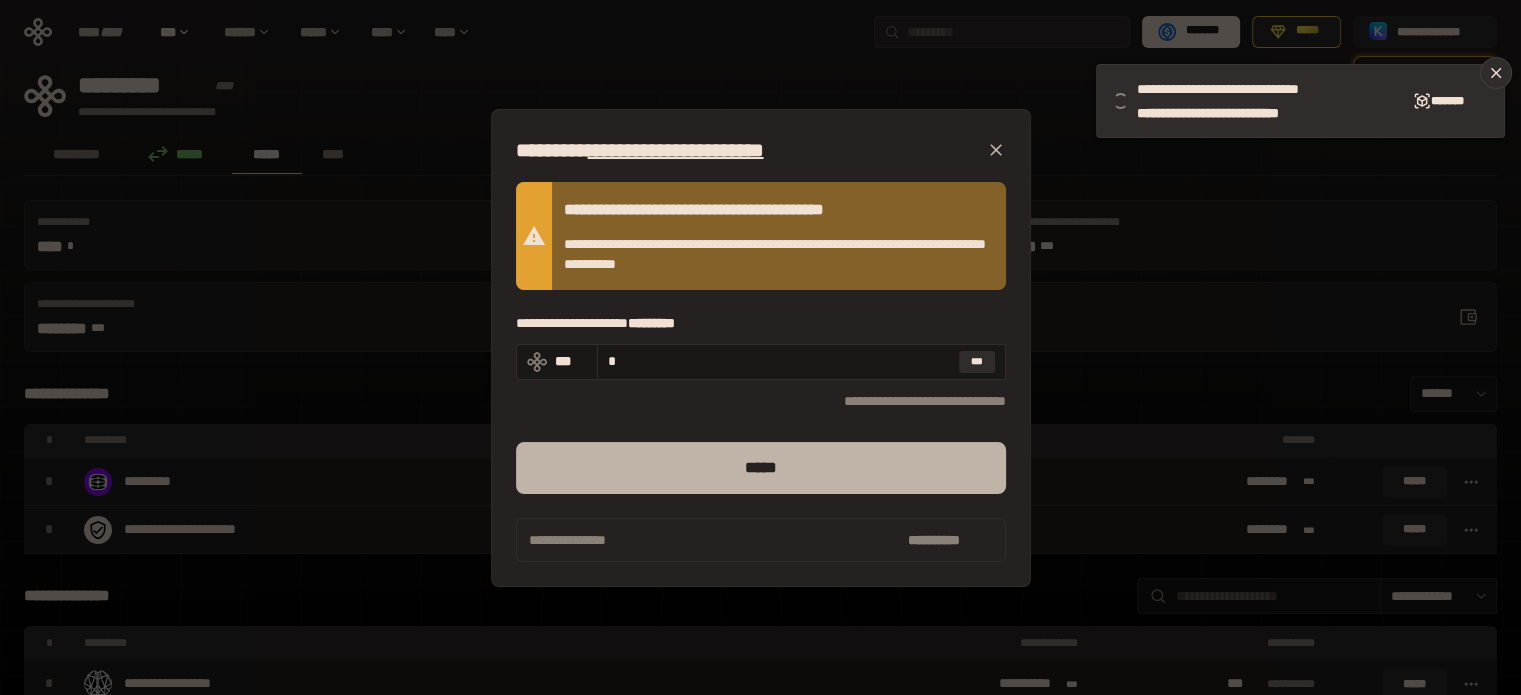 type on "*" 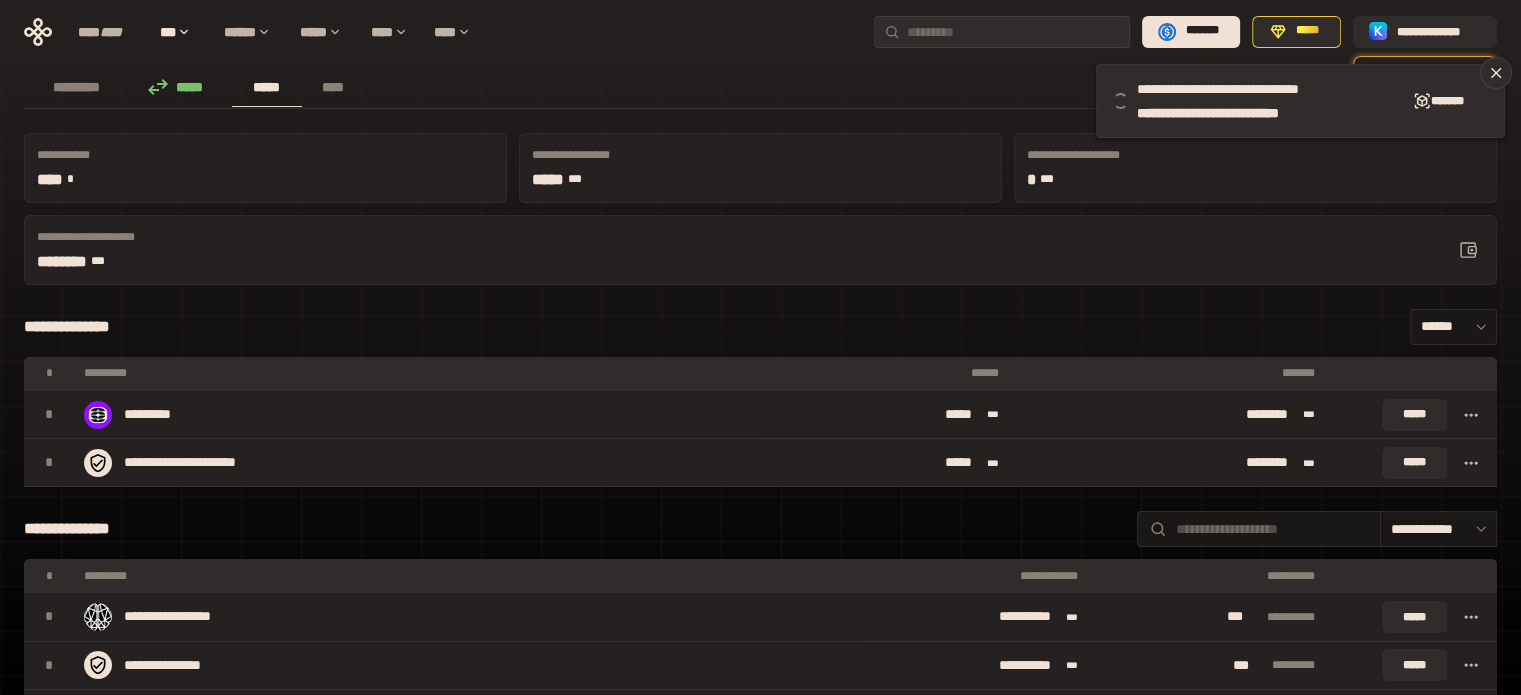 scroll, scrollTop: 0, scrollLeft: 0, axis: both 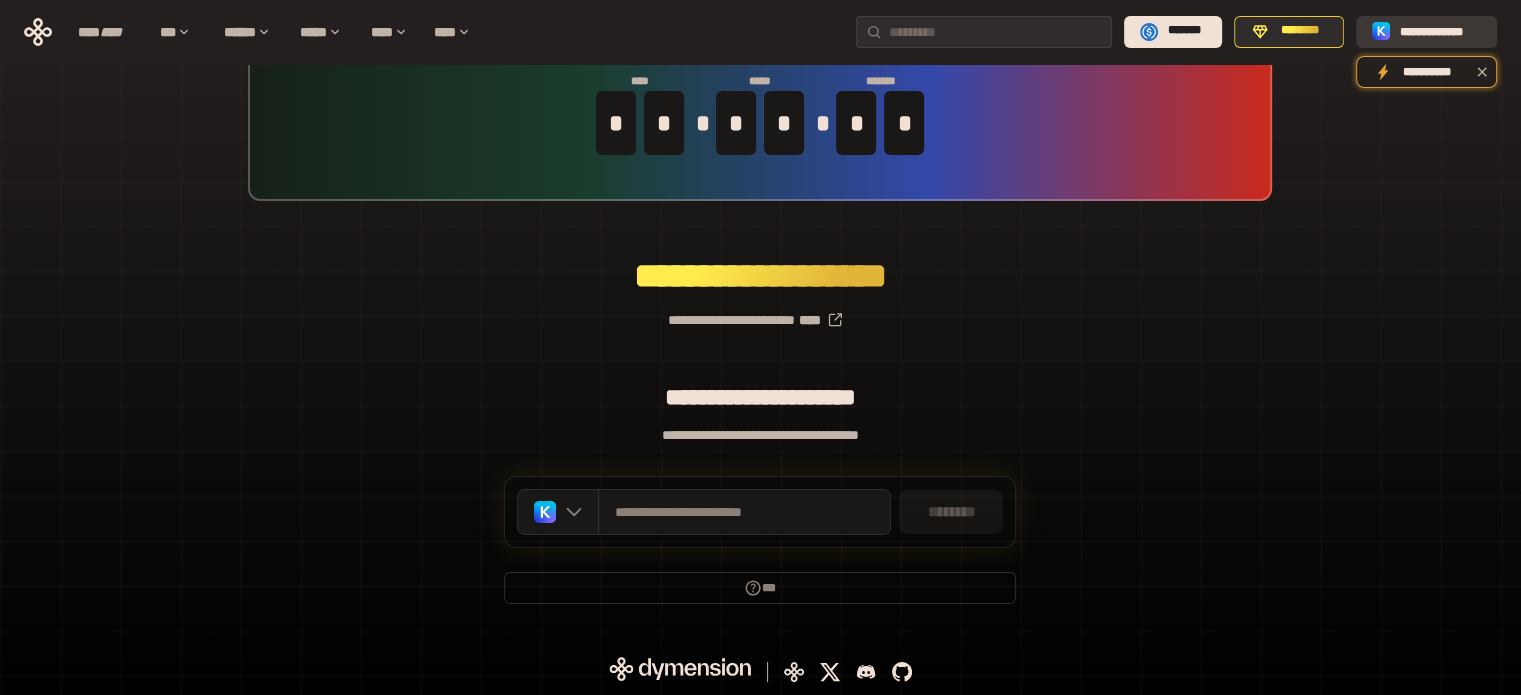 click on "**********" at bounding box center (1440, 31) 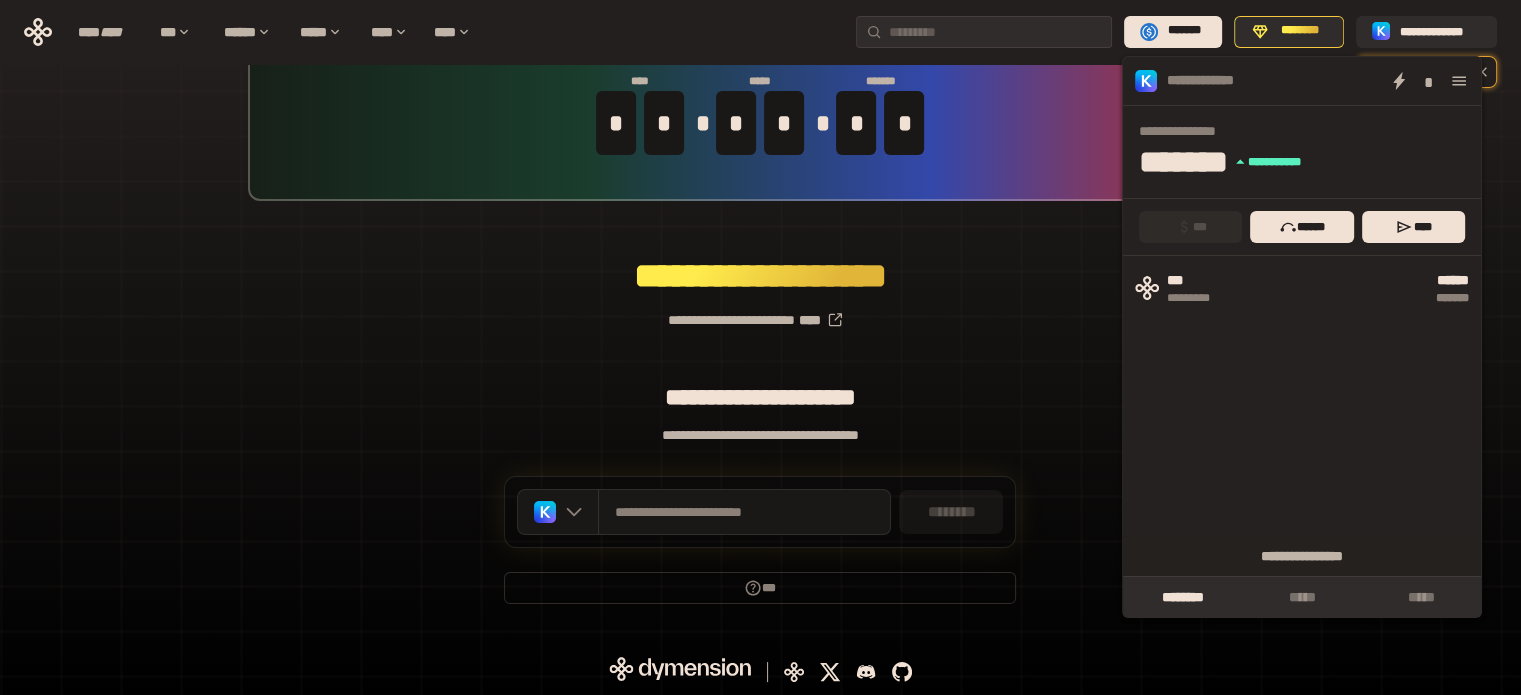 click on "**********" at bounding box center [760, 312] 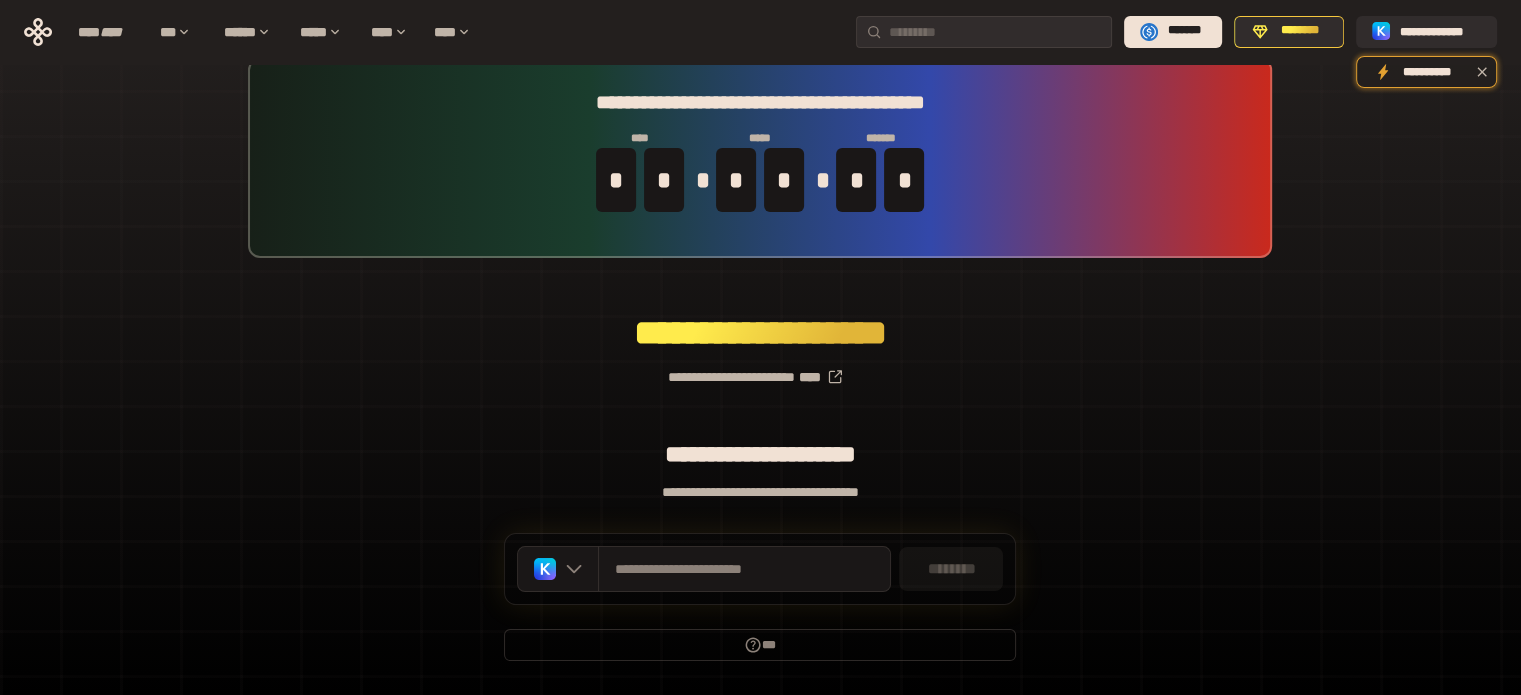 scroll, scrollTop: 0, scrollLeft: 0, axis: both 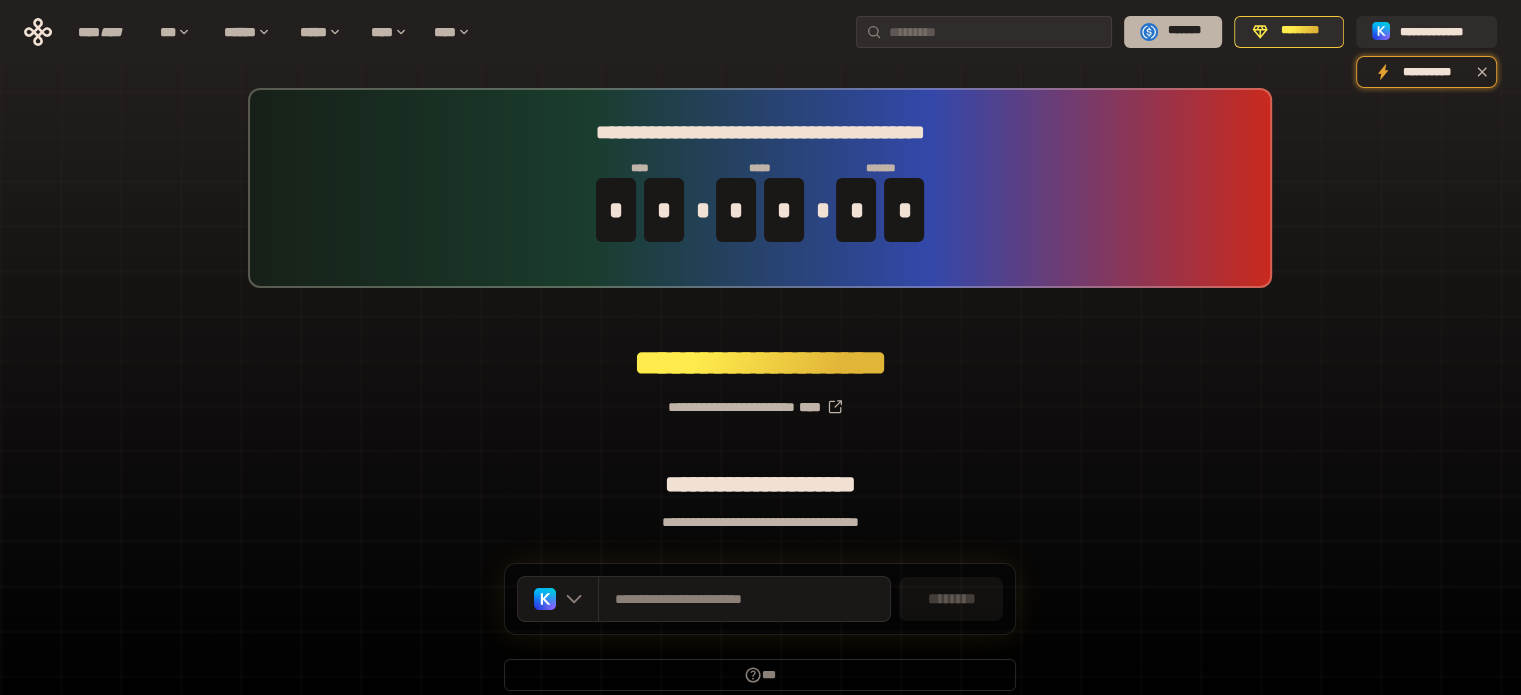 click on "*******" at bounding box center [1184, 31] 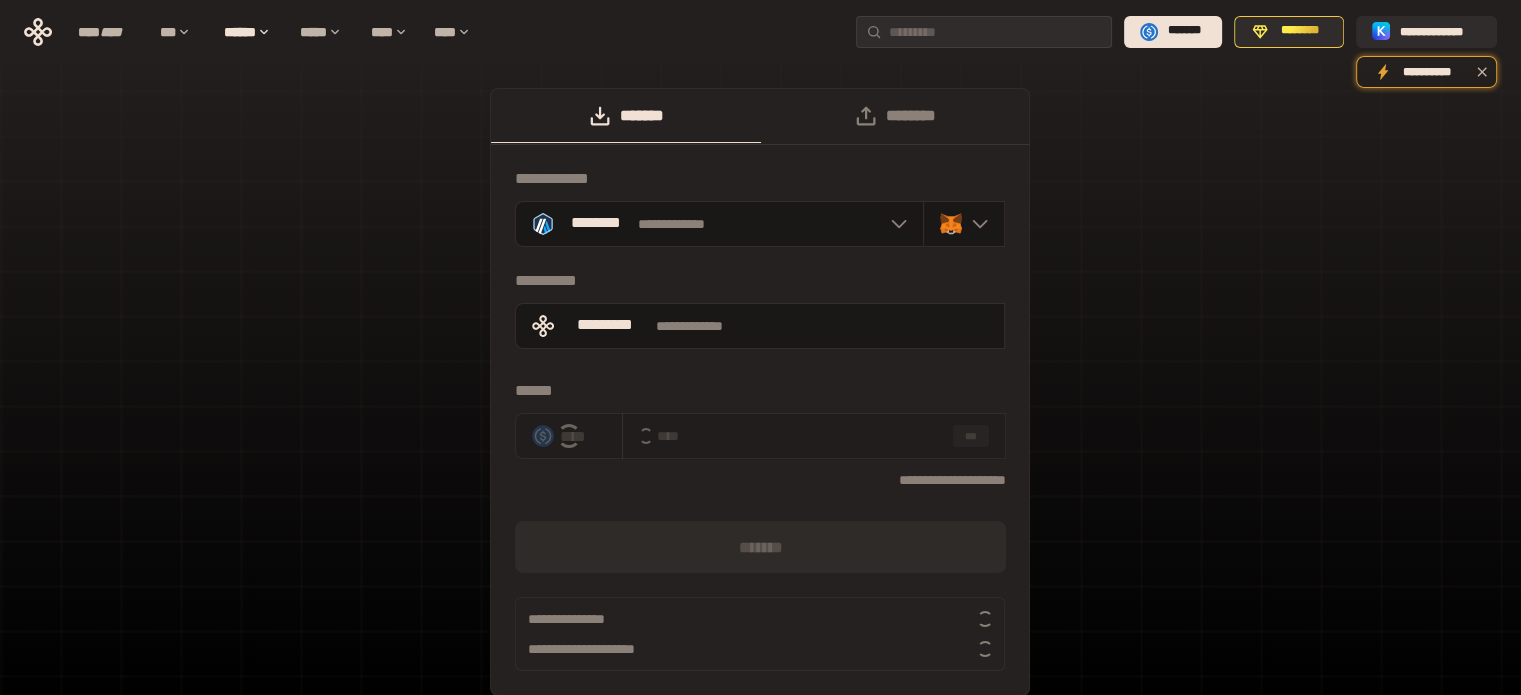 scroll, scrollTop: 0, scrollLeft: 0, axis: both 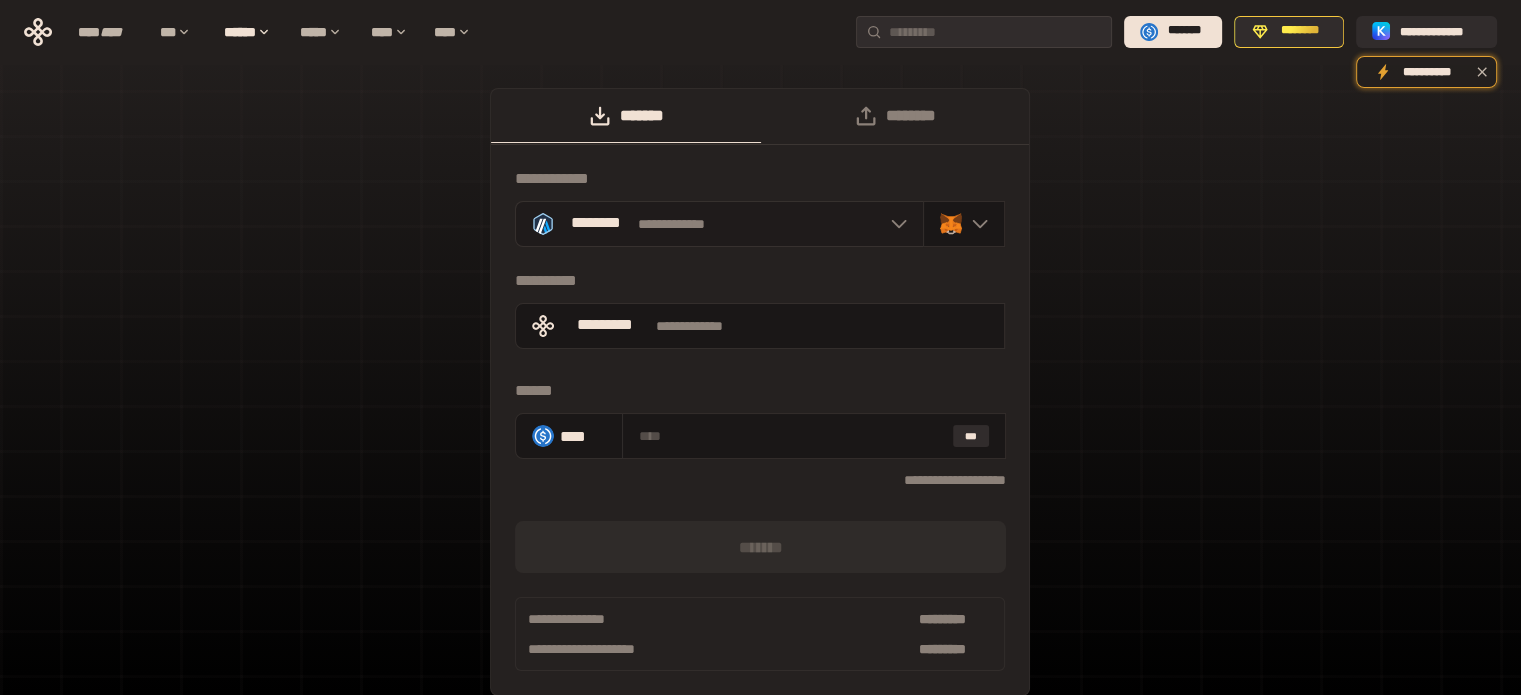 click 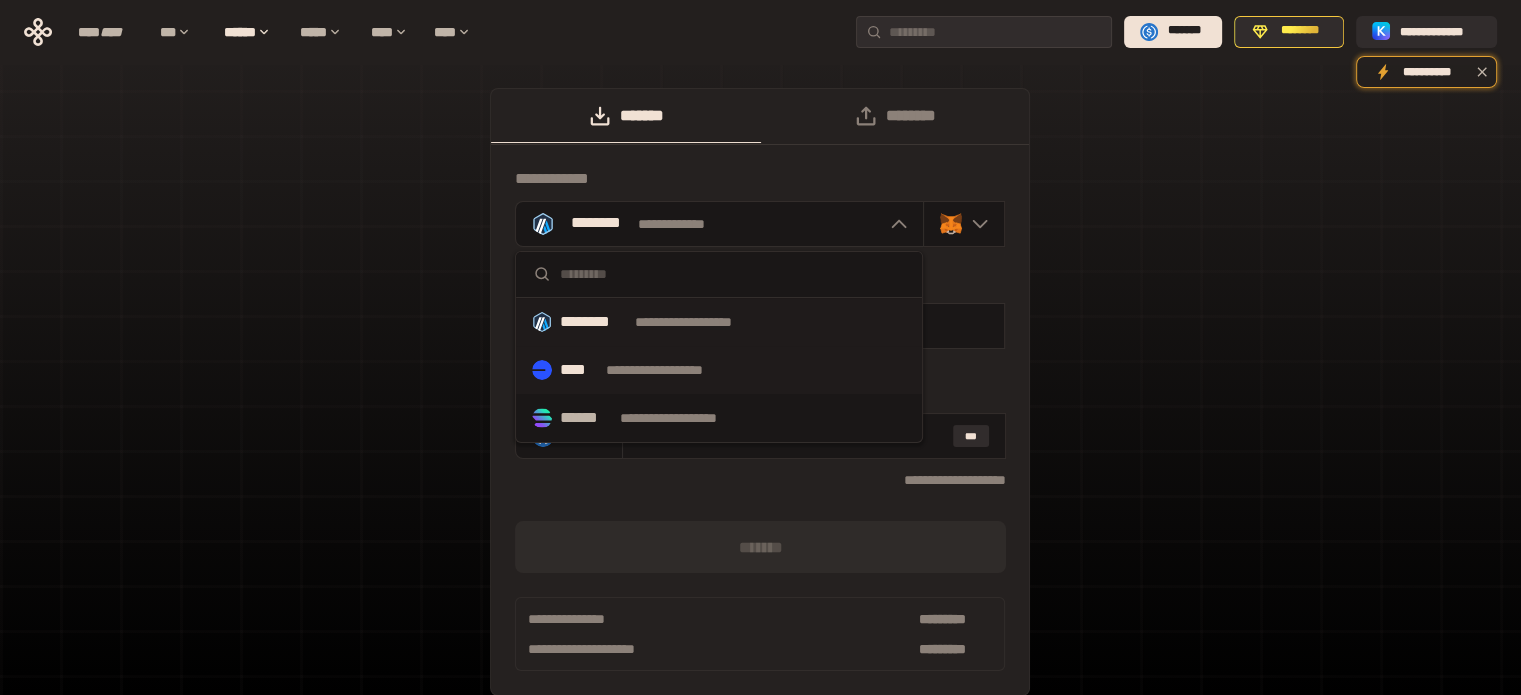 click on "**********" at bounding box center [673, 370] 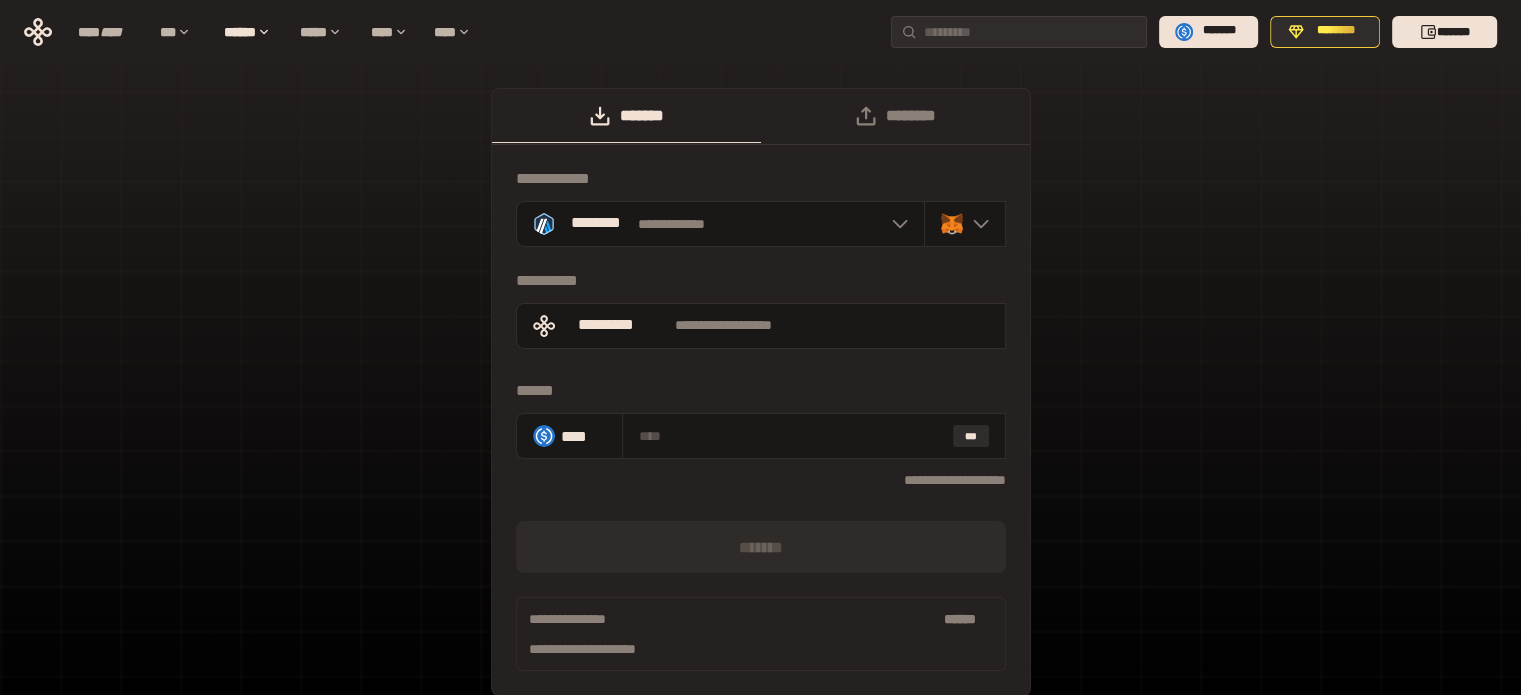 scroll, scrollTop: 0, scrollLeft: 0, axis: both 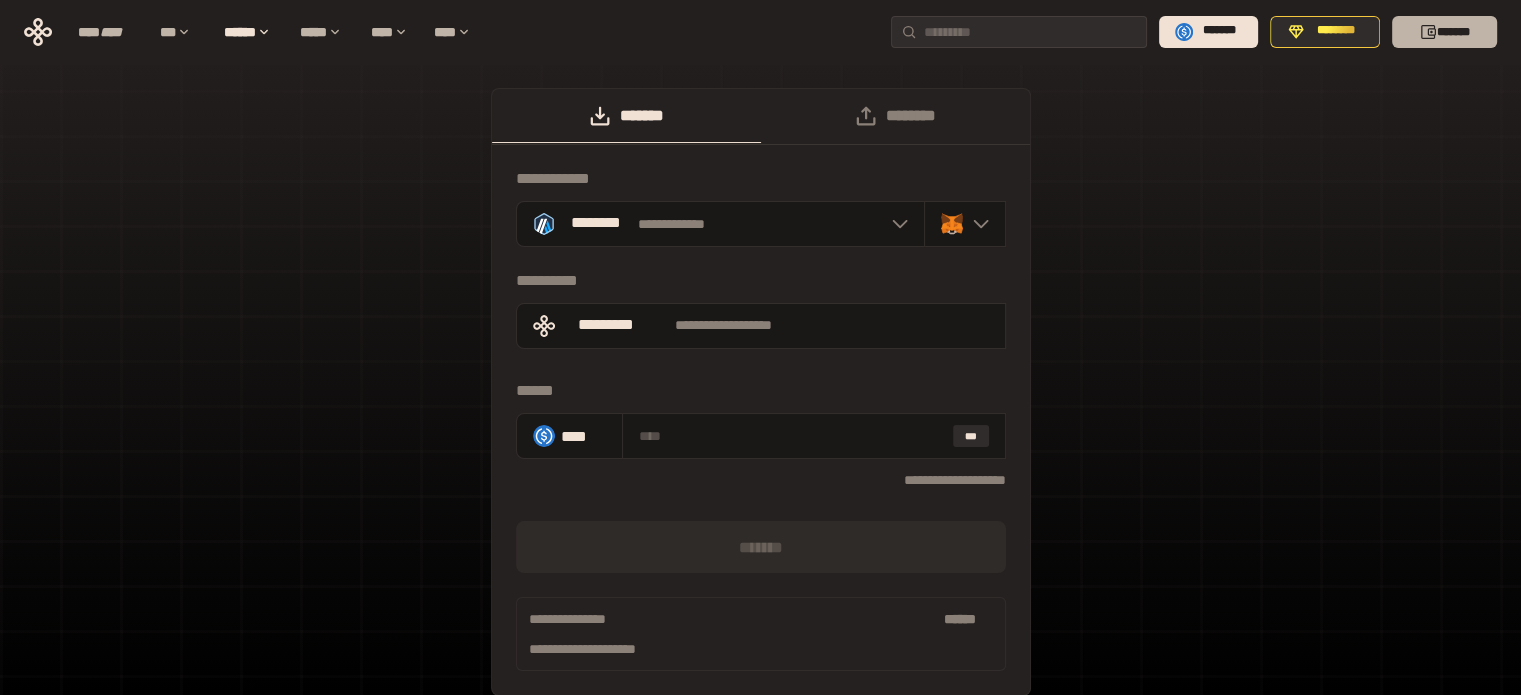 click on "*******" at bounding box center [1444, 32] 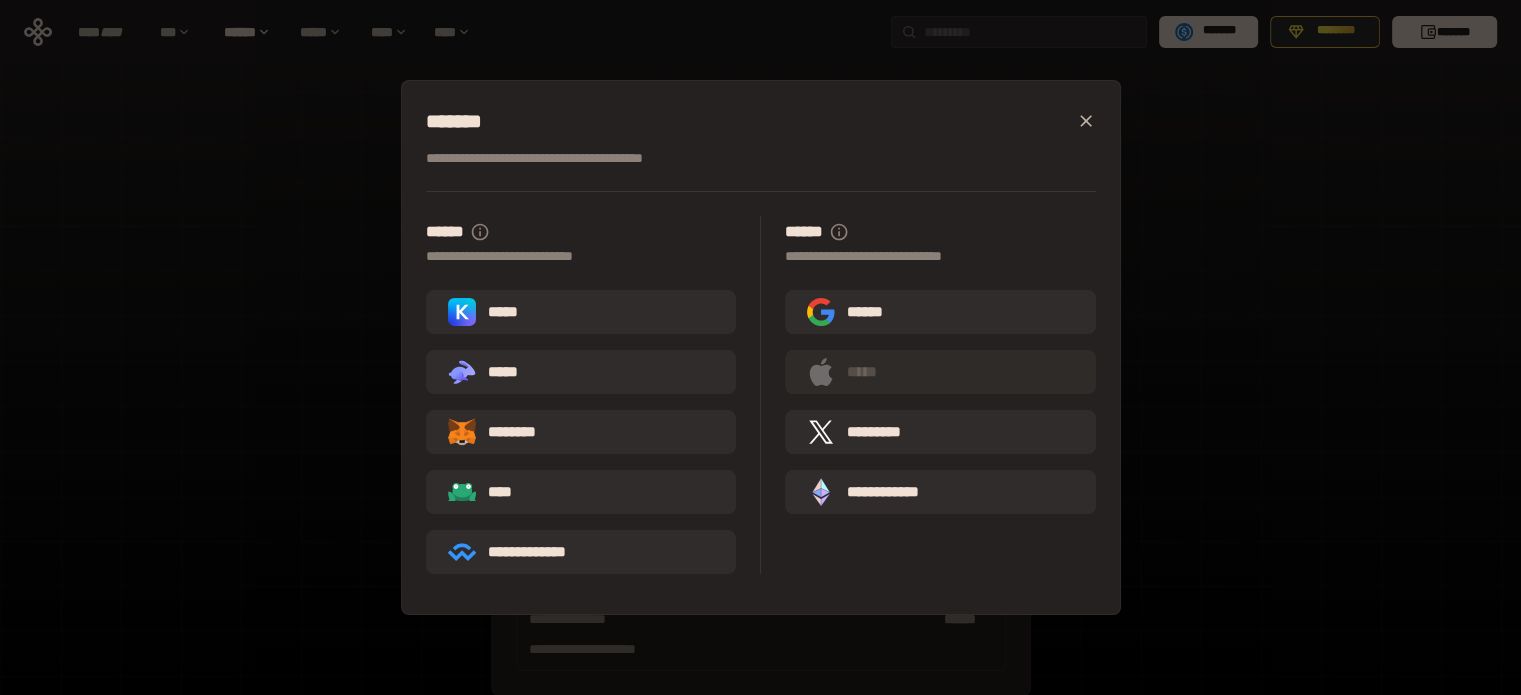 click on "**********" at bounding box center (760, 347) 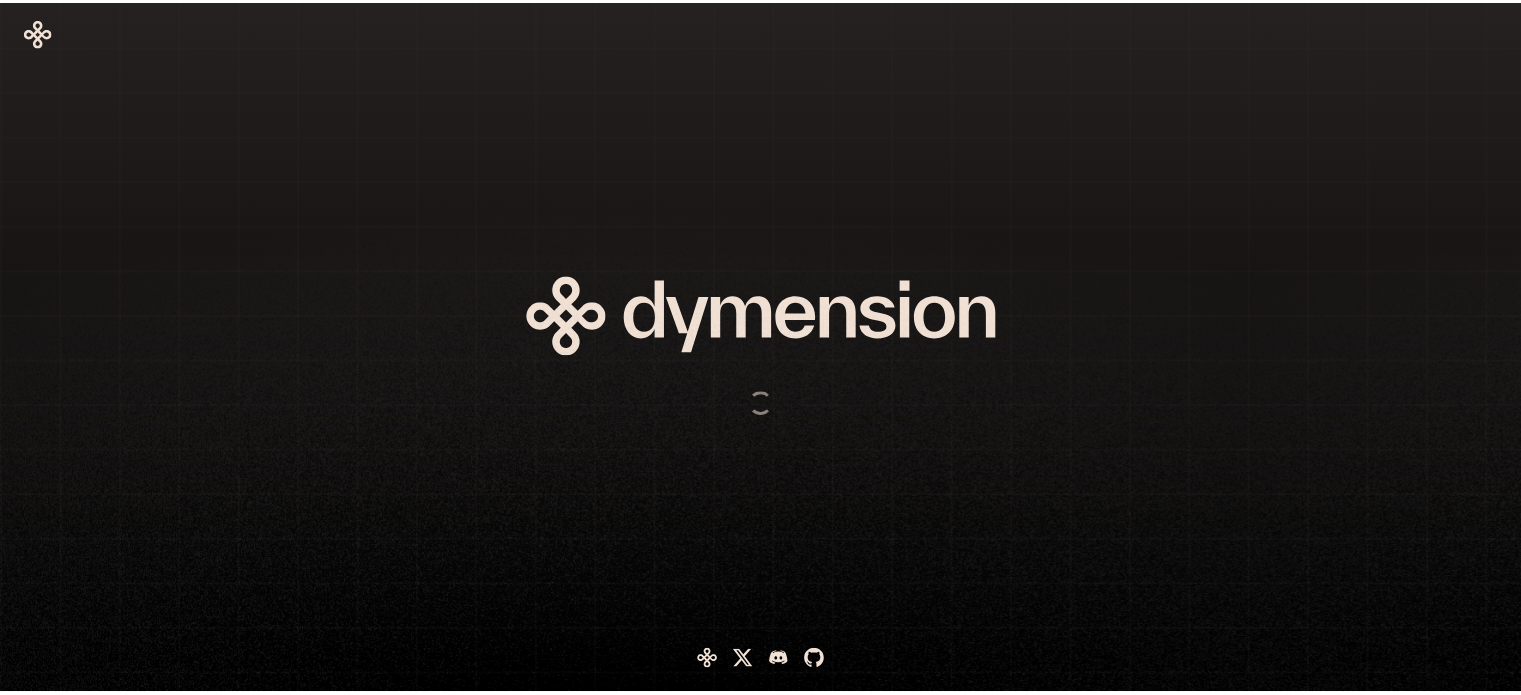 scroll, scrollTop: 0, scrollLeft: 0, axis: both 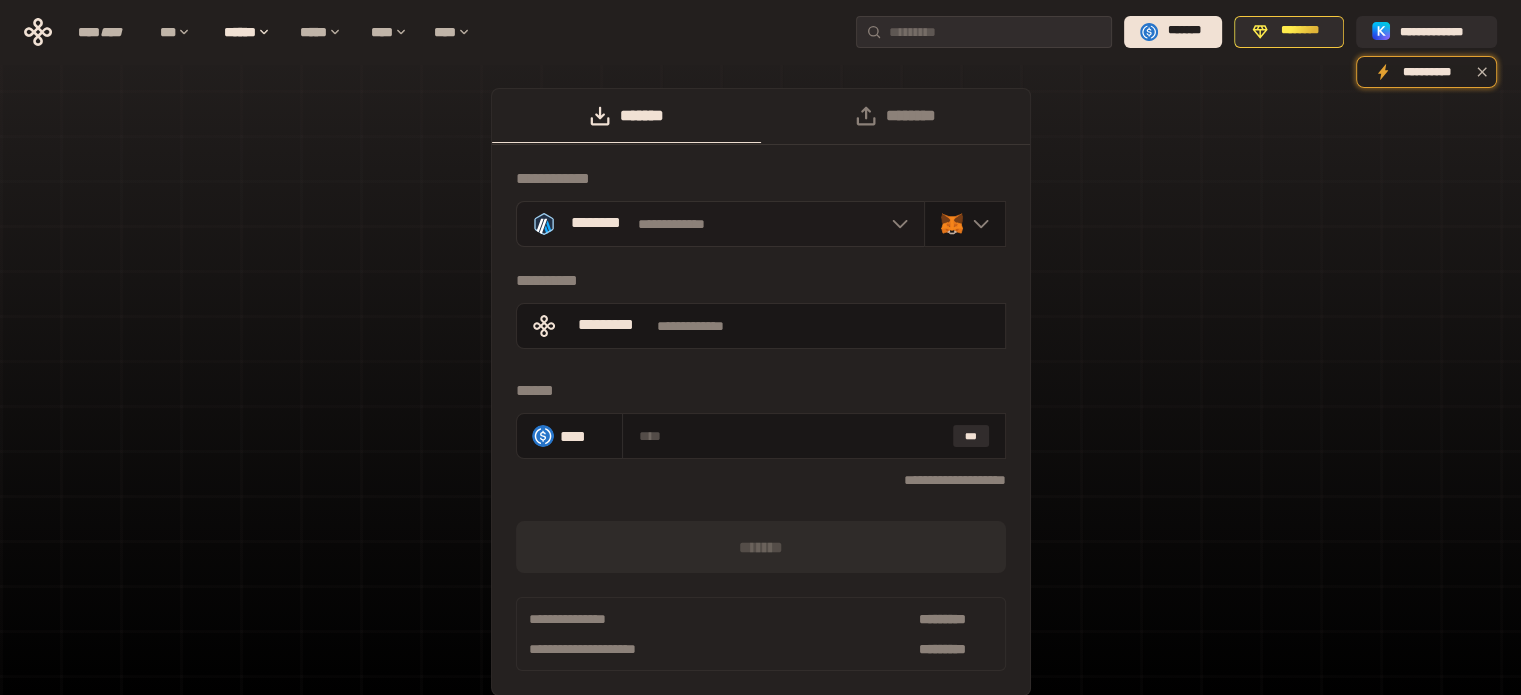 click 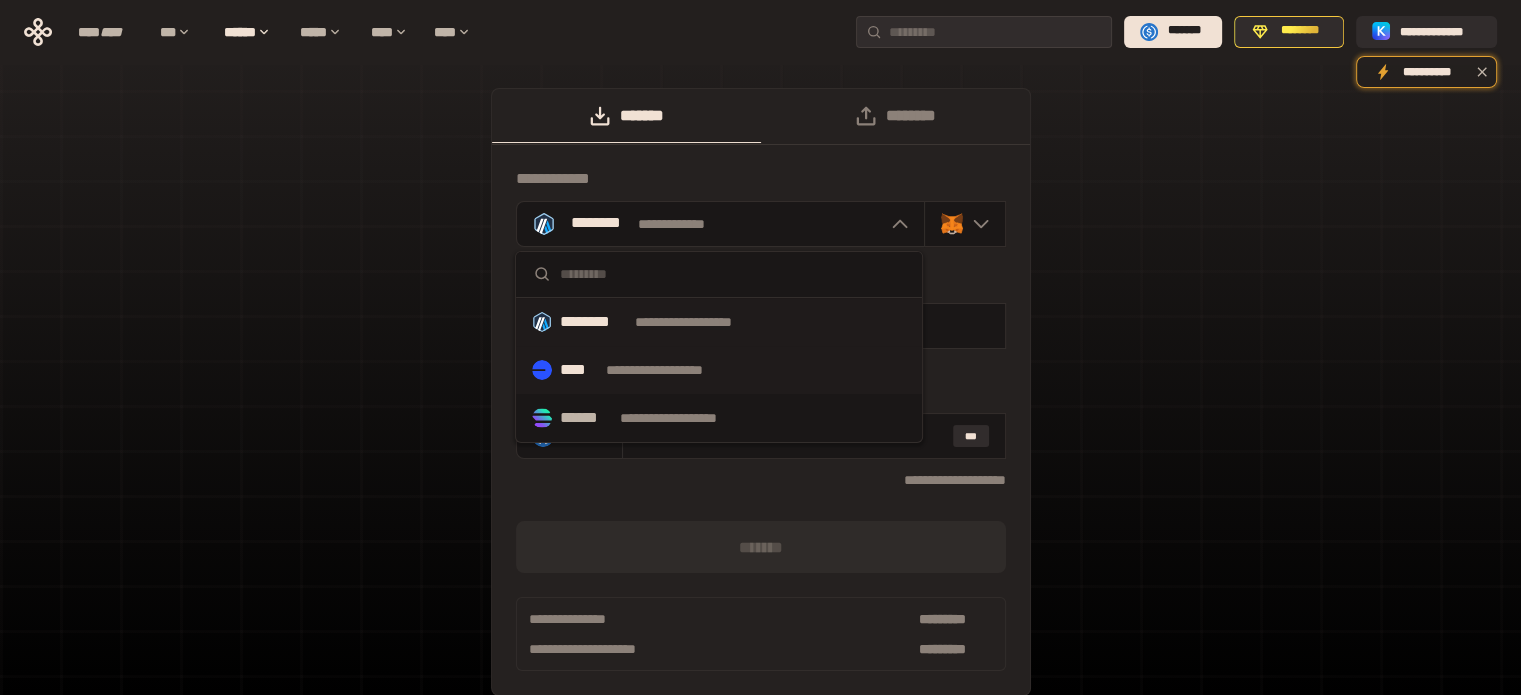 click on "**********" at bounding box center [719, 370] 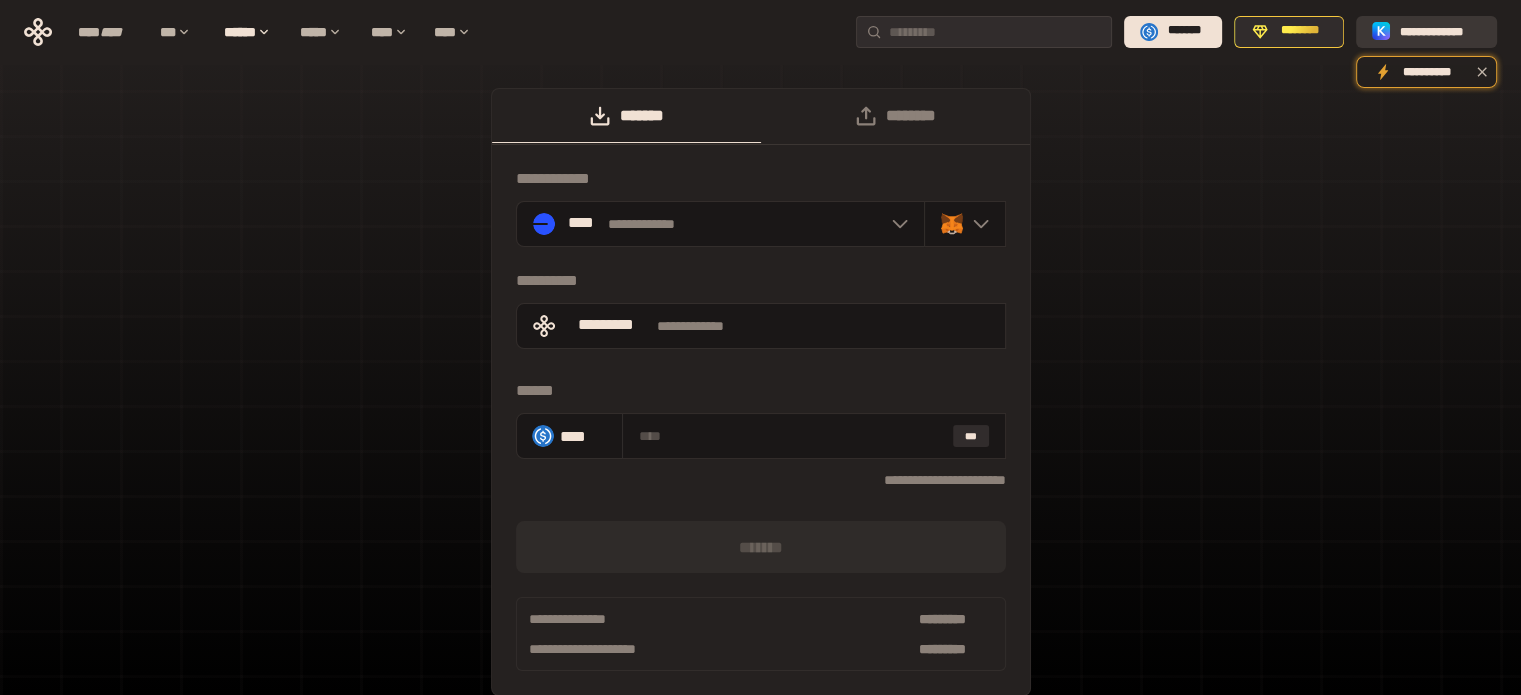 click on "**********" at bounding box center [1440, 31] 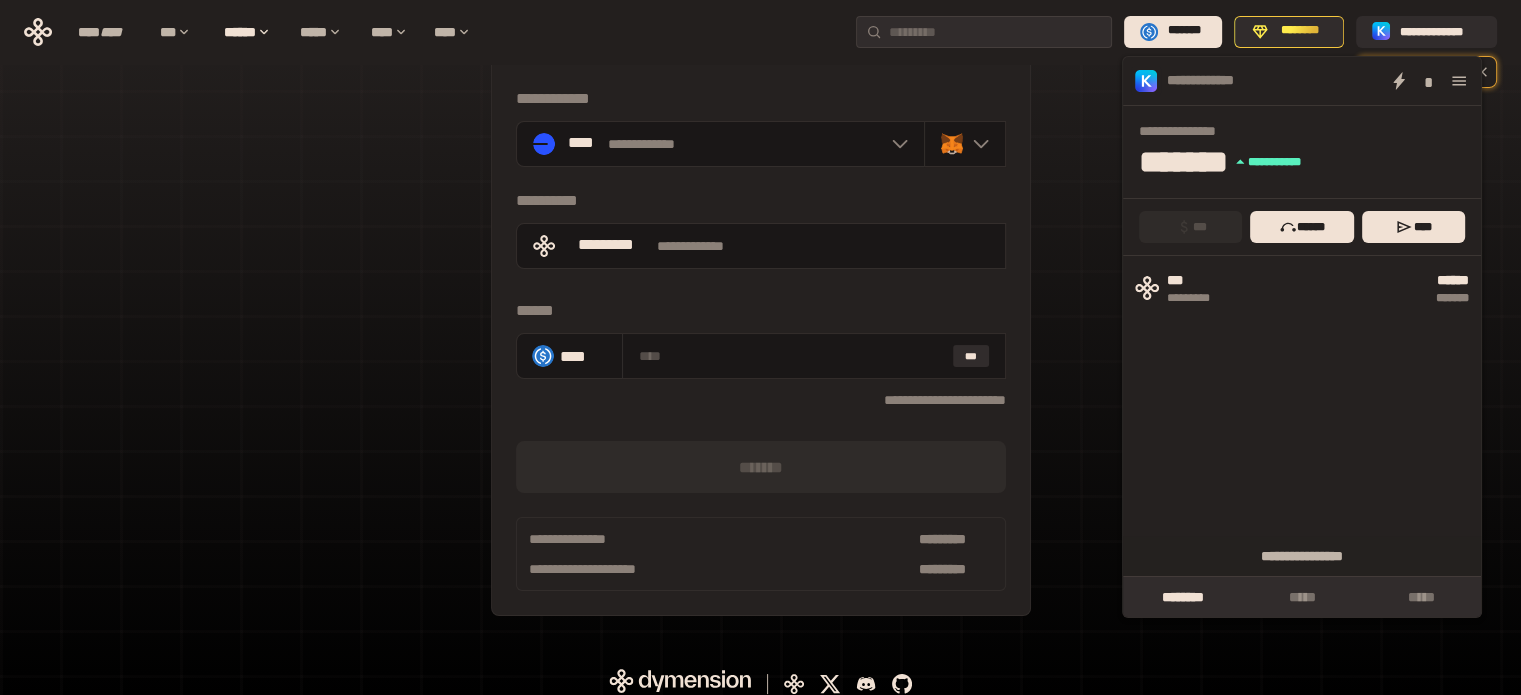 scroll, scrollTop: 0, scrollLeft: 0, axis: both 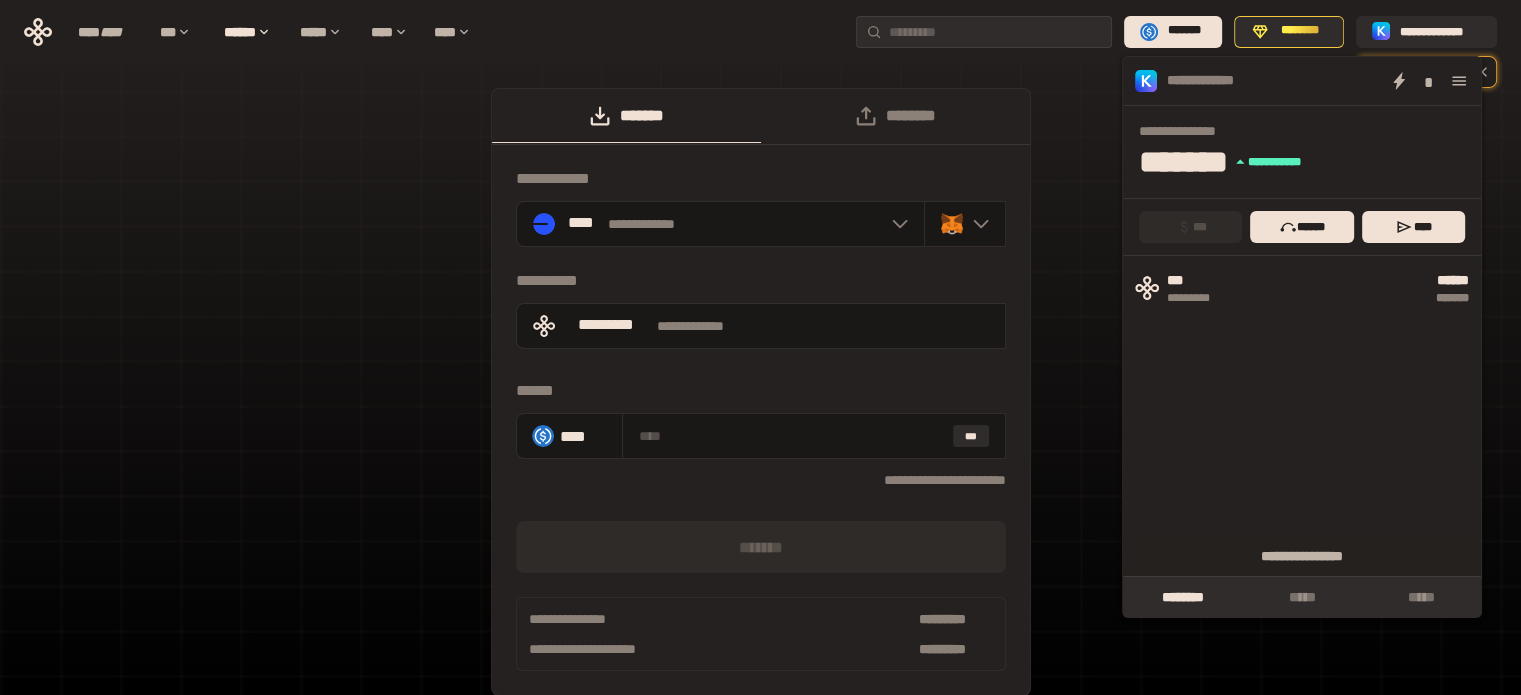 click on "**********" at bounding box center (760, 402) 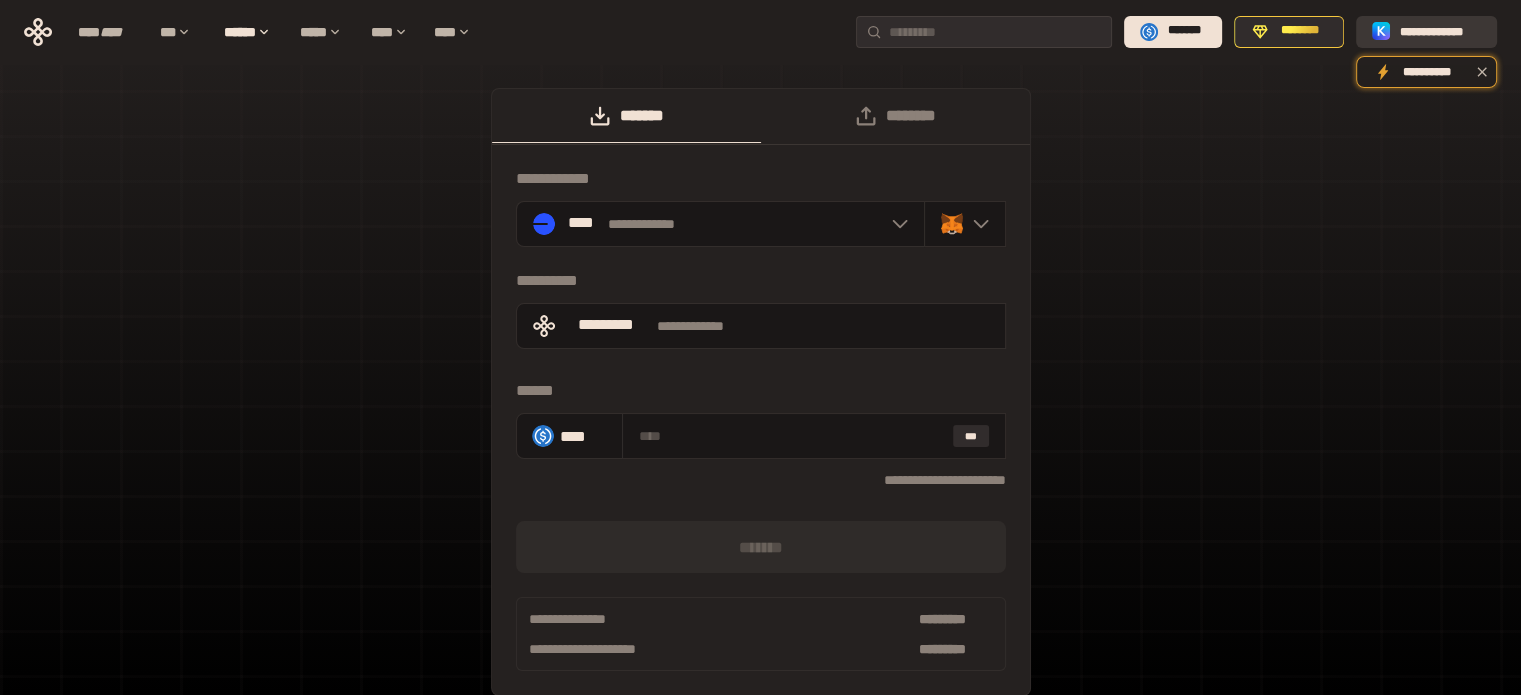 click on "**********" at bounding box center (1440, 31) 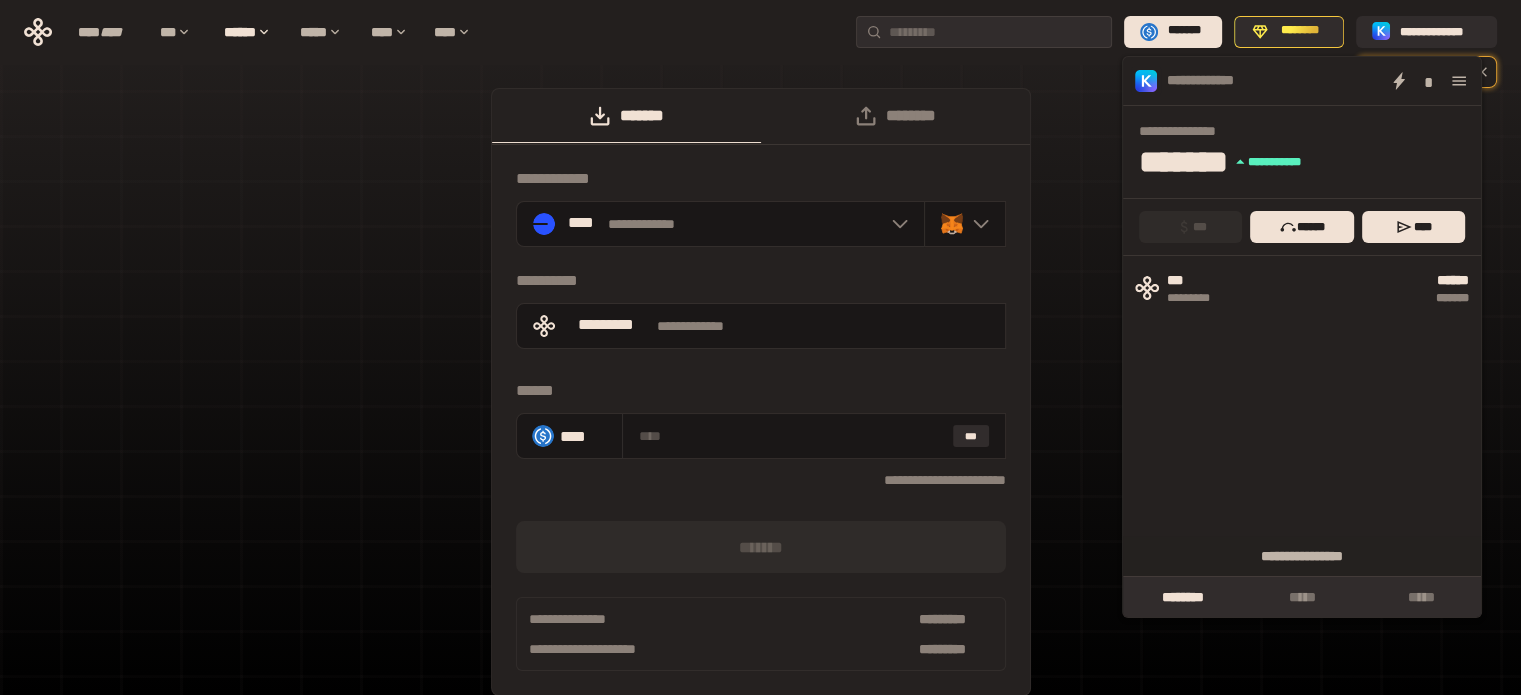 click 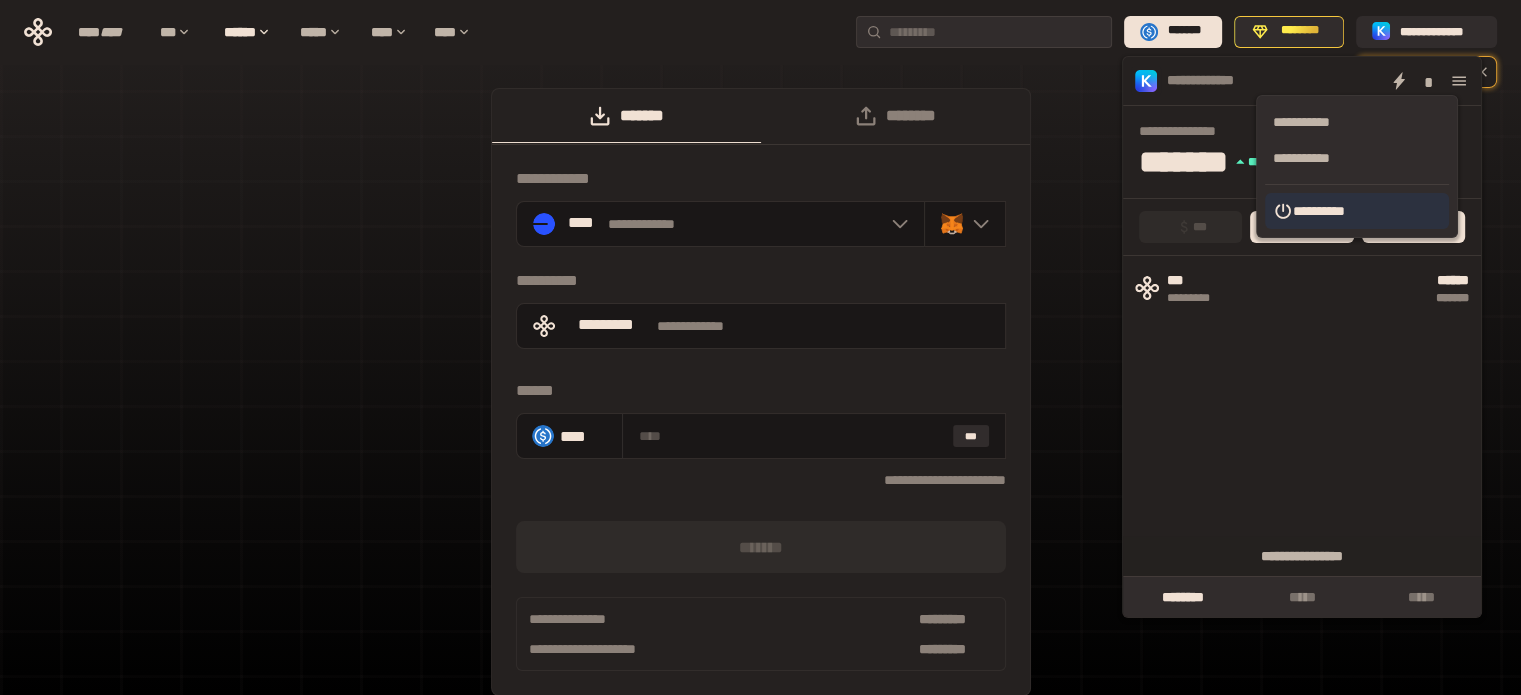 click on "**********" at bounding box center (1357, 211) 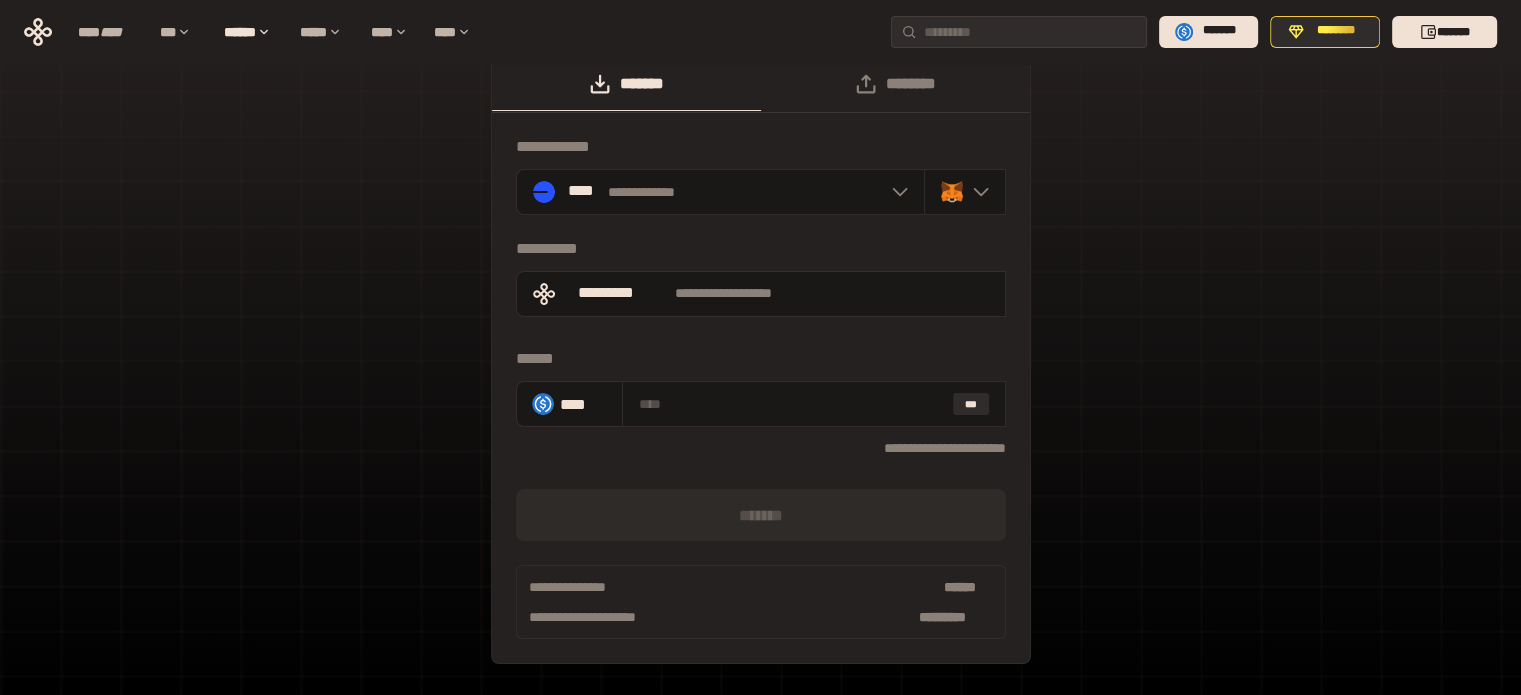 scroll, scrollTop: 0, scrollLeft: 0, axis: both 